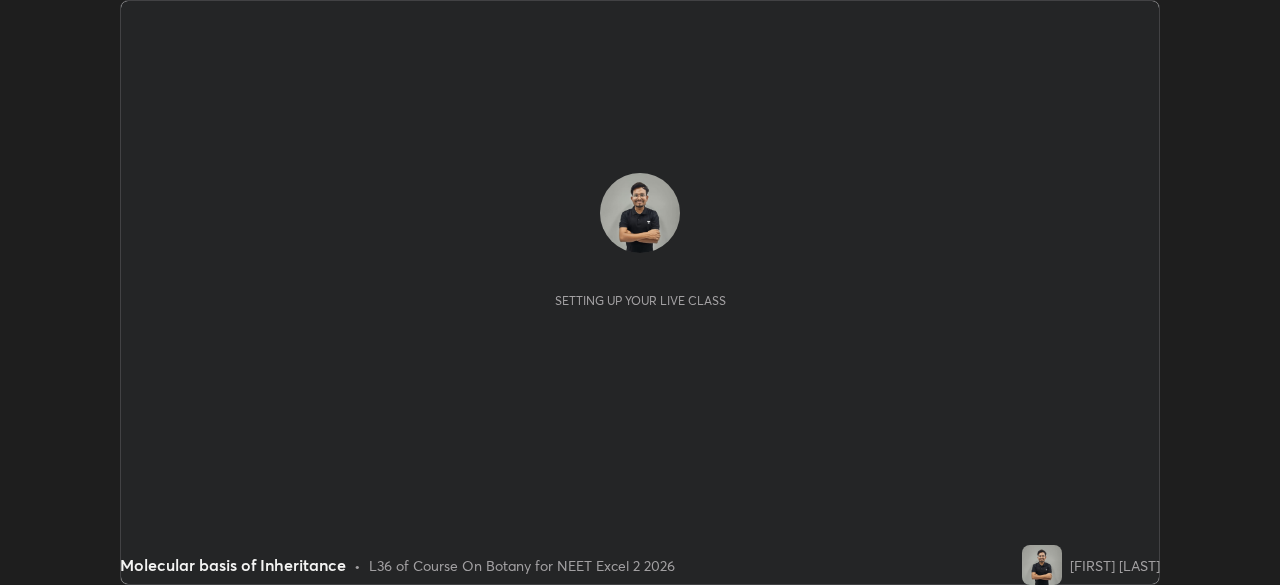 scroll, scrollTop: 0, scrollLeft: 0, axis: both 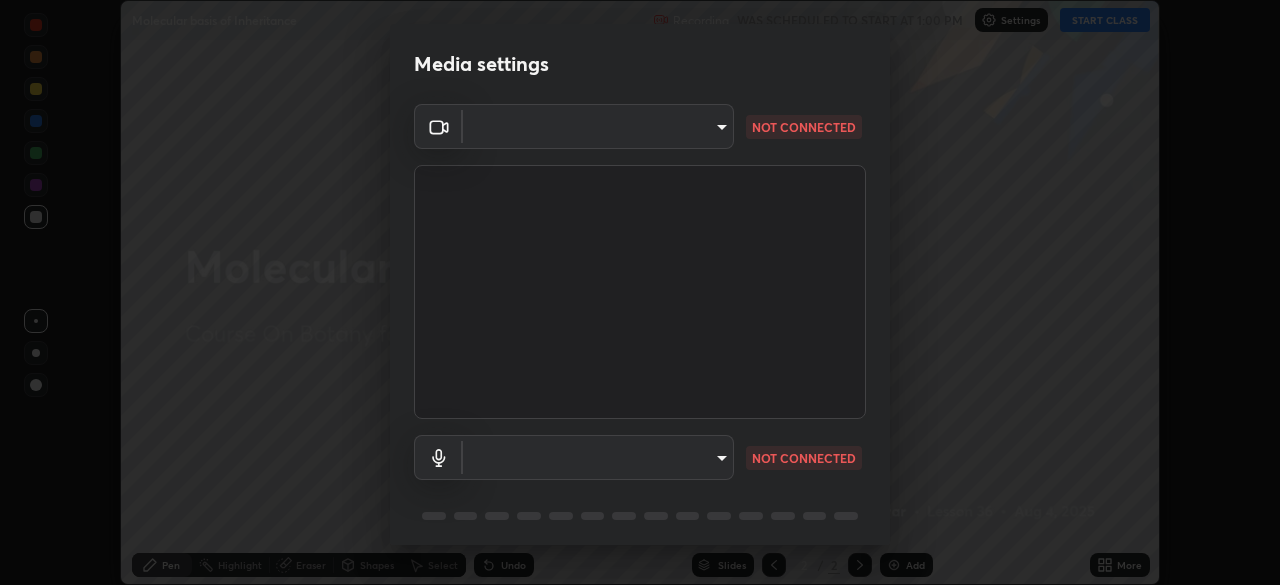 type on "ca2a7f33afe0fd030c916fdd2ec90d924ab41553388ee536aa1d754fc76036d0" 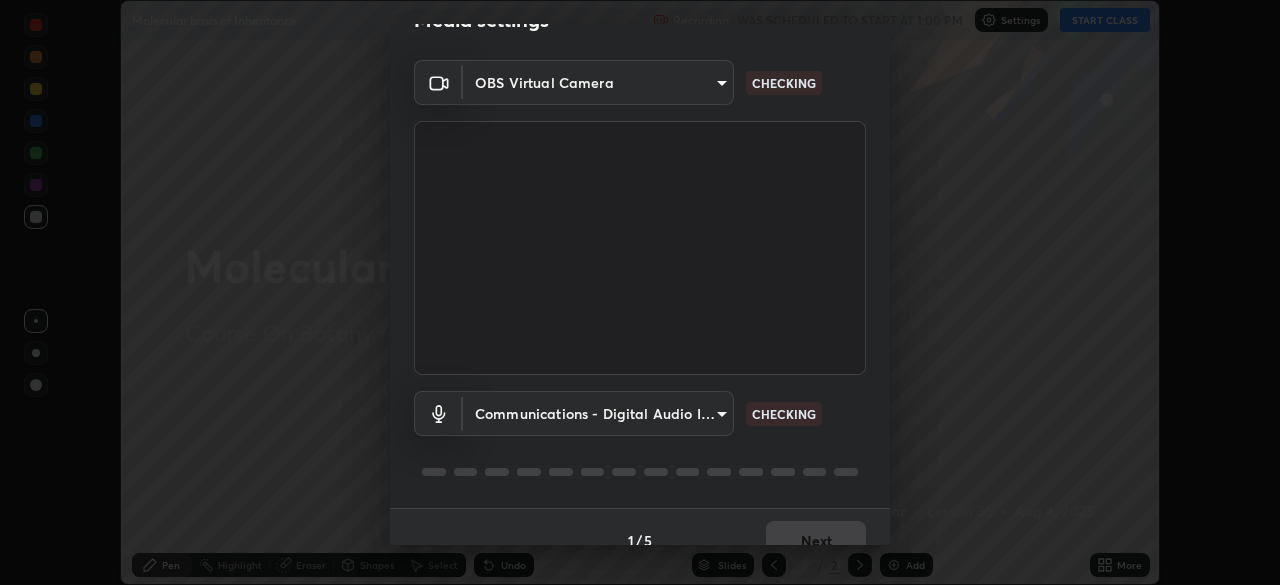 scroll, scrollTop: 71, scrollLeft: 0, axis: vertical 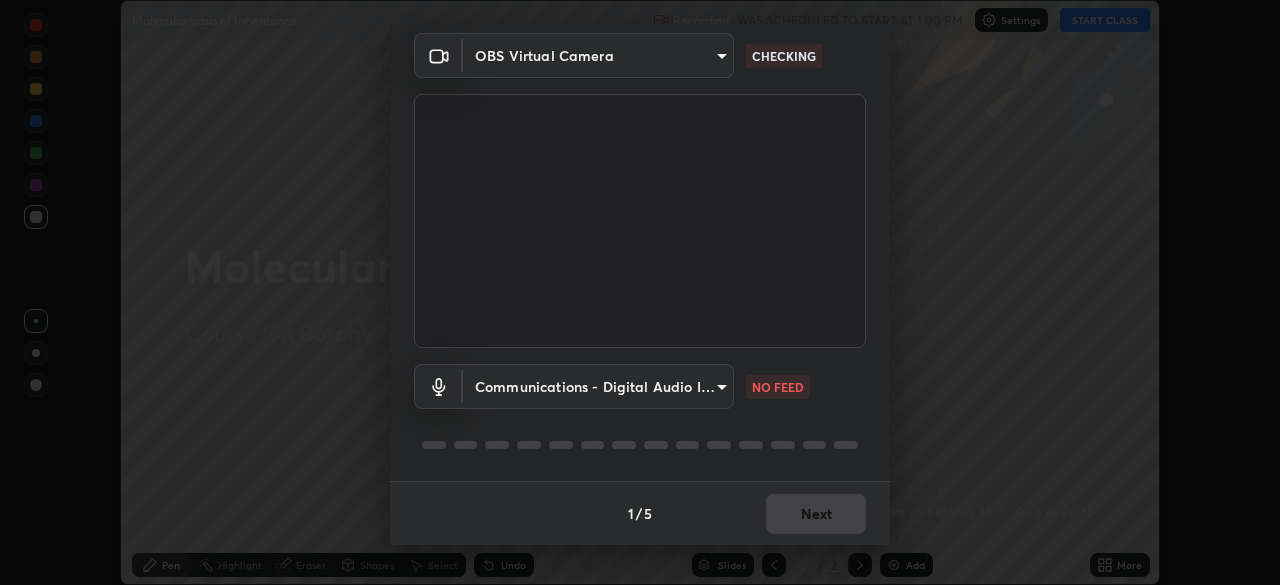 click on "Erase all Molecular basis of Inheritance Recording WAS SCHEDULED TO START AT  1:00 PM Settings START CLASS Setting up your live class Molecular basis of Inheritance • L36 of Course On Botany for NEET Excel 2 2026 [FIRST] [LAST] Pen Highlight Eraser Shapes Select Undo Slides 2 / 2 Add More No doubts shared Encourage your learners to ask a doubt for better clarity Report an issue Reason for reporting Buffering Chat not working Audio - Video sync issue Educator video quality low ​ Attach an image Report Media settings OBS Virtual Camera ca2a7f33afe0fd030c916fdd2ec90d924ab41553388ee536aa1d754fc76036d0 CHECKING Communications - Digital Audio Interface (2- Cam Link 4K) communications NO FEED 1 / 5 Next" at bounding box center [640, 292] 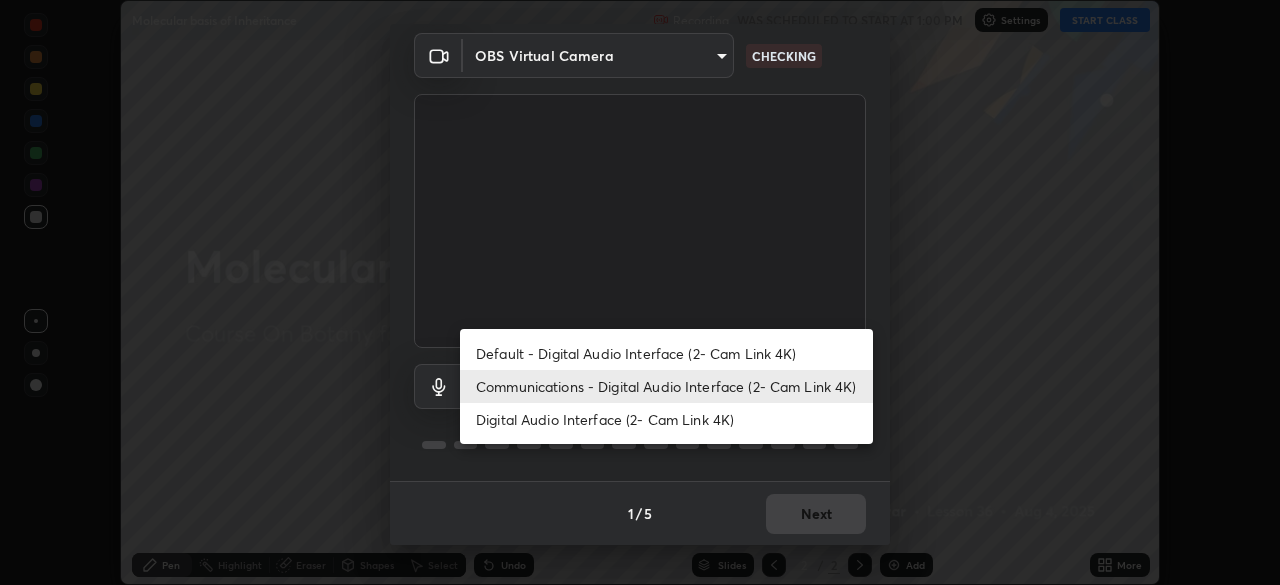 click on "Default - Digital Audio Interface (2- Cam Link 4K)" at bounding box center (666, 353) 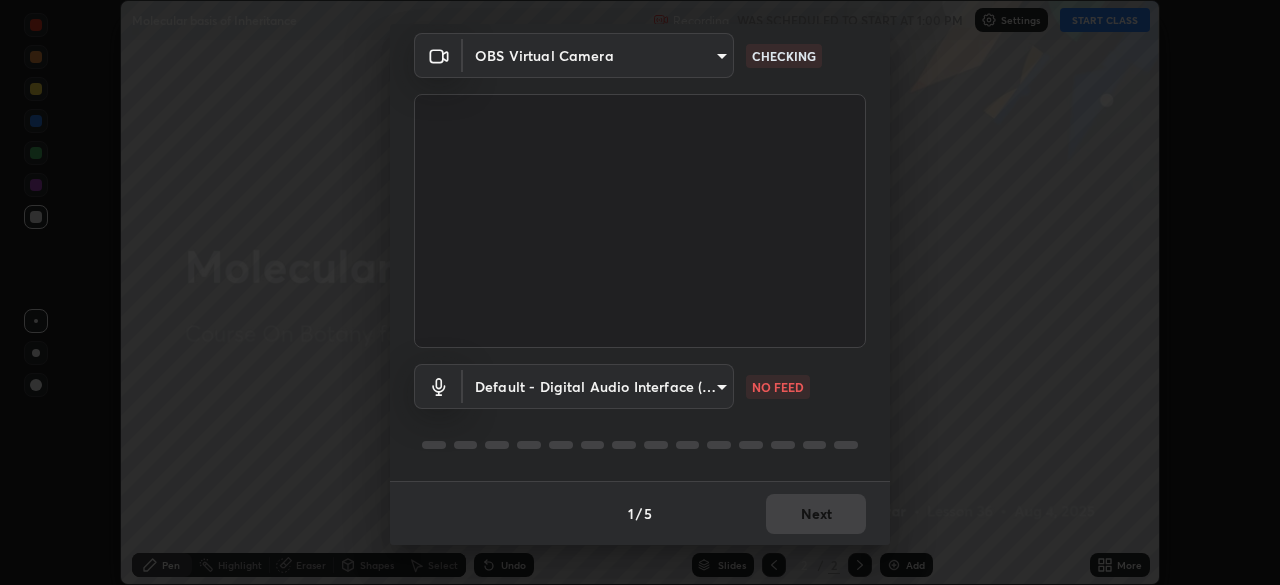 click on "Erase all Molecular basis of Inheritance Recording WAS SCHEDULED TO START AT  1:00 PM Settings START CLASS Setting up your live class Molecular basis of Inheritance • L36 of Course On Botany for NEET Excel 2 2026 [FIRST] [LAST] Pen Highlight Eraser Shapes Select Undo Slides 2 / 2 Add More No doubts shared Encourage your learners to ask a doubt for better clarity Report an issue Reason for reporting Buffering Chat not working Audio - Video sync issue Educator video quality low ​ Attach an image Report Media settings OBS Virtual Camera ca2a7f33afe0fd030c916fdd2ec90d924ab41553388ee536aa1d754fc76036d0 CHECKING Default - Digital Audio Interface (2- Cam Link 4K) default NO FEED 1 / 5 Next" at bounding box center [640, 292] 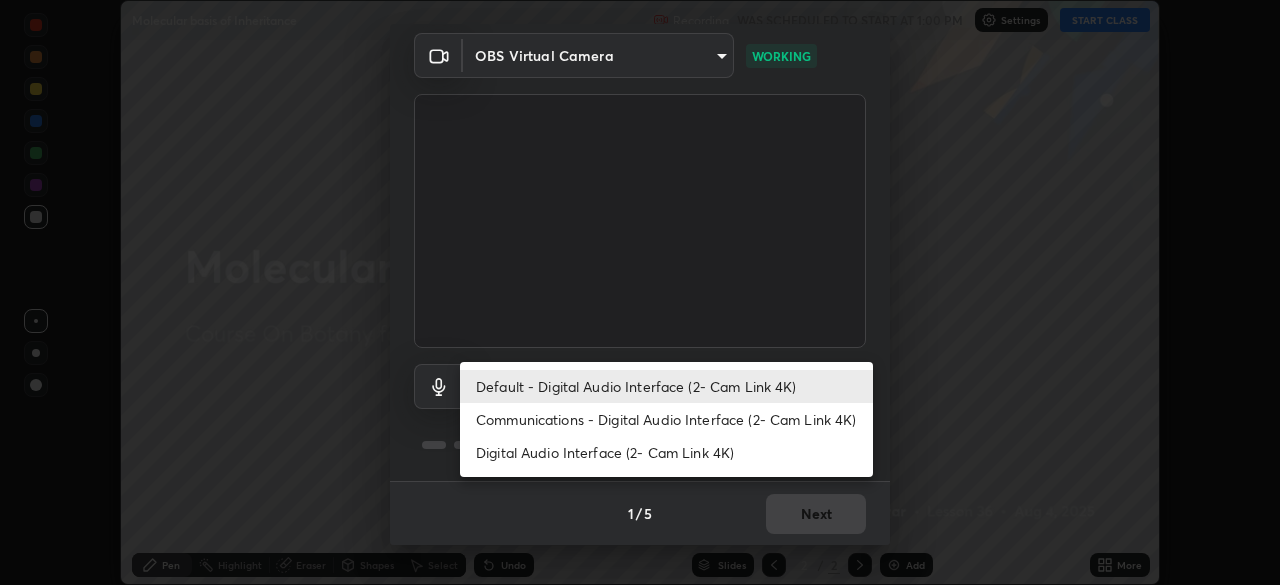 click on "Communications - Digital Audio Interface (2- Cam Link 4K)" at bounding box center [666, 419] 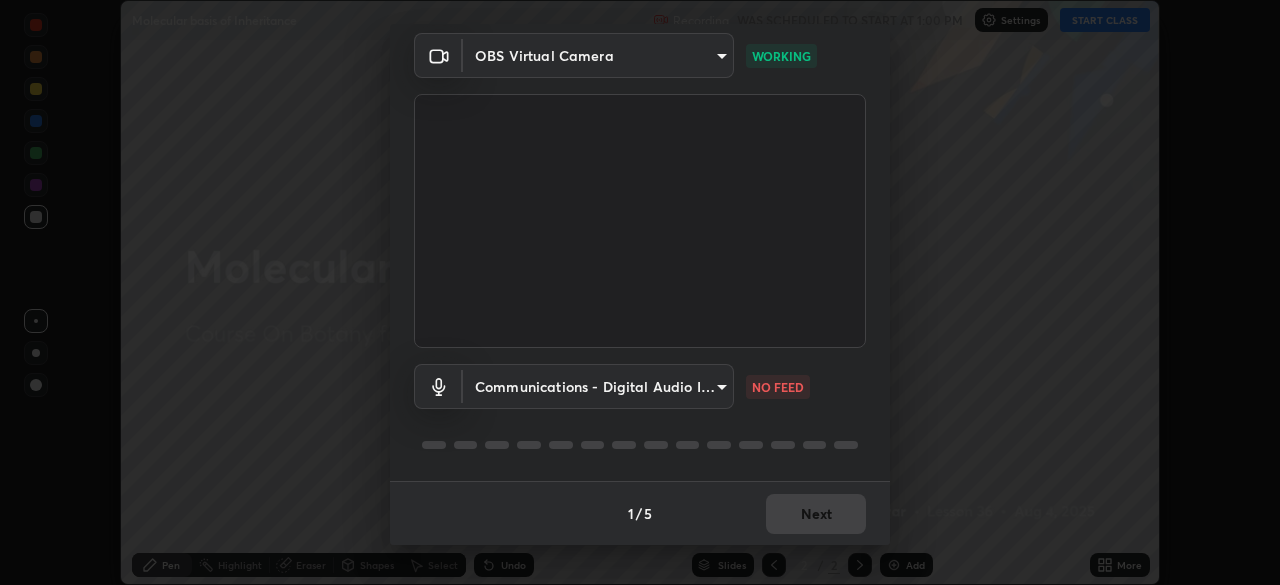 click on "Erase all Molecular basis of Inheritance Recording WAS SCHEDULED TO START AT  1:00 PM Settings START CLASS Setting up your live class Molecular basis of Inheritance • L36 of Course On Botany for NEET Excel 2 2026 [FIRST] [LAST] Pen Highlight Eraser Shapes Select Undo Slides 2 / 2 Add More No doubts shared Encourage your learners to ask a doubt for better clarity Report an issue Reason for reporting Buffering Chat not working Audio - Video sync issue Educator video quality low ​ Attach an image Report Media settings OBS Virtual Camera ca2a7f33afe0fd030c916fdd2ec90d924ab41553388ee536aa1d754fc76036d0 WORKING Communications - Digital Audio Interface (2- Cam Link 4K) communications NO FEED 1 / 5 Next" at bounding box center (640, 292) 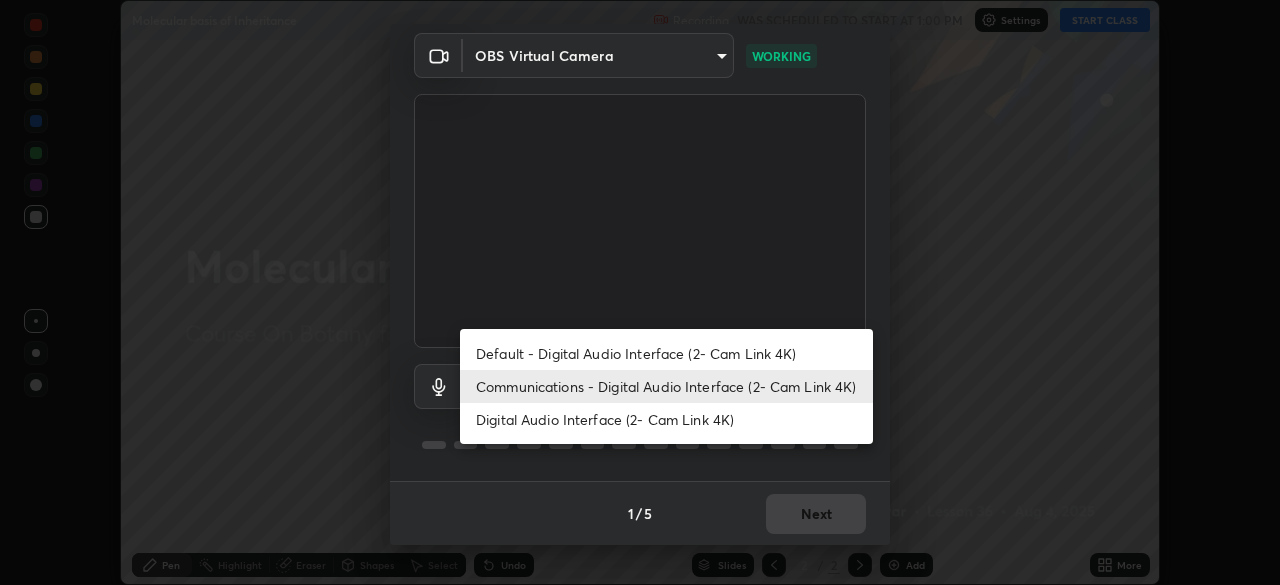click on "Default - Digital Audio Interface (2- Cam Link 4K)" at bounding box center [666, 353] 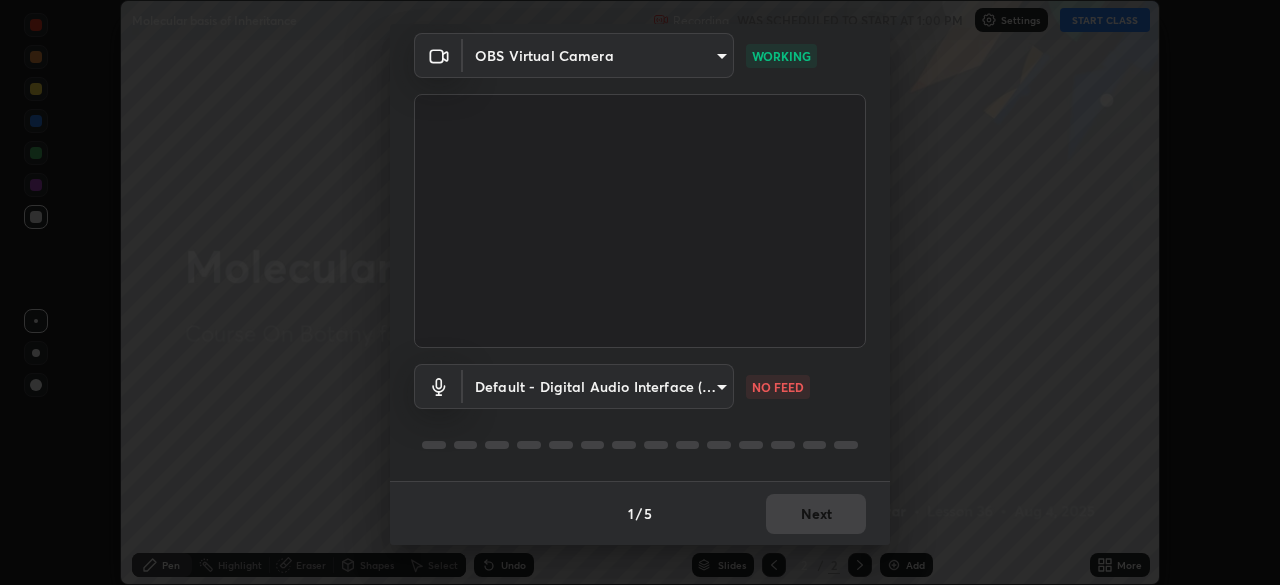click on "Erase all Molecular basis of Inheritance Recording WAS SCHEDULED TO START AT  1:00 PM Settings START CLASS Setting up your live class Molecular basis of Inheritance • L36 of Course On Botany for NEET Excel 2 2026 [FIRST] [LAST] Pen Highlight Eraser Shapes Select Undo Slides 2 / 2 Add More No doubts shared Encourage your learners to ask a doubt for better clarity Report an issue Reason for reporting Buffering Chat not working Audio - Video sync issue Educator video quality low ​ Attach an image Report Media settings OBS Virtual Camera ca2a7f33afe0fd030c916fdd2ec90d924ab41553388ee536aa1d754fc76036d0 WORKING Default - Digital Audio Interface (2- Cam Link 4K) default NO FEED 1 / 5 Next" at bounding box center (640, 292) 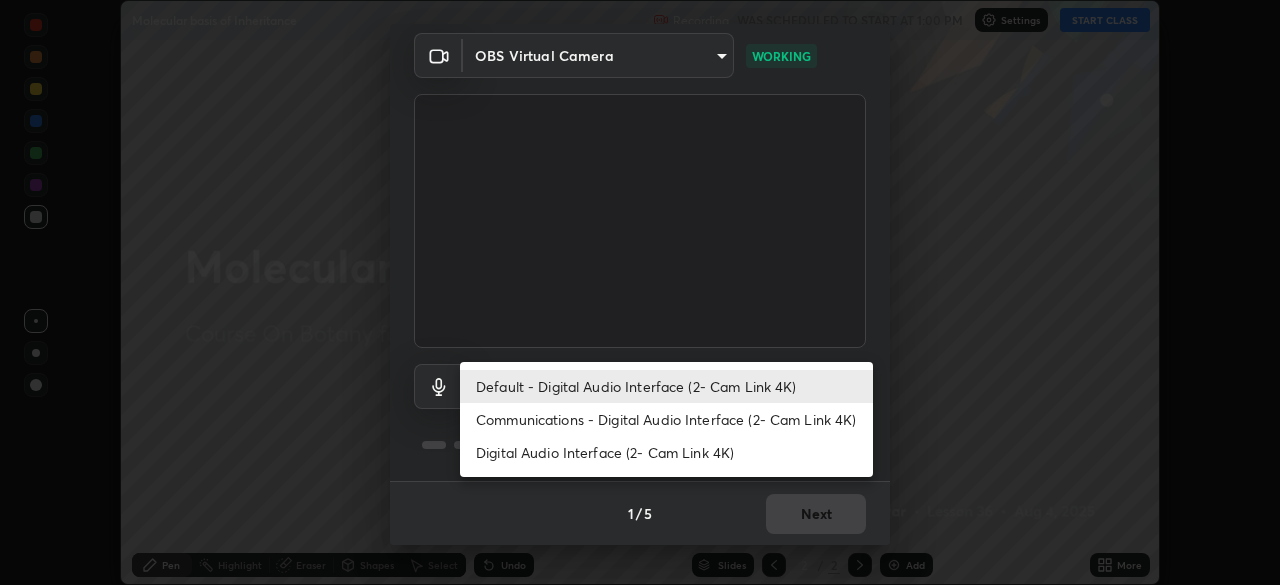 click on "Communications - Digital Audio Interface (2- Cam Link 4K)" at bounding box center (666, 419) 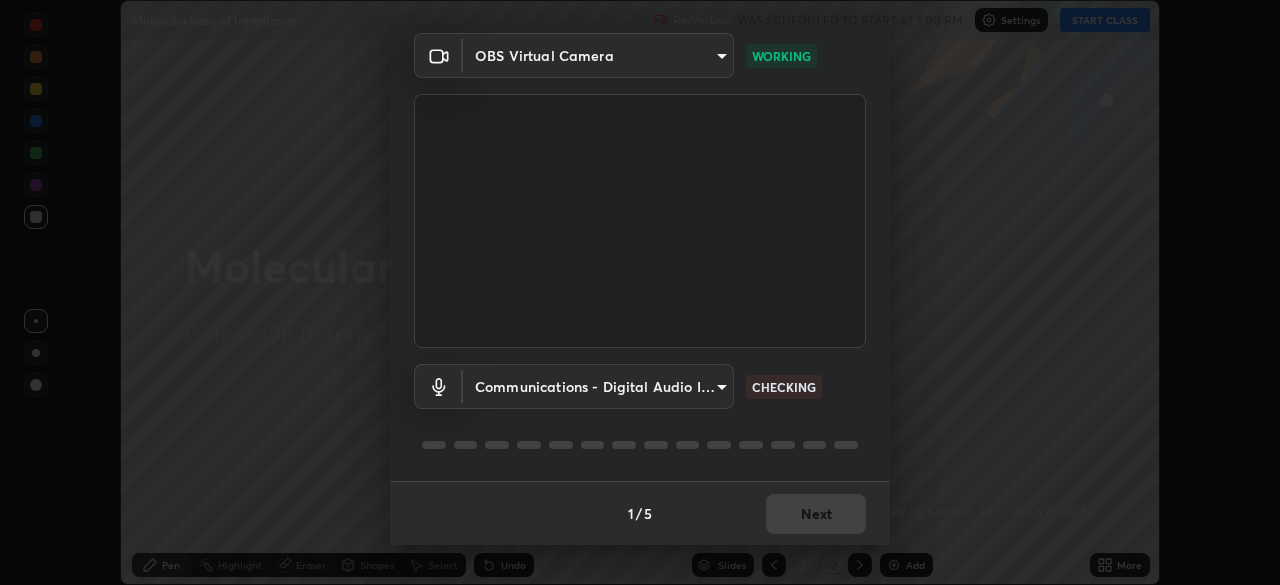 click on "Erase all Molecular basis of Inheritance Recording WAS SCHEDULED TO START AT  1:00 PM Settings START CLASS Setting up your live class Molecular basis of Inheritance • L36 of Course On Botany for NEET Excel 2 2026 [FIRST] [LAST] Pen Highlight Eraser Shapes Select Undo Slides 2 / 2 Add More No doubts shared Encourage your learners to ask a doubt for better clarity Report an issue Reason for reporting Buffering Chat not working Audio - Video sync issue Educator video quality low ​ Attach an image Report Media settings OBS Virtual Camera ca2a7f33afe0fd030c916fdd2ec90d924ab41553388ee536aa1d754fc76036d0 WORKING Communications - Digital Audio Interface (2- Cam Link 4K) communications CHECKING 1 / 5 Next" at bounding box center (640, 292) 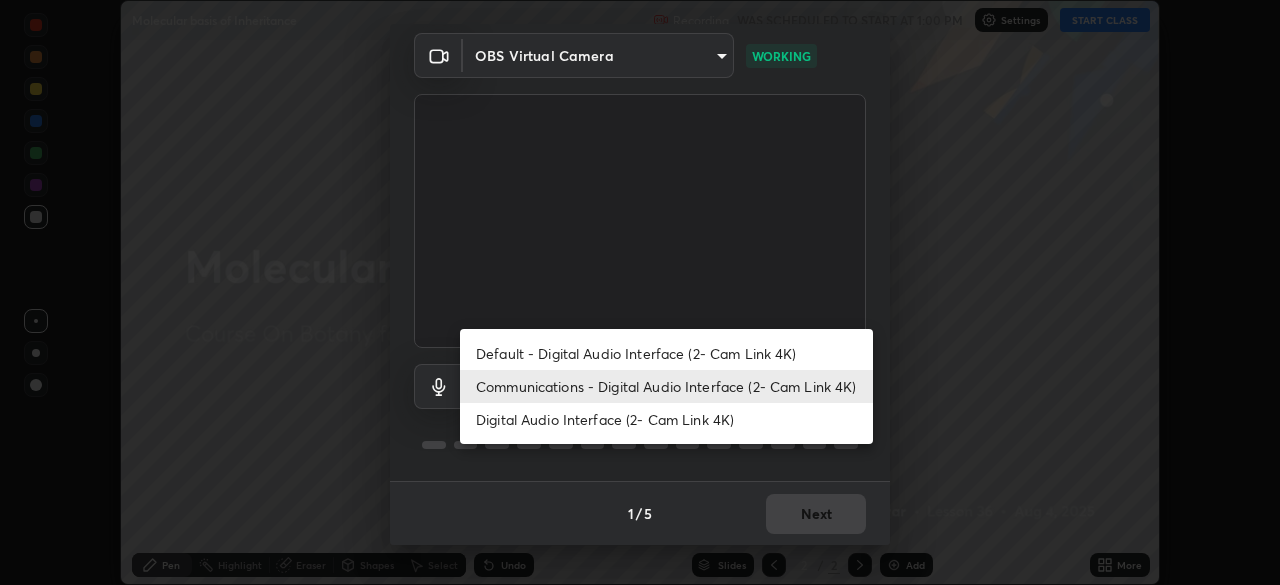 click on "Digital Audio Interface (2- Cam Link 4K)" at bounding box center [666, 419] 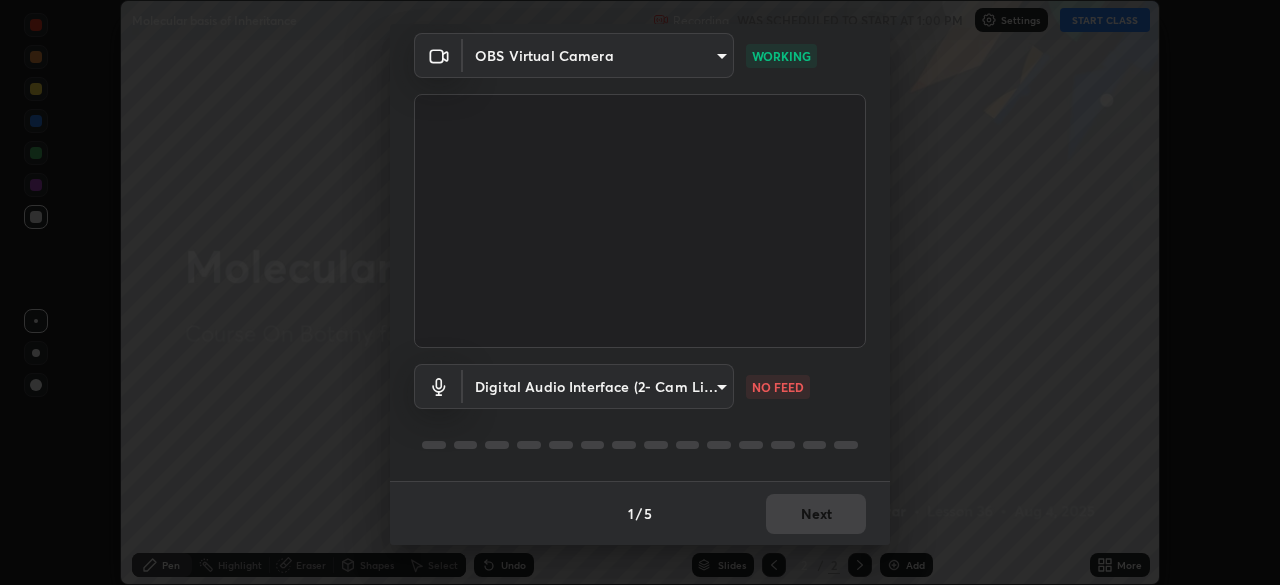click on "Erase all Molecular basis of Inheritance Recording WAS SCHEDULED TO START AT  1:00 PM Settings START CLASS Setting up your live class Molecular basis of Inheritance • L36 of Course On Botany for NEET Excel 2 2026 [FIRST] [LAST] Pen Highlight Eraser Shapes Select Undo Slides 2 / 2 Add More No doubts shared Encourage your learners to ask a doubt for better clarity Report an issue Reason for reporting Buffering Chat not working Audio - Video sync issue Educator video quality low ​ Attach an image Report Media settings OBS Virtual Camera ca2a7f33afe0fd030c916fdd2ec90d924ab41553388ee536aa1d754fc76036d0 WORKING Digital Audio Interface (2- Cam Link 4K) fad66f26e2b38b108caec8668e2305de90e83bb0105ca3d1af46003be493d7a9 NO FEED 1 / 5 Next" at bounding box center (640, 292) 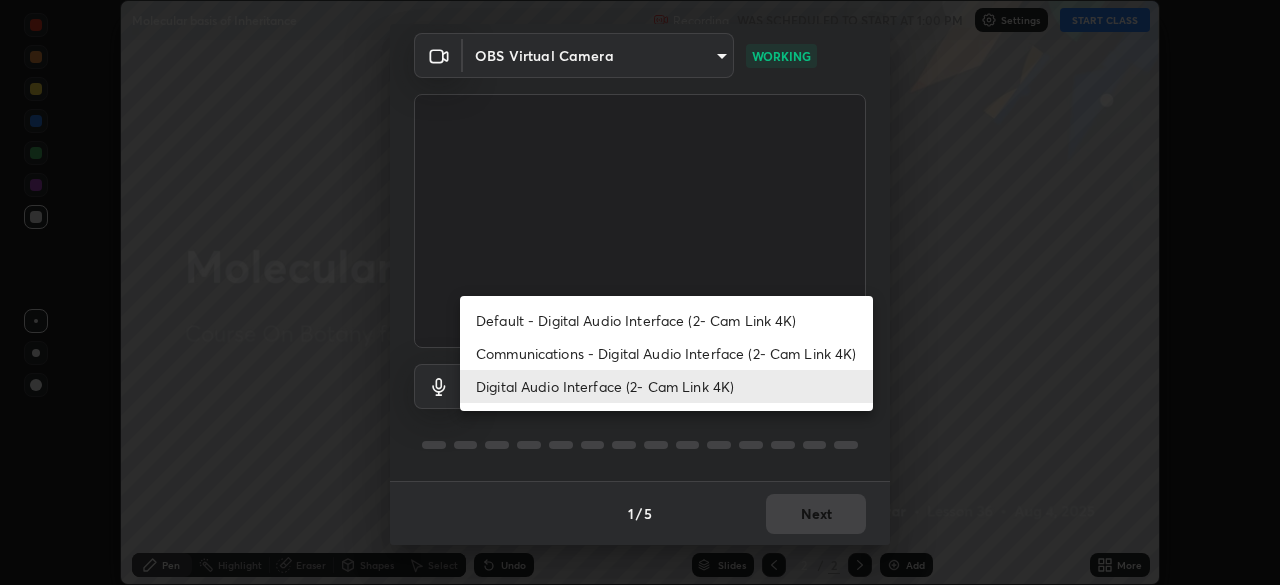 click on "Communications - Digital Audio Interface (2- Cam Link 4K)" at bounding box center [666, 353] 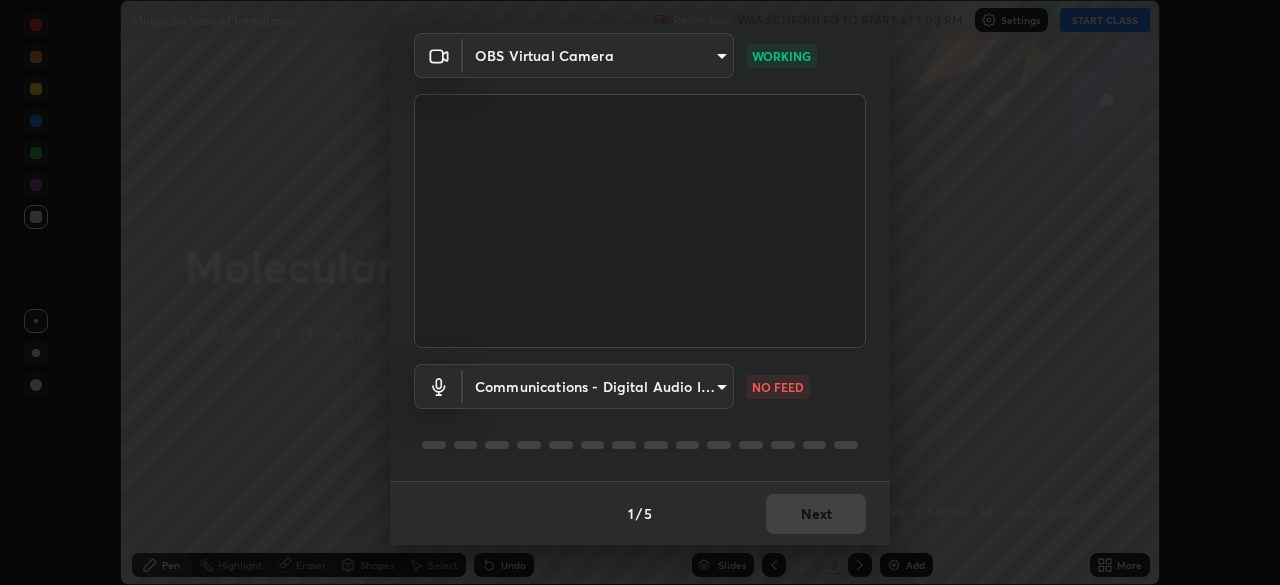 click on "Erase all Molecular basis of Inheritance Recording WAS SCHEDULED TO START AT  1:00 PM Settings START CLASS Setting up your live class Molecular basis of Inheritance • L36 of Course On Botany for NEET Excel 2 2026 [FIRST] [LAST] Pen Highlight Eraser Shapes Select Undo Slides 2 / 2 Add More No doubts shared Encourage your learners to ask a doubt for better clarity Report an issue Reason for reporting Buffering Chat not working Audio - Video sync issue Educator video quality low ​ Attach an image Report Media settings OBS Virtual Camera ca2a7f33afe0fd030c916fdd2ec90d924ab41553388ee536aa1d754fc76036d0 WORKING Communications - Digital Audio Interface (2- Cam Link 4K) communications NO FEED 1 / 5 Next" at bounding box center [640, 292] 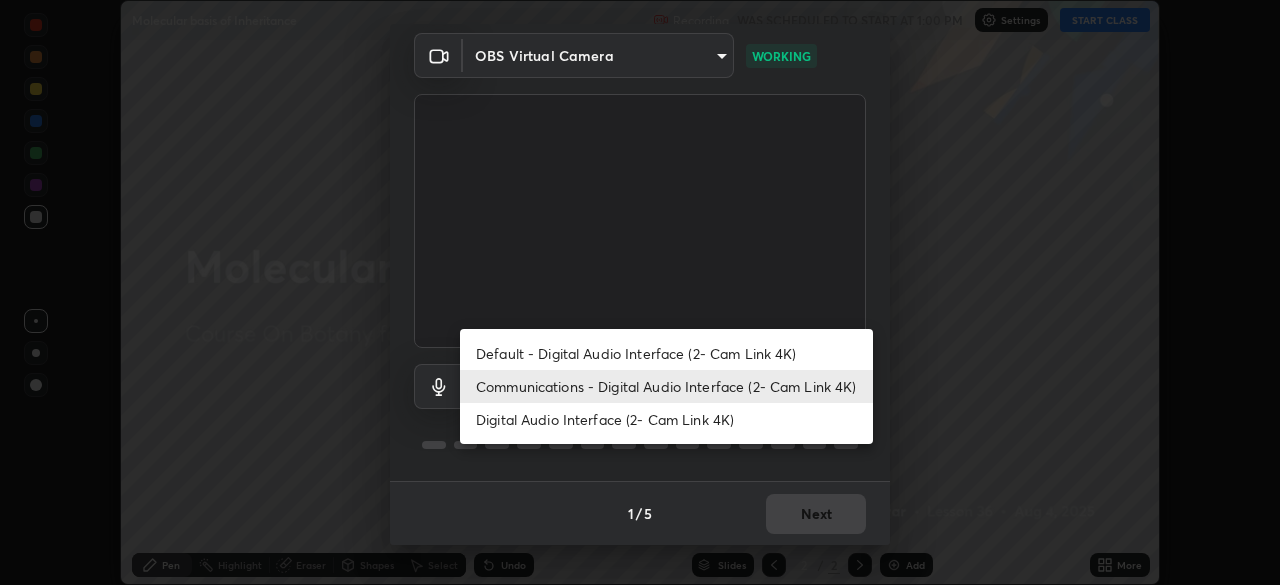 click on "Default - Digital Audio Interface (2- Cam Link 4K)" at bounding box center (666, 353) 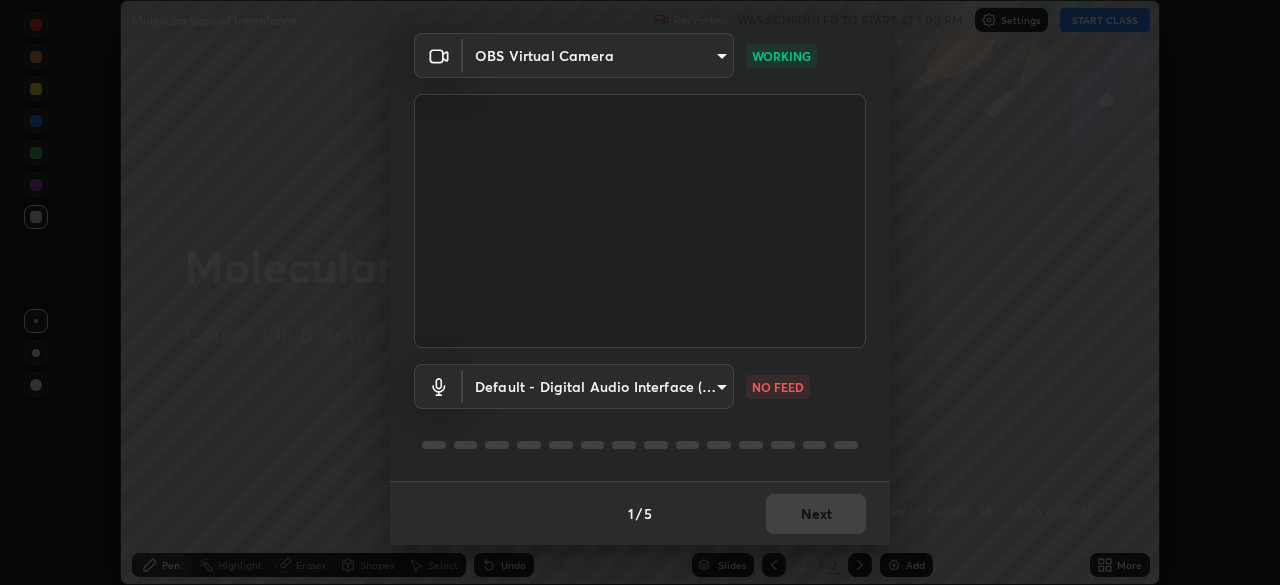 click on "Erase all Molecular basis of Inheritance Recording WAS SCHEDULED TO START AT  1:00 PM Settings START CLASS Setting up your live class Molecular basis of Inheritance • L36 of Course On Botany for NEET Excel 2 2026 [FIRST] [LAST] Pen Highlight Eraser Shapes Select Undo Slides 2 / 2 Add More No doubts shared Encourage your learners to ask a doubt for better clarity Report an issue Reason for reporting Buffering Chat not working Audio - Video sync issue Educator video quality low ​ Attach an image Report Media settings OBS Virtual Camera ca2a7f33afe0fd030c916fdd2ec90d924ab41553388ee536aa1d754fc76036d0 WORKING Default - Digital Audio Interface (2- Cam Link 4K) default NO FEED 1 / 5 Next" at bounding box center (640, 292) 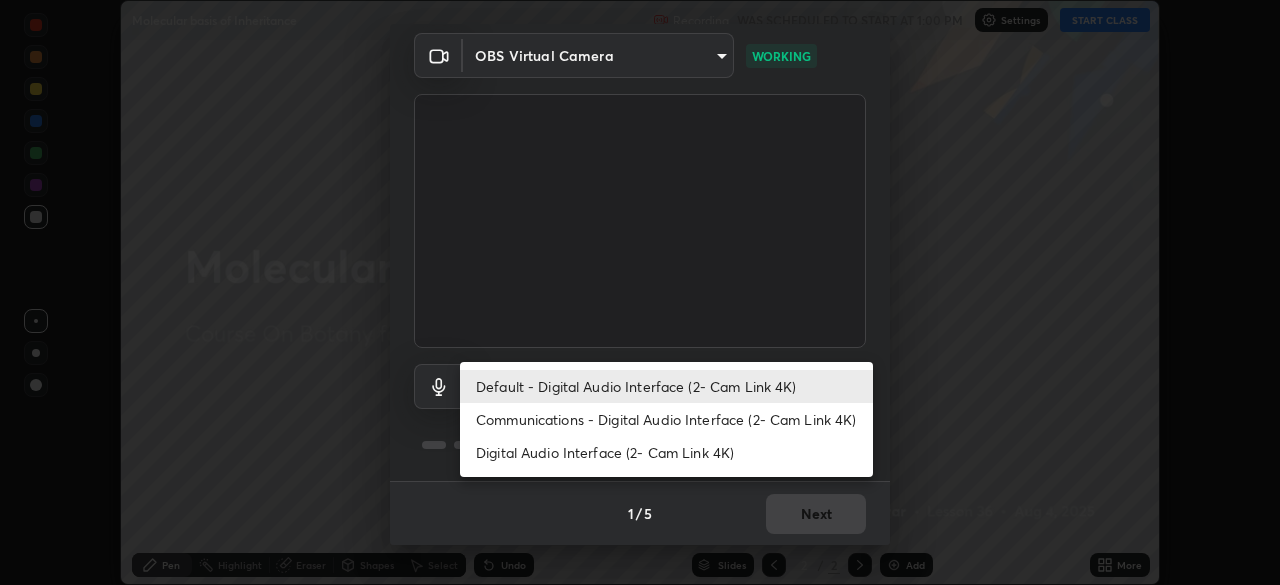 click on "Default - Digital Audio Interface (2- Cam Link 4K)" at bounding box center [666, 386] 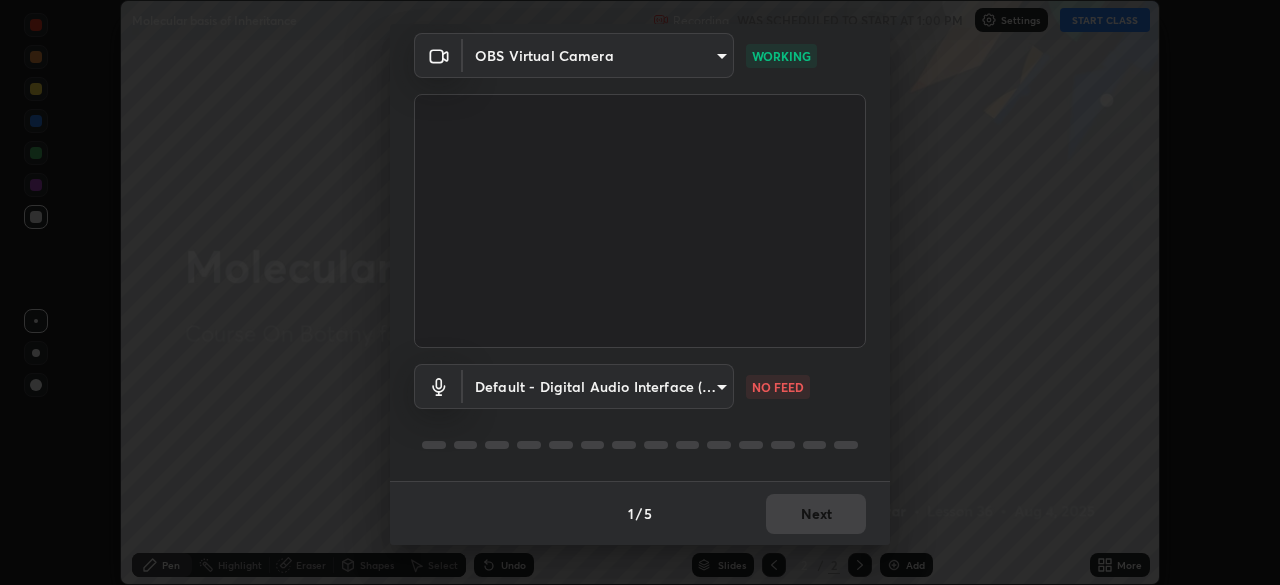 click on "Erase all Molecular basis of Inheritance Recording WAS SCHEDULED TO START AT  1:00 PM Settings START CLASS Setting up your live class Molecular basis of Inheritance • L36 of Course On Botany for NEET Excel 2 2026 [FIRST] [LAST] Pen Highlight Eraser Shapes Select Undo Slides 2 / 2 Add More No doubts shared Encourage your learners to ask a doubt for better clarity Report an issue Reason for reporting Buffering Chat not working Audio - Video sync issue Educator video quality low ​ Attach an image Report Media settings OBS Virtual Camera ca2a7f33afe0fd030c916fdd2ec90d924ab41553388ee536aa1d754fc76036d0 WORKING Default - Digital Audio Interface (2- Cam Link 4K) default NO FEED 1 / 5 Next" at bounding box center (640, 292) 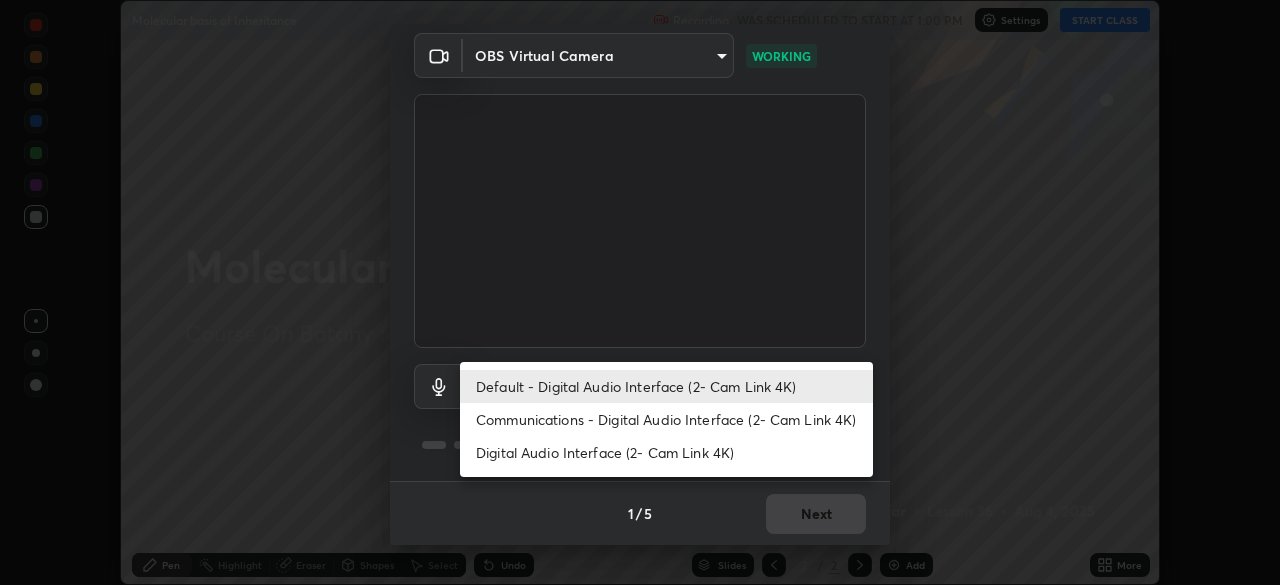 click on "Digital Audio Interface (2- Cam Link 4K)" at bounding box center [666, 452] 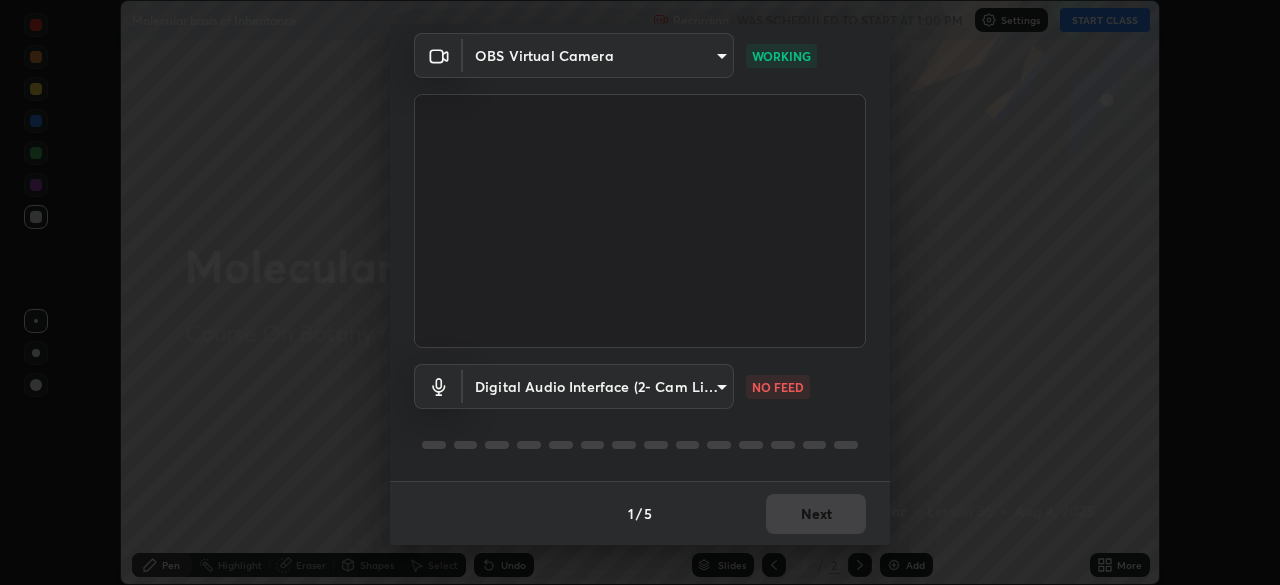 click on "Erase all Molecular basis of Inheritance Recording WAS SCHEDULED TO START AT  1:00 PM Settings START CLASS Setting up your live class Molecular basis of Inheritance • L36 of Course On Botany for NEET Excel 2 2026 [FIRST] [LAST] Pen Highlight Eraser Shapes Select Undo Slides 2 / 2 Add More No doubts shared Encourage your learners to ask a doubt for better clarity Report an issue Reason for reporting Buffering Chat not working Audio - Video sync issue Educator video quality low ​ Attach an image Report Media settings OBS Virtual Camera ca2a7f33afe0fd030c916fdd2ec90d924ab41553388ee536aa1d754fc76036d0 WORKING Digital Audio Interface (2- Cam Link 4K) fad66f26e2b38b108caec8668e2305de90e83bb0105ca3d1af46003be493d7a9 NO FEED 1 / 5 Next" at bounding box center [640, 292] 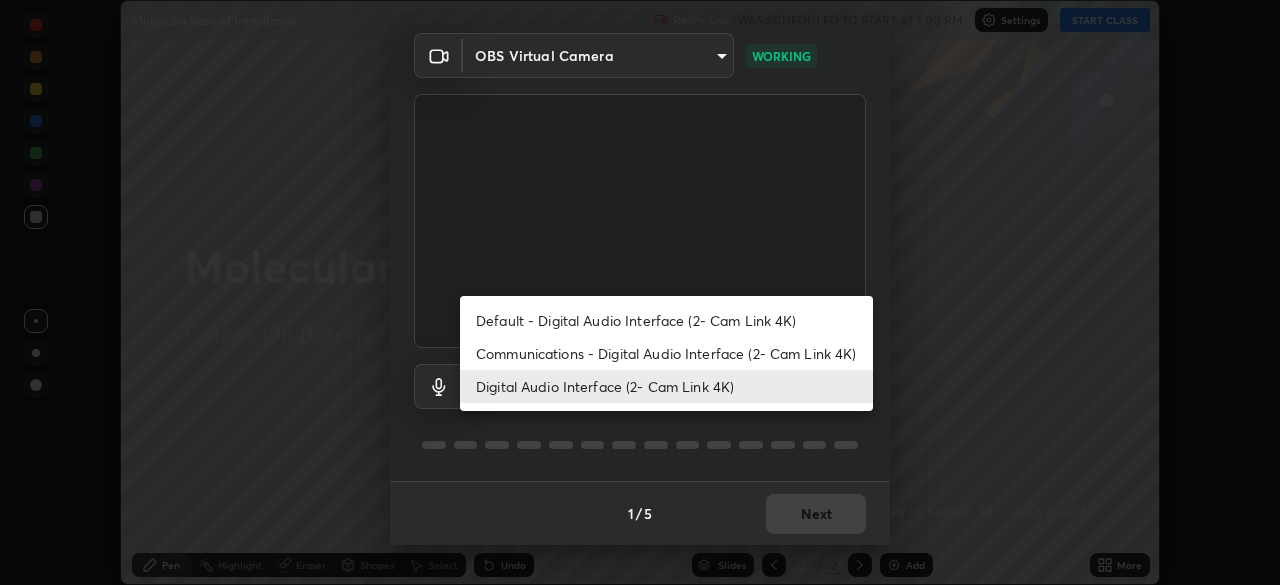 click on "Default - Digital Audio Interface (2- Cam Link 4K)" at bounding box center (666, 320) 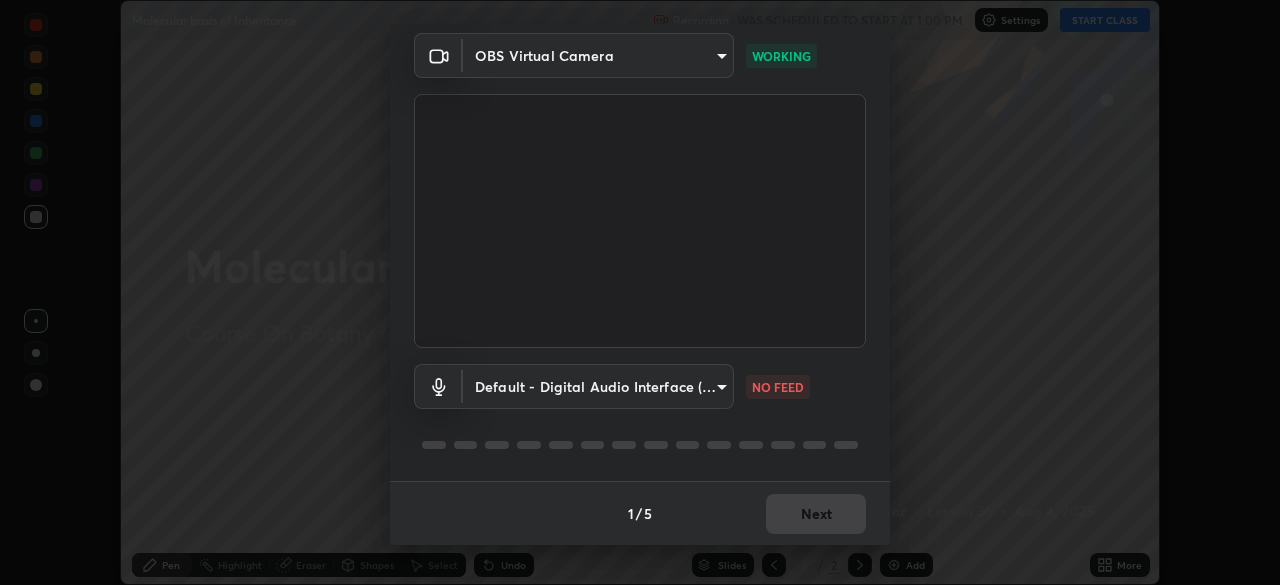 click on "Erase all Molecular basis of Inheritance Recording WAS SCHEDULED TO START AT  1:00 PM Settings START CLASS Setting up your live class Molecular basis of Inheritance • L36 of Course On Botany for NEET Excel 2 2026 [FIRST] [LAST] Pen Highlight Eraser Shapes Select Undo Slides 2 / 2 Add More No doubts shared Encourage your learners to ask a doubt for better clarity Report an issue Reason for reporting Buffering Chat not working Audio - Video sync issue Educator video quality low ​ Attach an image Report Media settings OBS Virtual Camera ca2a7f33afe0fd030c916fdd2ec90d924ab41553388ee536aa1d754fc76036d0 WORKING Default - Digital Audio Interface (2- Cam Link 4K) default NO FEED 1 / 5 Next" at bounding box center [640, 292] 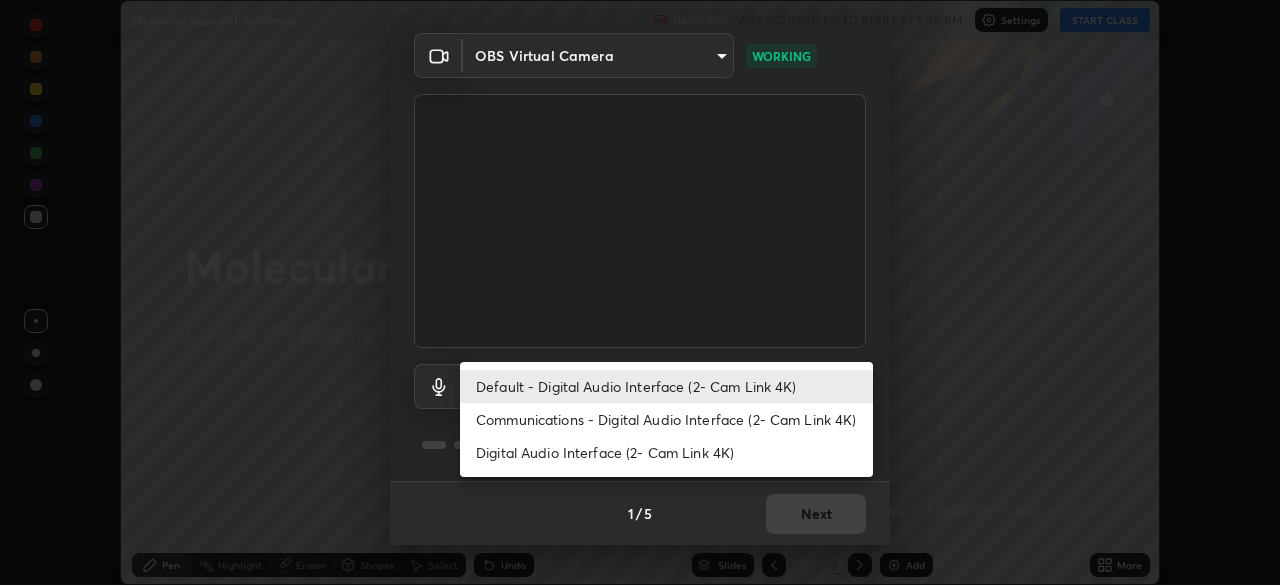 click on "Default - Digital Audio Interface (2- Cam Link 4K)" at bounding box center (666, 386) 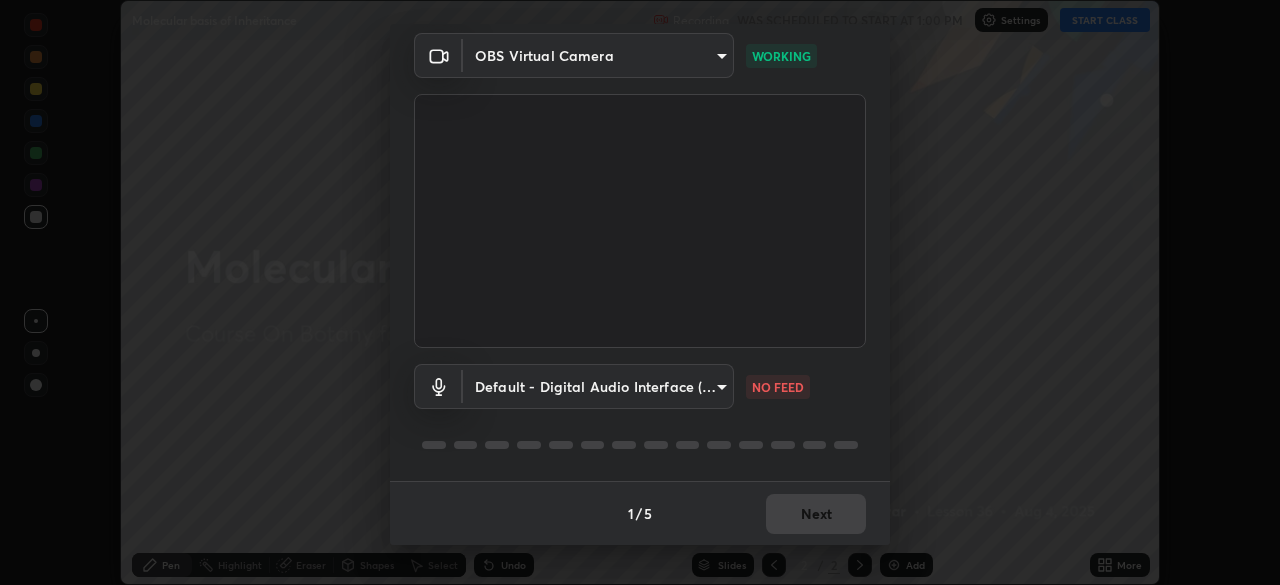 click on "Erase all Molecular basis of Inheritance Recording WAS SCHEDULED TO START AT  1:00 PM Settings START CLASS Setting up your live class Molecular basis of Inheritance • L36 of Course On Botany for NEET Excel 2 2026 [FIRST] [LAST] Pen Highlight Eraser Shapes Select Undo Slides 2 / 2 Add More No doubts shared Encourage your learners to ask a doubt for better clarity Report an issue Reason for reporting Buffering Chat not working Audio - Video sync issue Educator video quality low ​ Attach an image Report Media settings OBS Virtual Camera ca2a7f33afe0fd030c916fdd2ec90d924ab41553388ee536aa1d754fc76036d0 WORKING Default - Digital Audio Interface (2- Cam Link 4K) default NO FEED 1 / 5 Next" at bounding box center [640, 292] 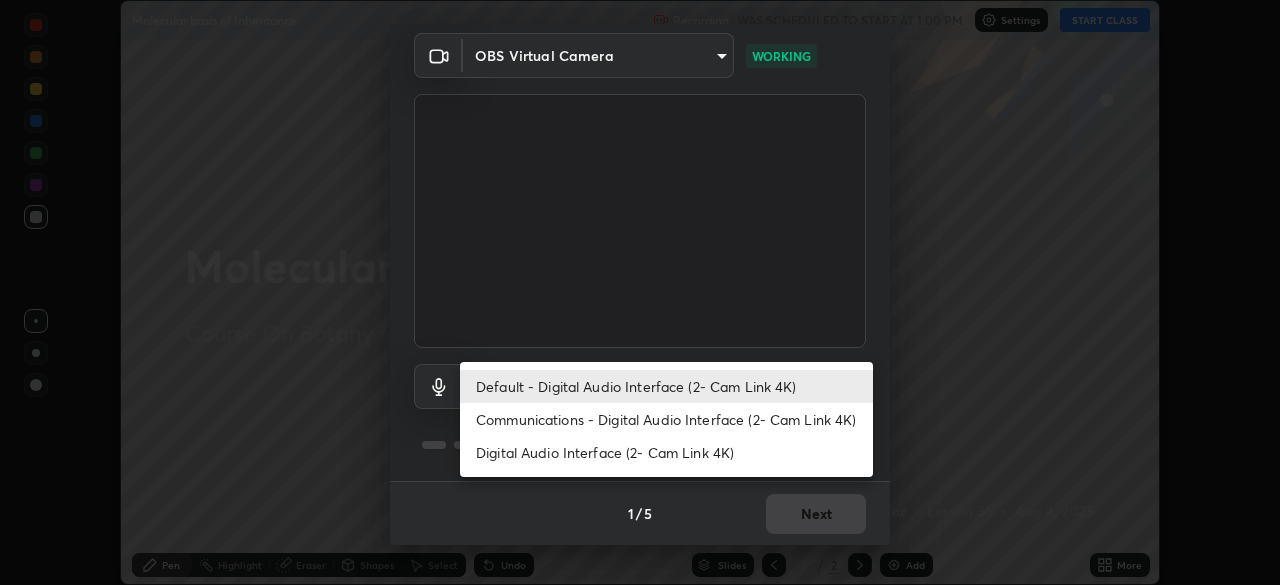click on "Default - Digital Audio Interface (2- Cam Link 4K)" at bounding box center (666, 386) 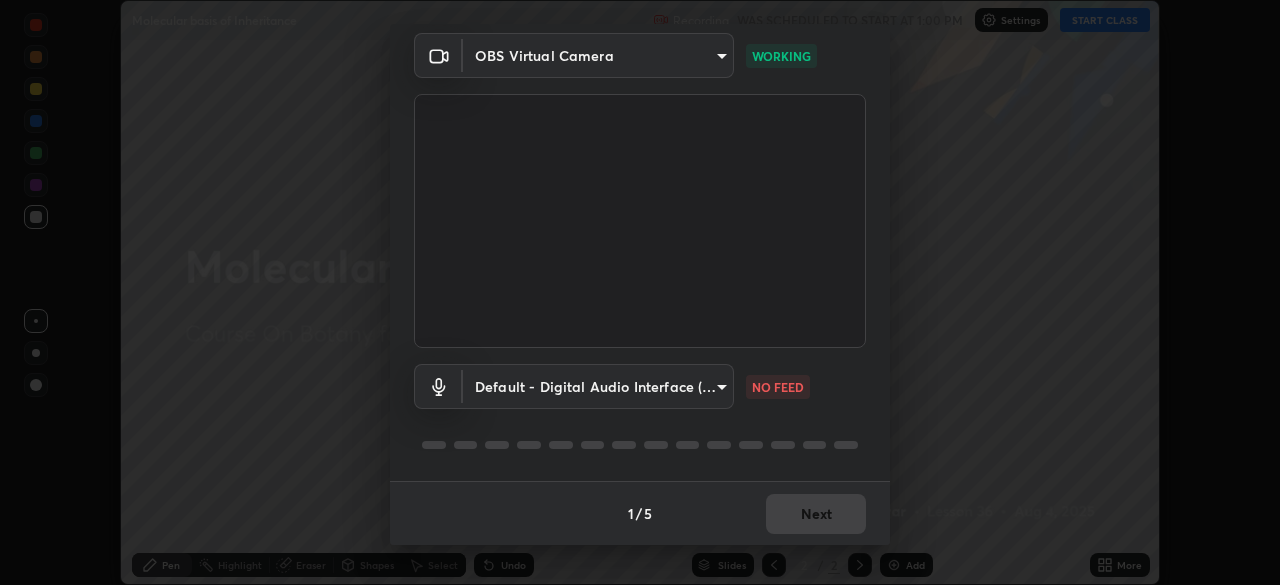 click on "Erase all Molecular basis of Inheritance Recording WAS SCHEDULED TO START AT  1:00 PM Settings START CLASS Setting up your live class Molecular basis of Inheritance • L36 of Course On Botany for NEET Excel 2 2026 [FIRST] [LAST] Pen Highlight Eraser Shapes Select Undo Slides 2 / 2 Add More No doubts shared Encourage your learners to ask a doubt for better clarity Report an issue Reason for reporting Buffering Chat not working Audio - Video sync issue Educator video quality low ​ Attach an image Report Media settings OBS Virtual Camera ca2a7f33afe0fd030c916fdd2ec90d924ab41553388ee536aa1d754fc76036d0 WORKING Default - Digital Audio Interface (2- Cam Link 4K) default NO FEED 1 / 5 Next" at bounding box center (640, 292) 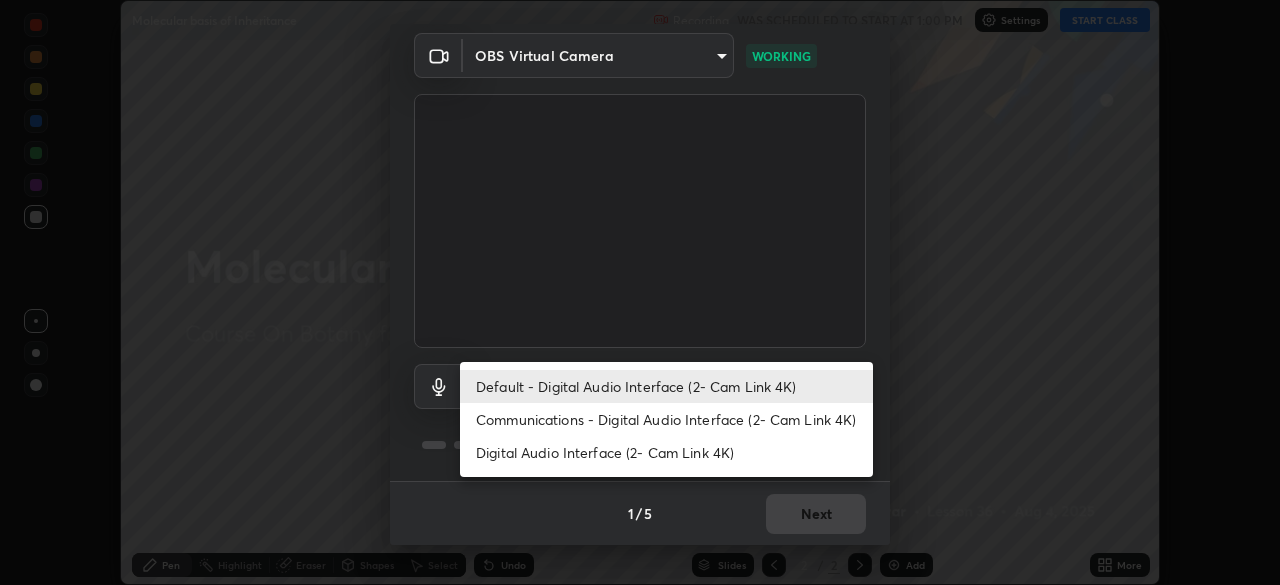 click on "Communications - Digital Audio Interface (2- Cam Link 4K)" at bounding box center (666, 419) 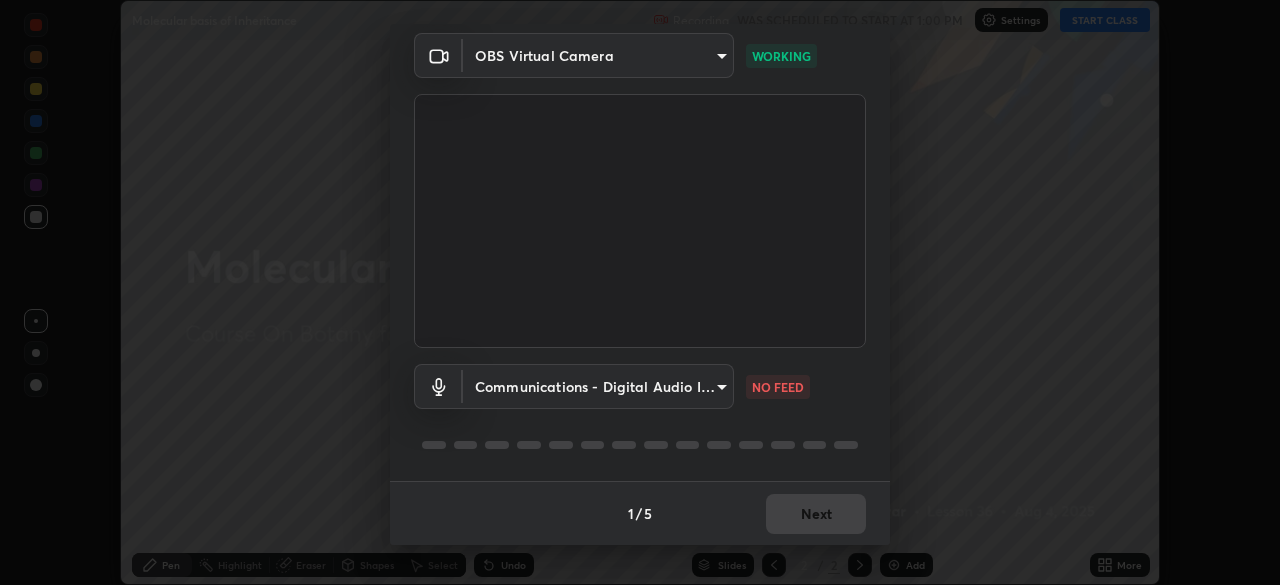click on "Erase all Molecular basis of Inheritance Recording WAS SCHEDULED TO START AT  1:00 PM Settings START CLASS Setting up your live class Molecular basis of Inheritance • L36 of Course On Botany for NEET Excel 2 2026 [FIRST] [LAST] Pen Highlight Eraser Shapes Select Undo Slides 2 / 2 Add More No doubts shared Encourage your learners to ask a doubt for better clarity Report an issue Reason for reporting Buffering Chat not working Audio - Video sync issue Educator video quality low ​ Attach an image Report Media settings OBS Virtual Camera ca2a7f33afe0fd030c916fdd2ec90d924ab41553388ee536aa1d754fc76036d0 WORKING Communications - Digital Audio Interface (2- Cam Link 4K) communications NO FEED 1 / 5 Next" at bounding box center (640, 292) 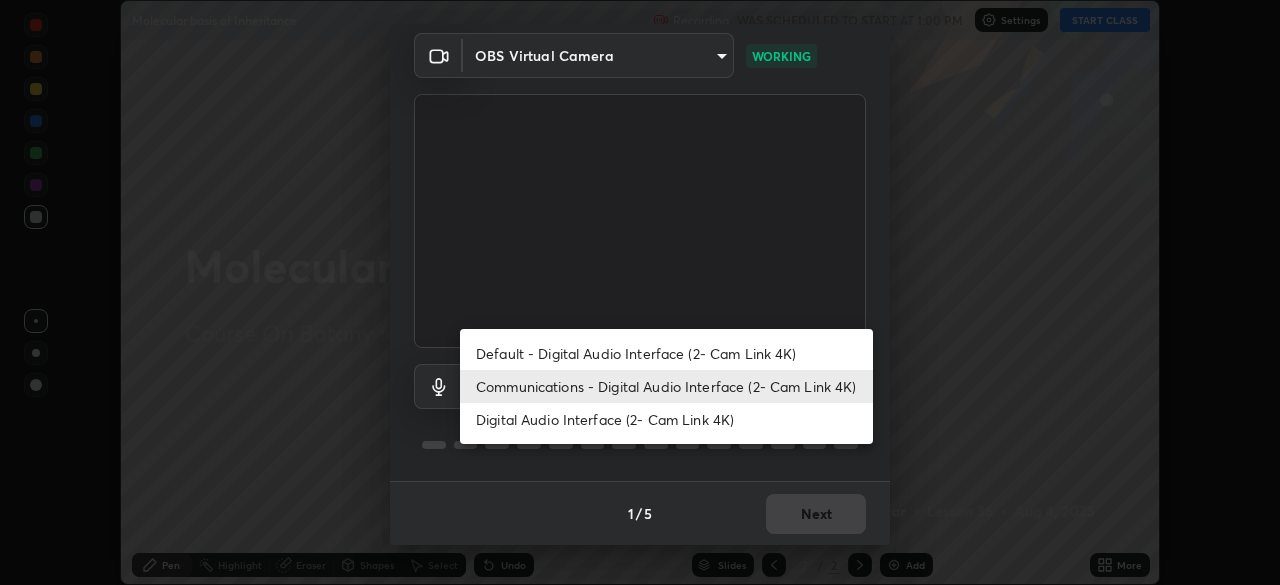 click on "Default - Digital Audio Interface (2- Cam Link 4K)" at bounding box center [666, 353] 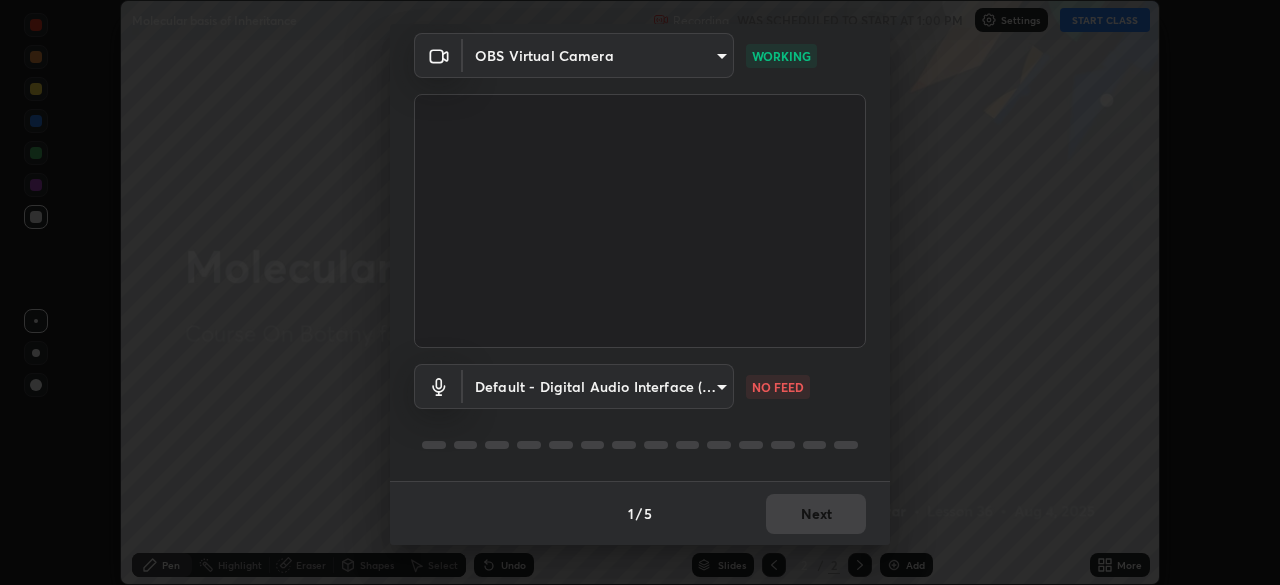 click on "Erase all Molecular basis of Inheritance Recording WAS SCHEDULED TO START AT  1:00 PM Settings START CLASS Setting up your live class Molecular basis of Inheritance • L36 of Course On Botany for NEET Excel 2 2026 [FIRST] [LAST] Pen Highlight Eraser Shapes Select Undo Slides 2 / 2 Add More No doubts shared Encourage your learners to ask a doubt for better clarity Report an issue Reason for reporting Buffering Chat not working Audio - Video sync issue Educator video quality low ​ Attach an image Report Media settings OBS Virtual Camera ca2a7f33afe0fd030c916fdd2ec90d924ab41553388ee536aa1d754fc76036d0 WORKING Default - Digital Audio Interface (2- Cam Link 4K) default NO FEED 1 / 5 Next" at bounding box center [640, 292] 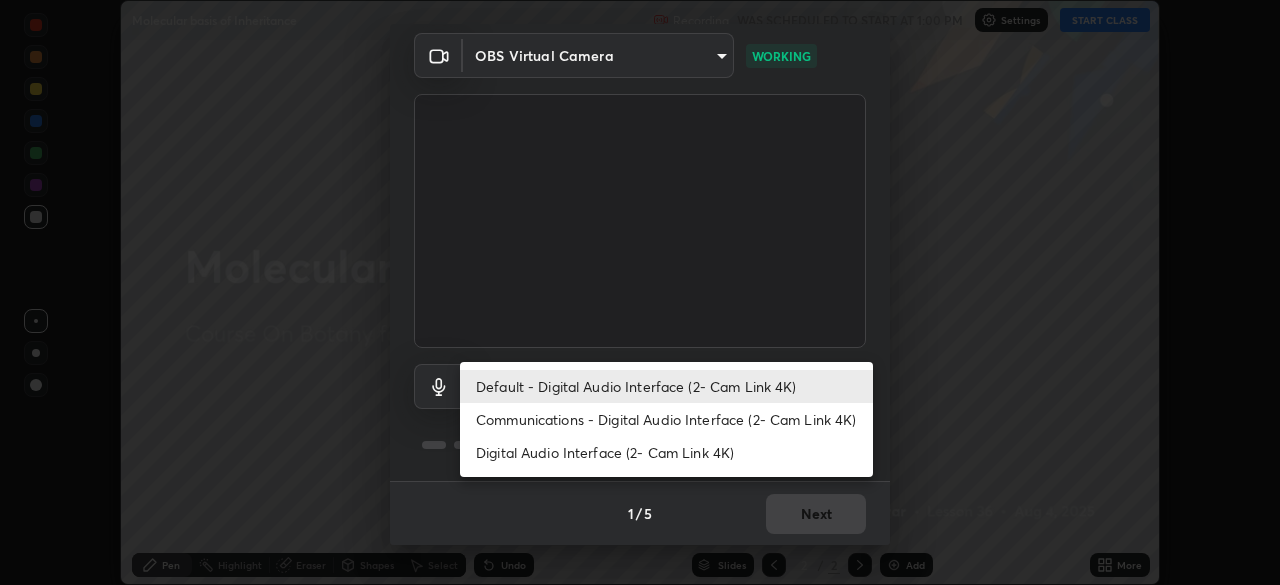 click on "Default - Digital Audio Interface (2- Cam Link 4K)" at bounding box center (666, 386) 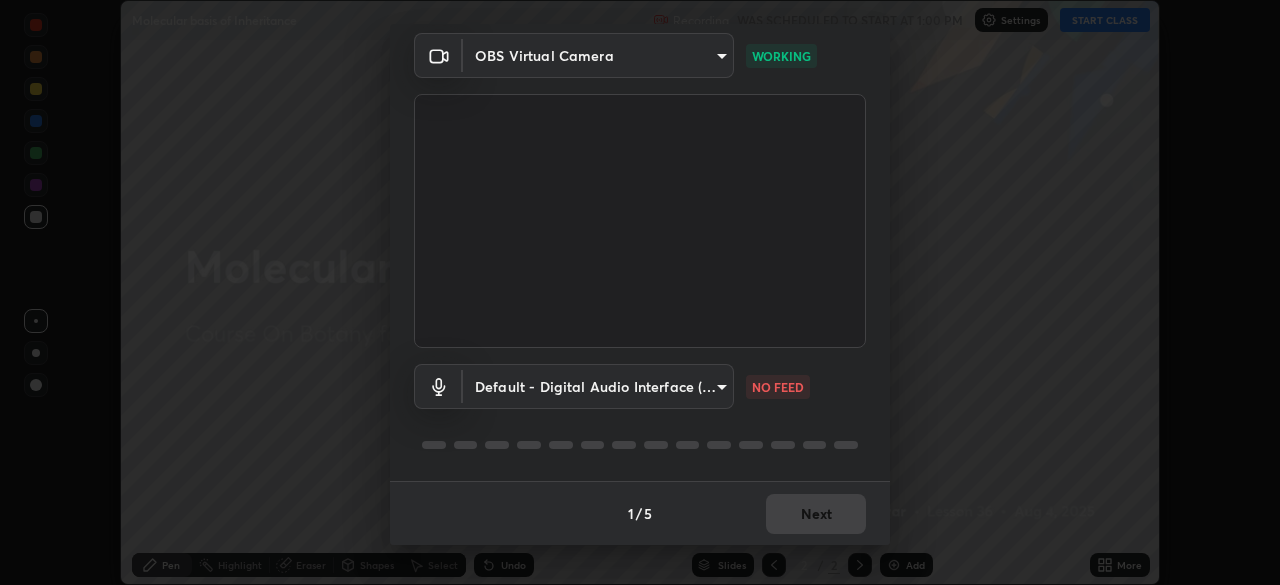 click on "Erase all Molecular basis of Inheritance Recording WAS SCHEDULED TO START AT  1:00 PM Settings START CLASS Setting up your live class Molecular basis of Inheritance • L36 of Course On Botany for NEET Excel 2 2026 [FIRST] [LAST] Pen Highlight Eraser Shapes Select Undo Slides 2 / 2 Add More No doubts shared Encourage your learners to ask a doubt for better clarity Report an issue Reason for reporting Buffering Chat not working Audio - Video sync issue Educator video quality low ​ Attach an image Report Media settings OBS Virtual Camera ca2a7f33afe0fd030c916fdd2ec90d924ab41553388ee536aa1d754fc76036d0 WORKING Default - Digital Audio Interface (2- Cam Link 4K) default NO FEED 1 / 5 Next" at bounding box center [640, 292] 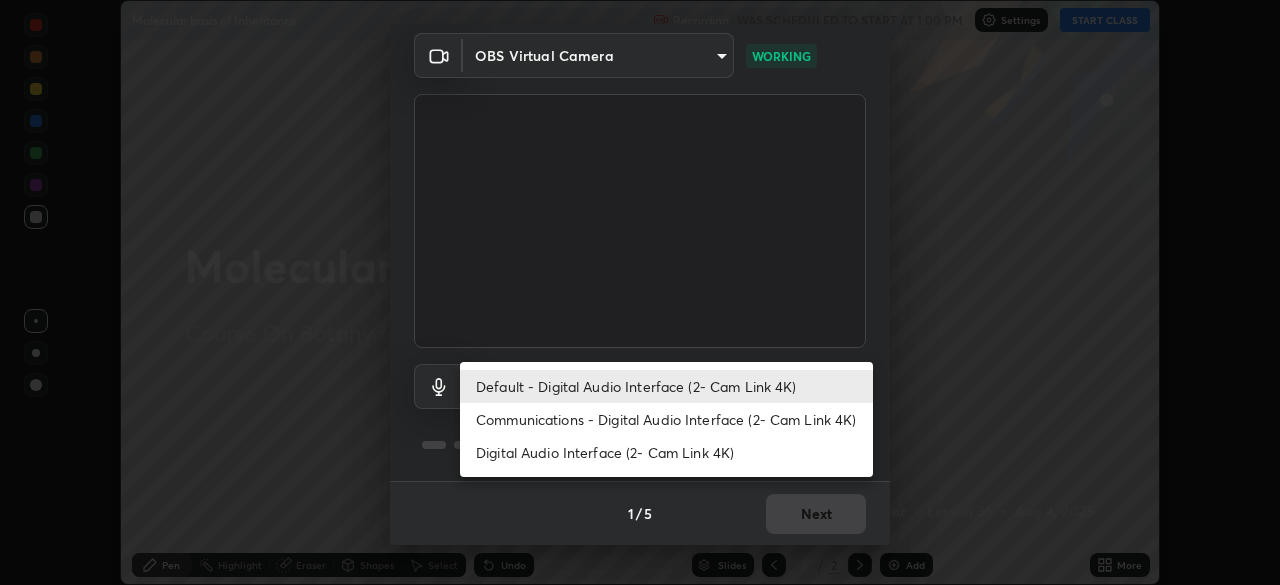 click on "Default - Digital Audio Interface (2- Cam Link 4K)" at bounding box center [666, 386] 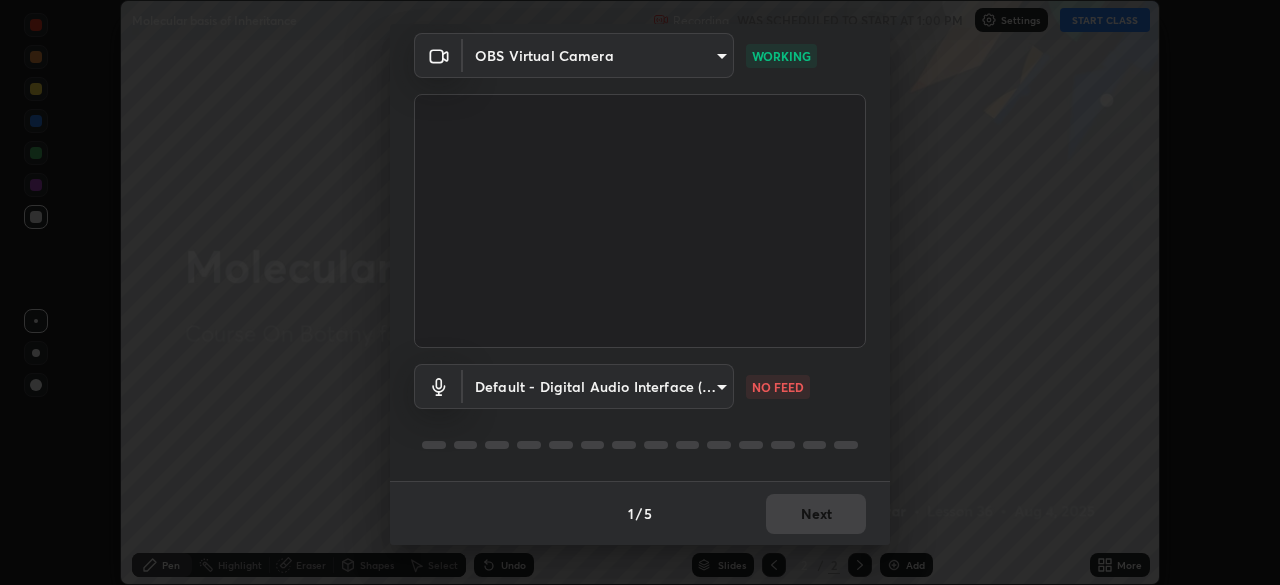 click on "Erase all Molecular basis of Inheritance Recording WAS SCHEDULED TO START AT  1:00 PM Settings START CLASS Setting up your live class Molecular basis of Inheritance • L36 of Course On Botany for NEET Excel 2 2026 [FIRST] [LAST] Pen Highlight Eraser Shapes Select Undo Slides 2 / 2 Add More No doubts shared Encourage your learners to ask a doubt for better clarity Report an issue Reason for reporting Buffering Chat not working Audio - Video sync issue Educator video quality low ​ Attach an image Report Media settings OBS Virtual Camera ca2a7f33afe0fd030c916fdd2ec90d924ab41553388ee536aa1d754fc76036d0 WORKING Default - Digital Audio Interface (2- Cam Link 4K) default NO FEED 1 / 5 Next" at bounding box center (640, 292) 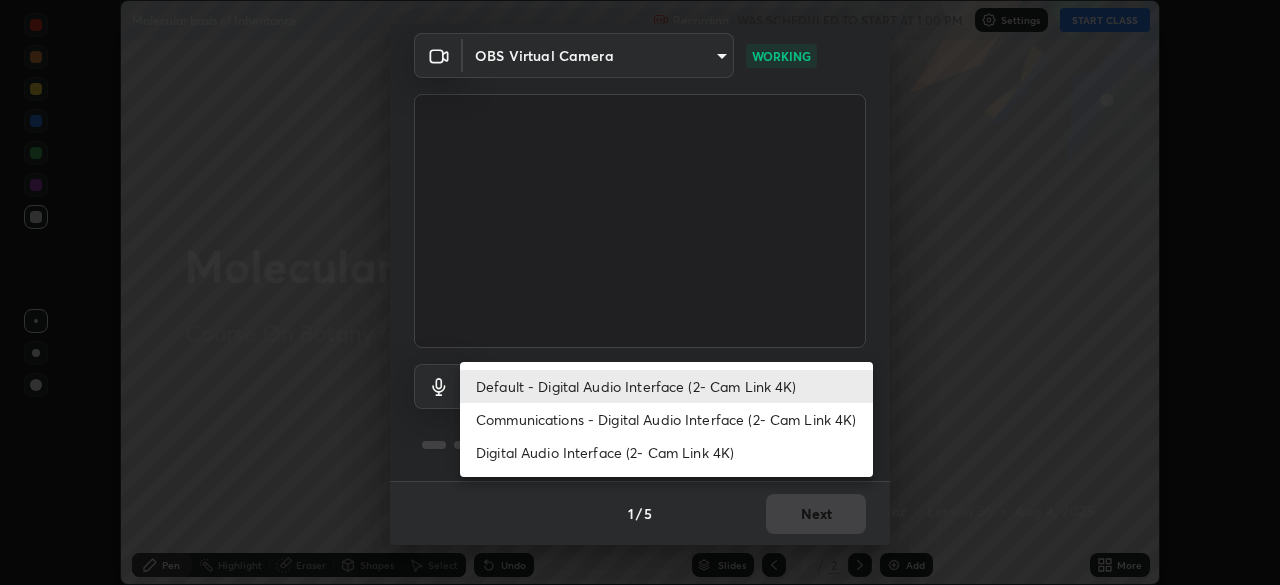 click on "Default - Digital Audio Interface (2- Cam Link 4K)" at bounding box center [666, 386] 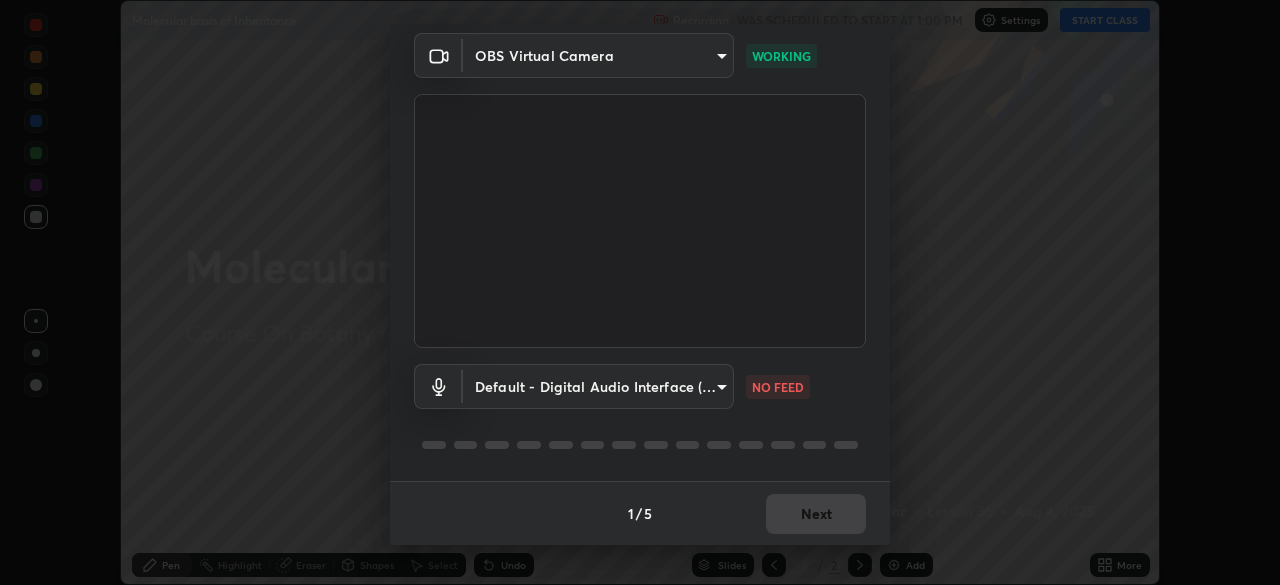 click on "Erase all Molecular basis of Inheritance Recording WAS SCHEDULED TO START AT  1:00 PM Settings START CLASS Setting up your live class Molecular basis of Inheritance • L36 of Course On Botany for NEET Excel 2 2026 [FIRST] [LAST] Pen Highlight Eraser Shapes Select Undo Slides 2 / 2 Add More No doubts shared Encourage your learners to ask a doubt for better clarity Report an issue Reason for reporting Buffering Chat not working Audio - Video sync issue Educator video quality low ​ Attach an image Report Media settings OBS Virtual Camera ca2a7f33afe0fd030c916fdd2ec90d924ab41553388ee536aa1d754fc76036d0 WORKING Default - Digital Audio Interface (2- Cam Link 4K) default NO FEED 1 / 5 Next" at bounding box center (640, 292) 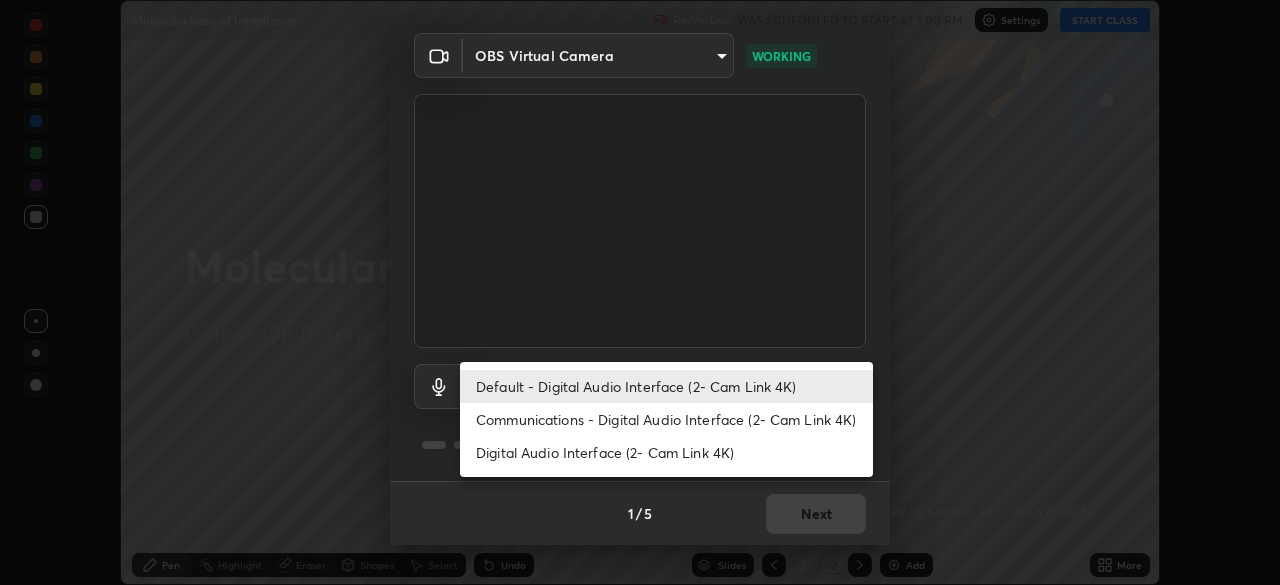 click on "Default - Digital Audio Interface (2- Cam Link 4K)" at bounding box center (666, 386) 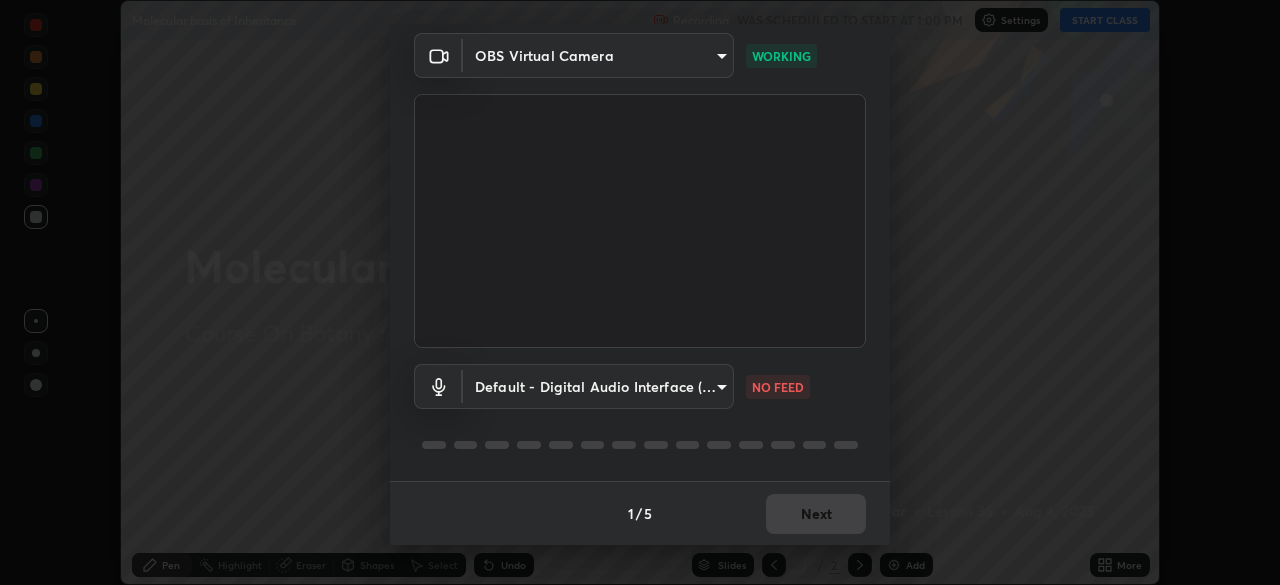 click on "Default - Digital Audio Interface (2- Cam Link 4K)" at bounding box center (614, 386) 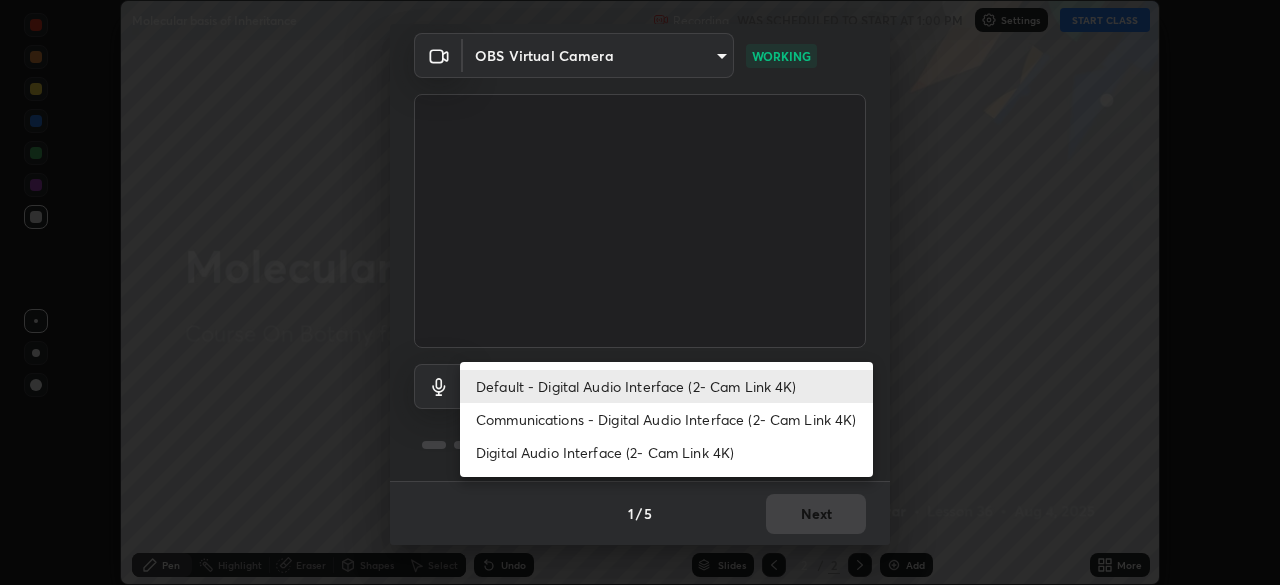 click on "Default - Digital Audio Interface (2- Cam Link 4K)" at bounding box center (666, 386) 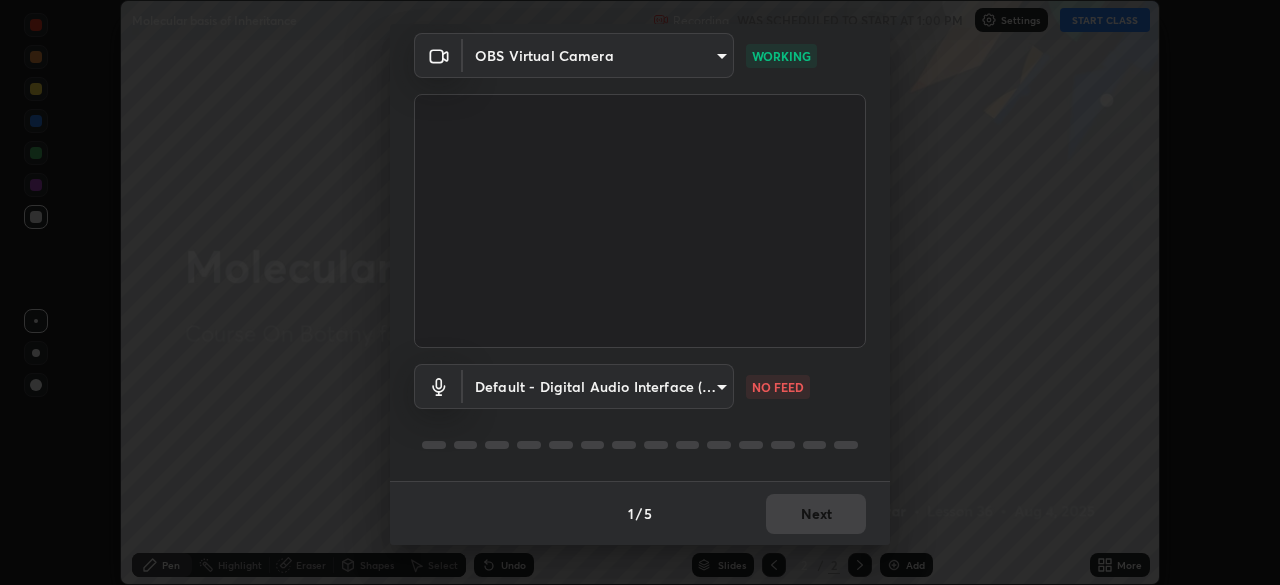 click on "Erase all Molecular basis of Inheritance Recording WAS SCHEDULED TO START AT  1:00 PM Settings START CLASS Setting up your live class Molecular basis of Inheritance • L36 of Course On Botany for NEET Excel 2 2026 [FIRST] [LAST] Pen Highlight Eraser Shapes Select Undo Slides 2 / 2 Add More No doubts shared Encourage your learners to ask a doubt for better clarity Report an issue Reason for reporting Buffering Chat not working Audio - Video sync issue Educator video quality low ​ Attach an image Report Media settings OBS Virtual Camera ca2a7f33afe0fd030c916fdd2ec90d924ab41553388ee536aa1d754fc76036d0 WORKING Default - Digital Audio Interface (2- Cam Link 4K) default NO FEED 1 / 5 Next" at bounding box center [640, 292] 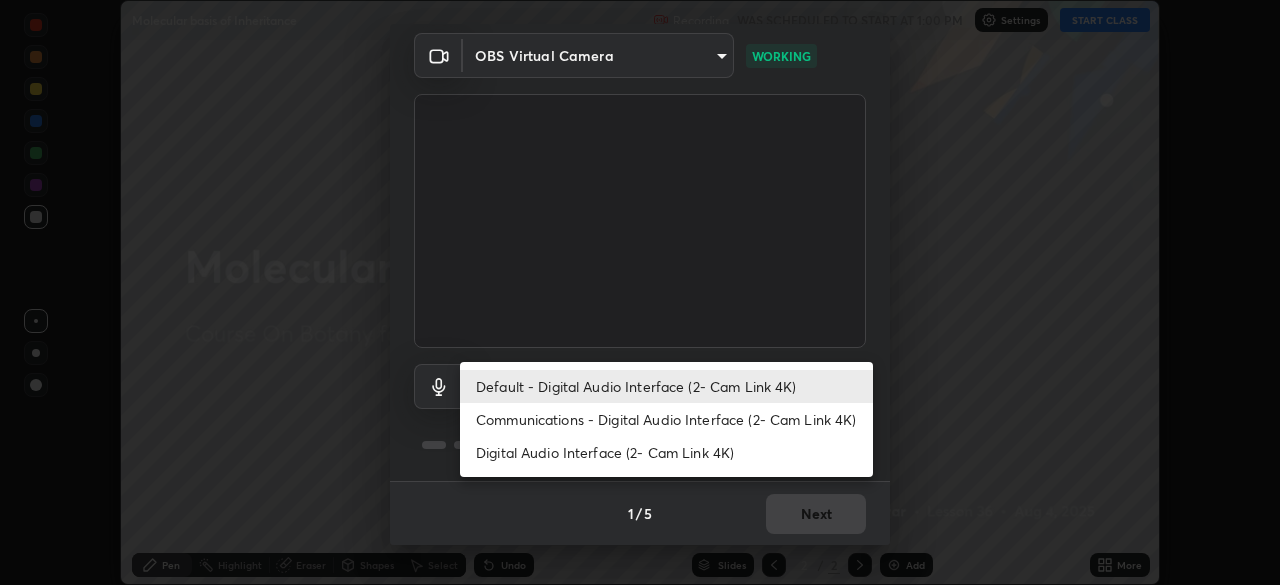 click on "Default - Digital Audio Interface (2- Cam Link 4K)" at bounding box center [666, 386] 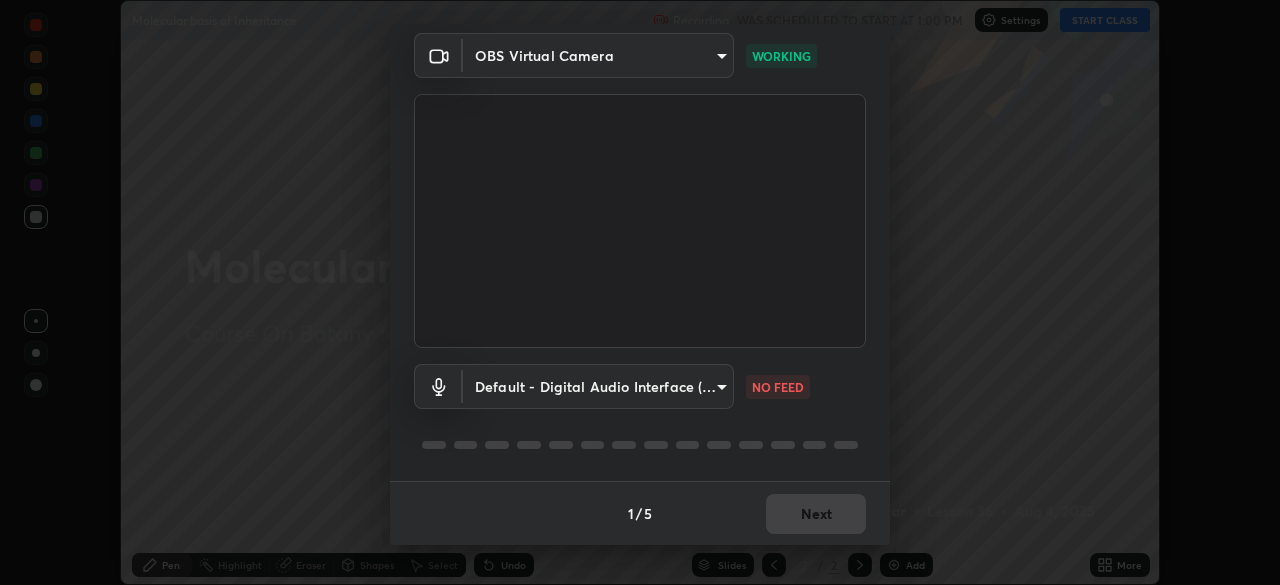 click on "Erase all Molecular basis of Inheritance Recording WAS SCHEDULED TO START AT  1:00 PM Settings START CLASS Setting up your live class Molecular basis of Inheritance • L36 of Course On Botany for NEET Excel 2 2026 [FIRST] [LAST] Pen Highlight Eraser Shapes Select Undo Slides 2 / 2 Add More No doubts shared Encourage your learners to ask a doubt for better clarity Report an issue Reason for reporting Buffering Chat not working Audio - Video sync issue Educator video quality low ​ Attach an image Report Media settings OBS Virtual Camera ca2a7f33afe0fd030c916fdd2ec90d924ab41553388ee536aa1d754fc76036d0 WORKING Default - Digital Audio Interface (2- Cam Link 4K) default NO FEED 1 / 5 Next" at bounding box center (640, 292) 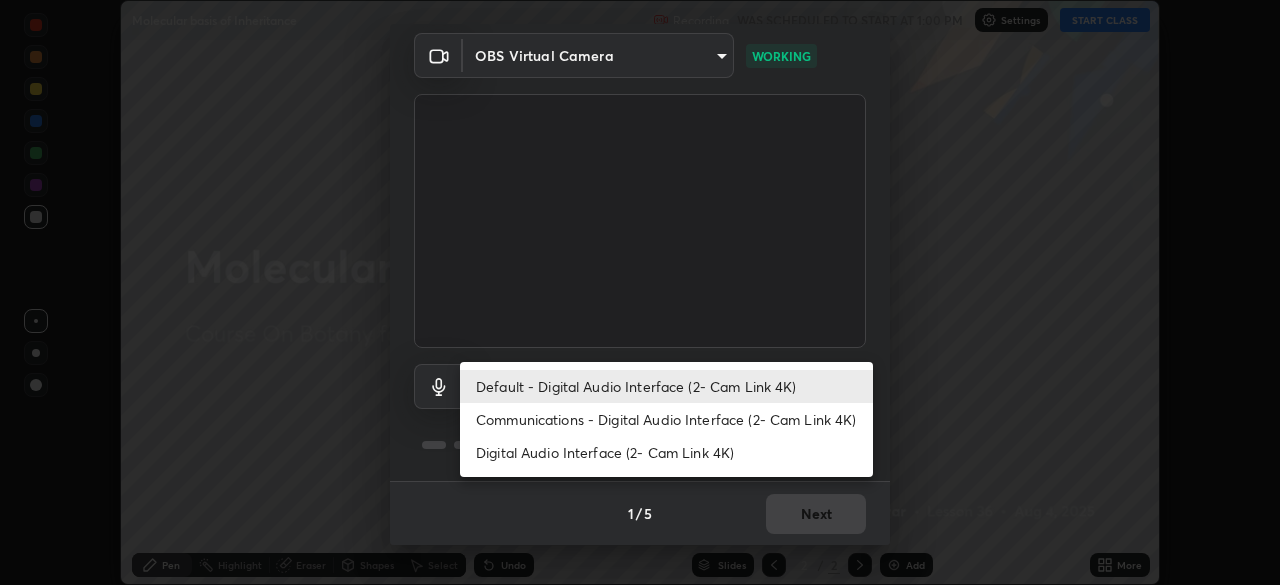 click on "Default - Digital Audio Interface (2- Cam Link 4K)" at bounding box center (666, 386) 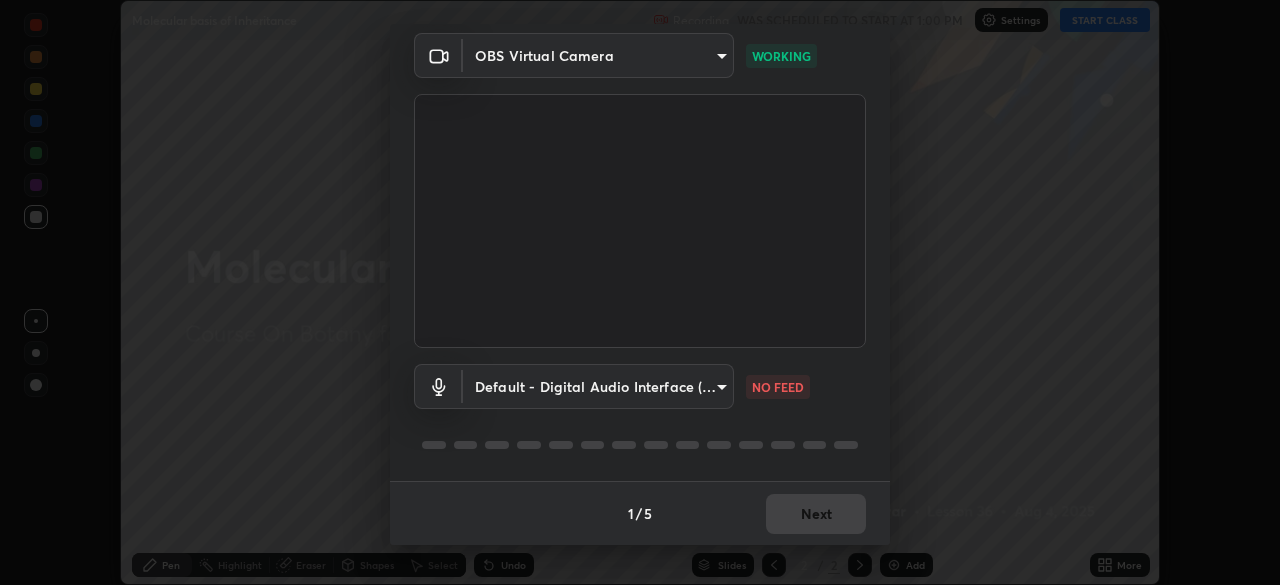 click on "Erase all Molecular basis of Inheritance Recording WAS SCHEDULED TO START AT  1:00 PM Settings START CLASS Setting up your live class Molecular basis of Inheritance • L36 of Course On Botany for NEET Excel 2 2026 [FIRST] [LAST] Pen Highlight Eraser Shapes Select Undo Slides 2 / 2 Add More No doubts shared Encourage your learners to ask a doubt for better clarity Report an issue Reason for reporting Buffering Chat not working Audio - Video sync issue Educator video quality low ​ Attach an image Report Media settings OBS Virtual Camera ca2a7f33afe0fd030c916fdd2ec90d924ab41553388ee536aa1d754fc76036d0 WORKING Default - Digital Audio Interface (2- Cam Link 4K) default NO FEED 1 / 5 Next" at bounding box center (640, 292) 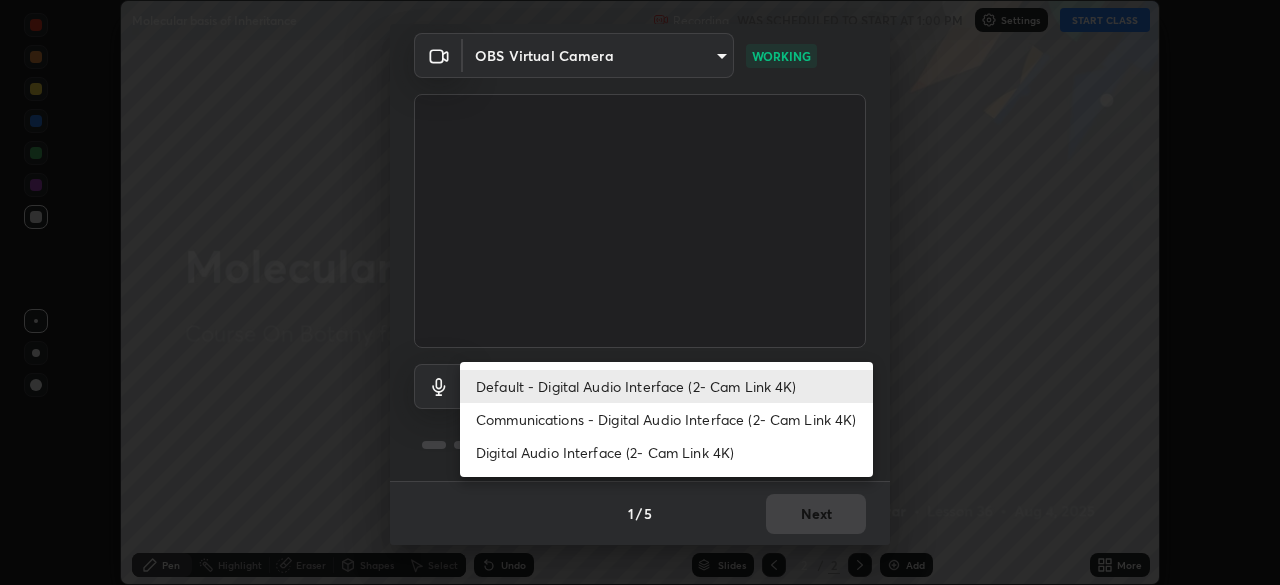 click on "Default - Digital Audio Interface (2- Cam Link 4K)" at bounding box center (666, 386) 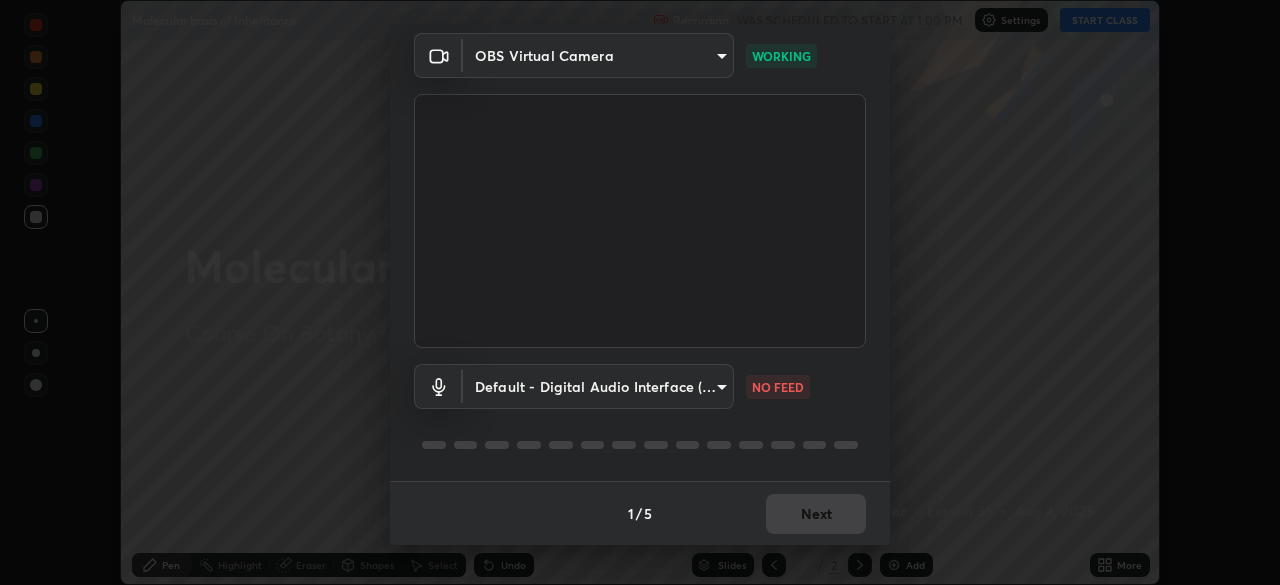 click on "Erase all Molecular basis of Inheritance Recording WAS SCHEDULED TO START AT  1:00 PM Settings START CLASS Setting up your live class Molecular basis of Inheritance • L36 of Course On Botany for NEET Excel 2 2026 [FIRST] [LAST] Pen Highlight Eraser Shapes Select Undo Slides 2 / 2 Add More No doubts shared Encourage your learners to ask a doubt for better clarity Report an issue Reason for reporting Buffering Chat not working Audio - Video sync issue Educator video quality low ​ Attach an image Report Media settings OBS Virtual Camera ca2a7f33afe0fd030c916fdd2ec90d924ab41553388ee536aa1d754fc76036d0 WORKING Default - Digital Audio Interface (2- Cam Link 4K) default NO FEED 1 / 5 Next" at bounding box center (640, 292) 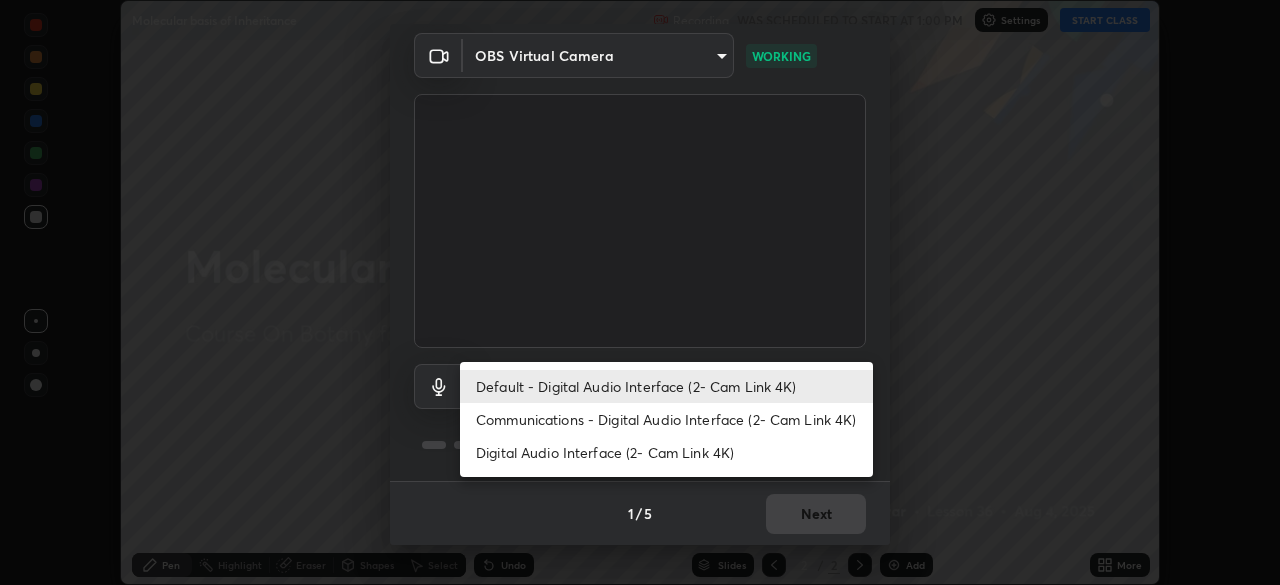 click on "Digital Audio Interface (2- Cam Link 4K)" at bounding box center [666, 452] 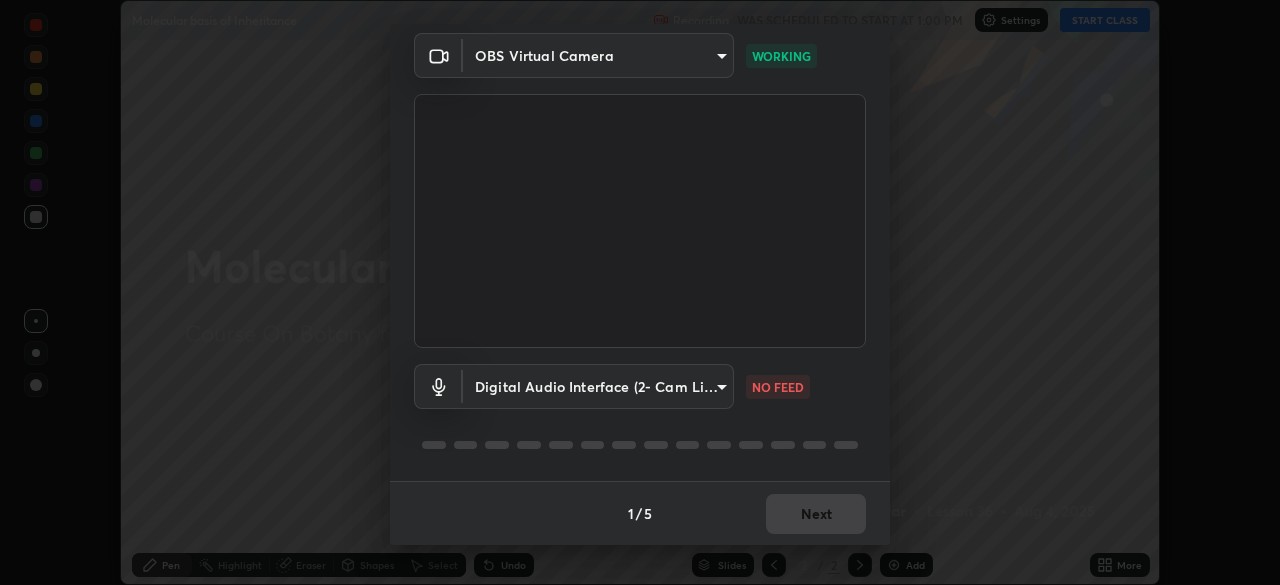 click on "Erase all Molecular basis of Inheritance Recording WAS SCHEDULED TO START AT  1:00 PM Settings START CLASS Setting up your live class Molecular basis of Inheritance • L36 of Course On Botany for NEET Excel 2 2026 [FIRST] [LAST] Pen Highlight Eraser Shapes Select Undo Slides 2 / 2 Add More No doubts shared Encourage your learners to ask a doubt for better clarity Report an issue Reason for reporting Buffering Chat not working Audio - Video sync issue Educator video quality low ​ Attach an image Report Media settings OBS Virtual Camera ca2a7f33afe0fd030c916fdd2ec90d924ab41553388ee536aa1d754fc76036d0 WORKING Digital Audio Interface (2- Cam Link 4K) fad66f26e2b38b108caec8668e2305de90e83bb0105ca3d1af46003be493d7a9 NO FEED 1 / 5 Next" at bounding box center (640, 292) 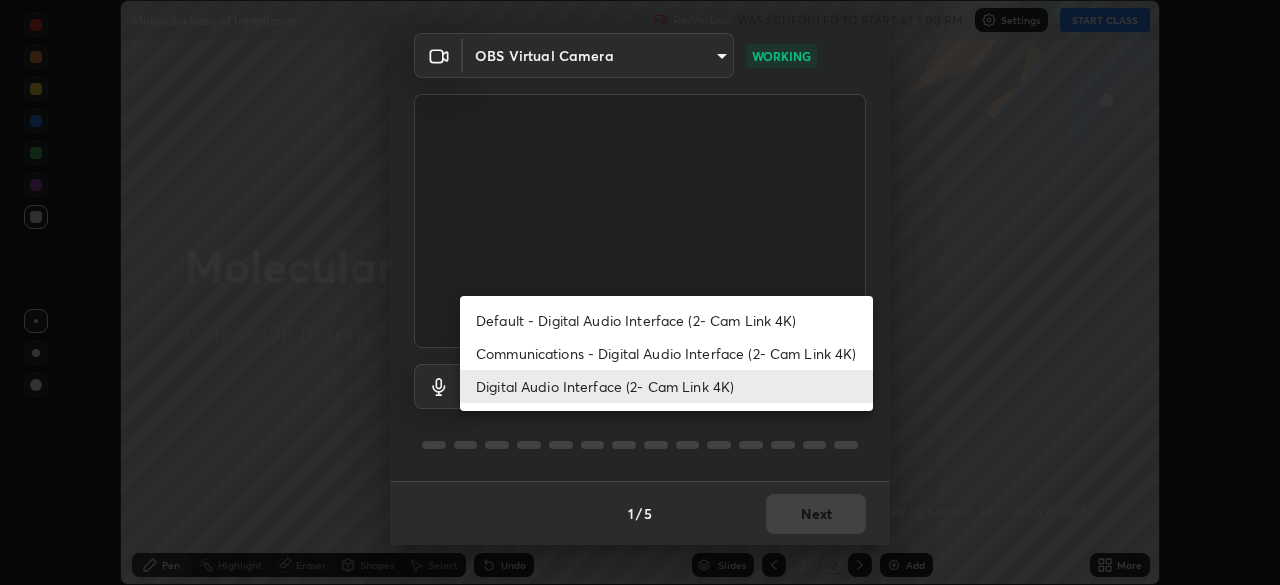 click on "Default - Digital Audio Interface (2- Cam Link 4K)" at bounding box center [666, 320] 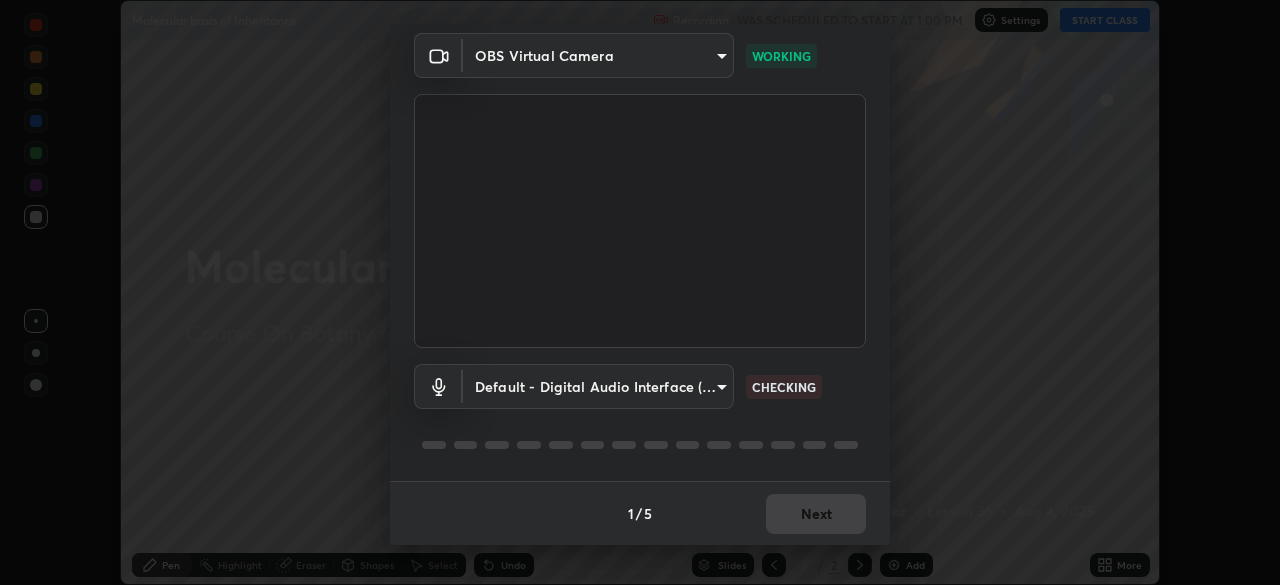 click on "Erase all Molecular basis of Inheritance Recording WAS SCHEDULED TO START AT  1:00 PM Settings START CLASS Setting up your live class Molecular basis of Inheritance • L36 of Course On Botany for NEET Excel 2 2026 [FIRST] [LAST] Pen Highlight Eraser Shapes Select Undo Slides 2 / 2 Add More No doubts shared Encourage your learners to ask a doubt for better clarity Report an issue Reason for reporting Buffering Chat not working Audio - Video sync issue Educator video quality low ​ Attach an image Report Media settings OBS Virtual Camera ca2a7f33afe0fd030c916fdd2ec90d924ab41553388ee536aa1d754fc76036d0 WORKING Default - Digital Audio Interface (2- Cam Link 4K) default CHECKING 1 / 5 Next" at bounding box center [640, 292] 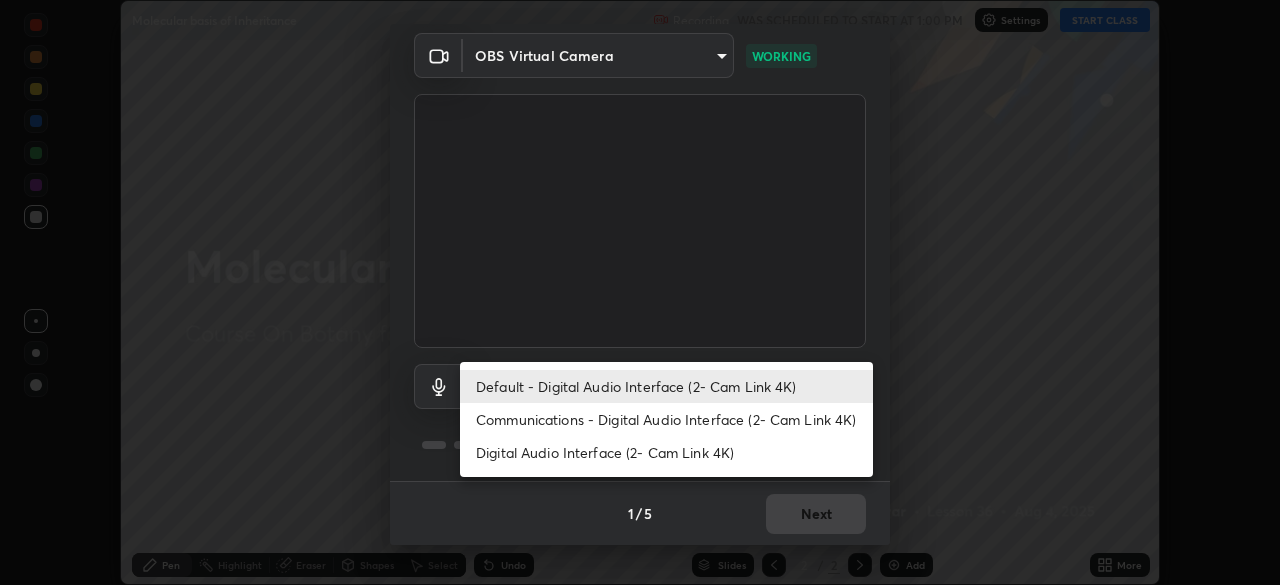 click on "Digital Audio Interface (2- Cam Link 4K)" at bounding box center (666, 452) 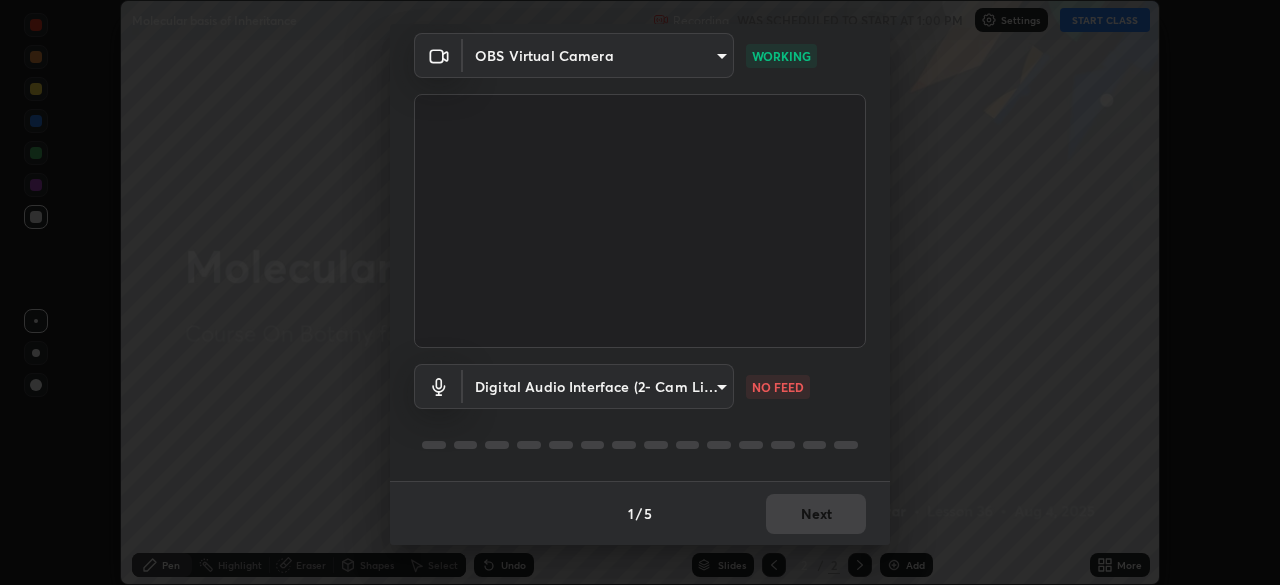 click on "Erase all Molecular basis of Inheritance Recording WAS SCHEDULED TO START AT  1:00 PM Settings START CLASS Setting up your live class Molecular basis of Inheritance • L36 of Course On Botany for NEET Excel 2 2026 [FIRST] [LAST] Pen Highlight Eraser Shapes Select Undo Slides 2 / 2 Add More No doubts shared Encourage your learners to ask a doubt for better clarity Report an issue Reason for reporting Buffering Chat not working Audio - Video sync issue Educator video quality low ​ Attach an image Report Media settings OBS Virtual Camera ca2a7f33afe0fd030c916fdd2ec90d924ab41553388ee536aa1d754fc76036d0 WORKING Digital Audio Interface (2- Cam Link 4K) fad66f26e2b38b108caec8668e2305de90e83bb0105ca3d1af46003be493d7a9 NO FEED 1 / 5 Next" at bounding box center [640, 292] 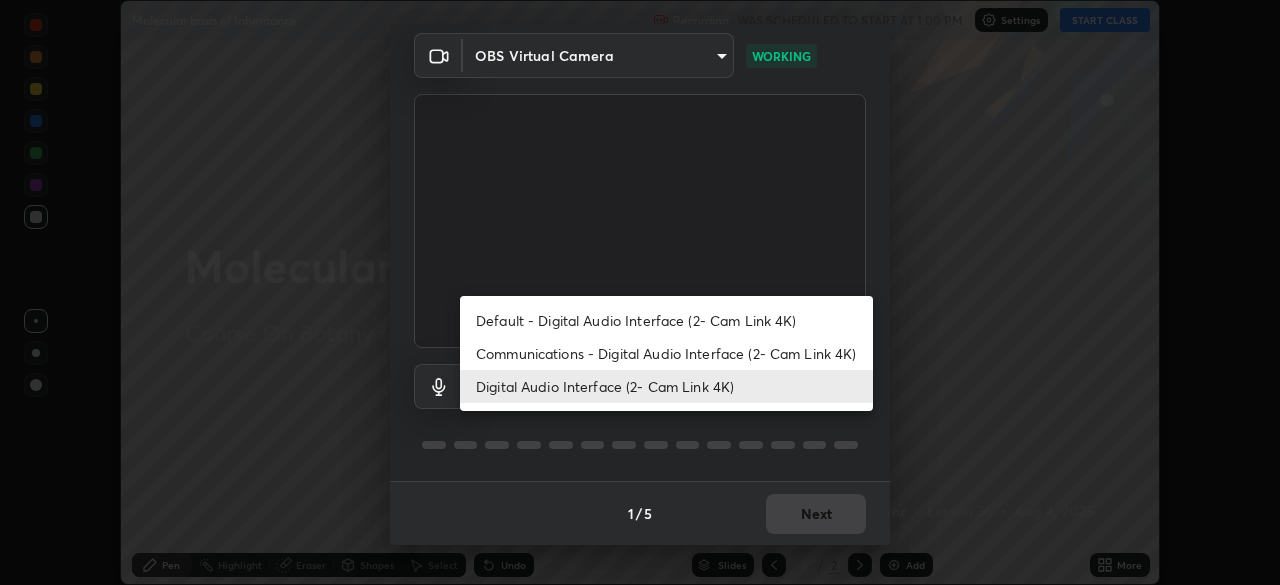 click on "Default - Digital Audio Interface (2- Cam Link 4K)" at bounding box center (666, 320) 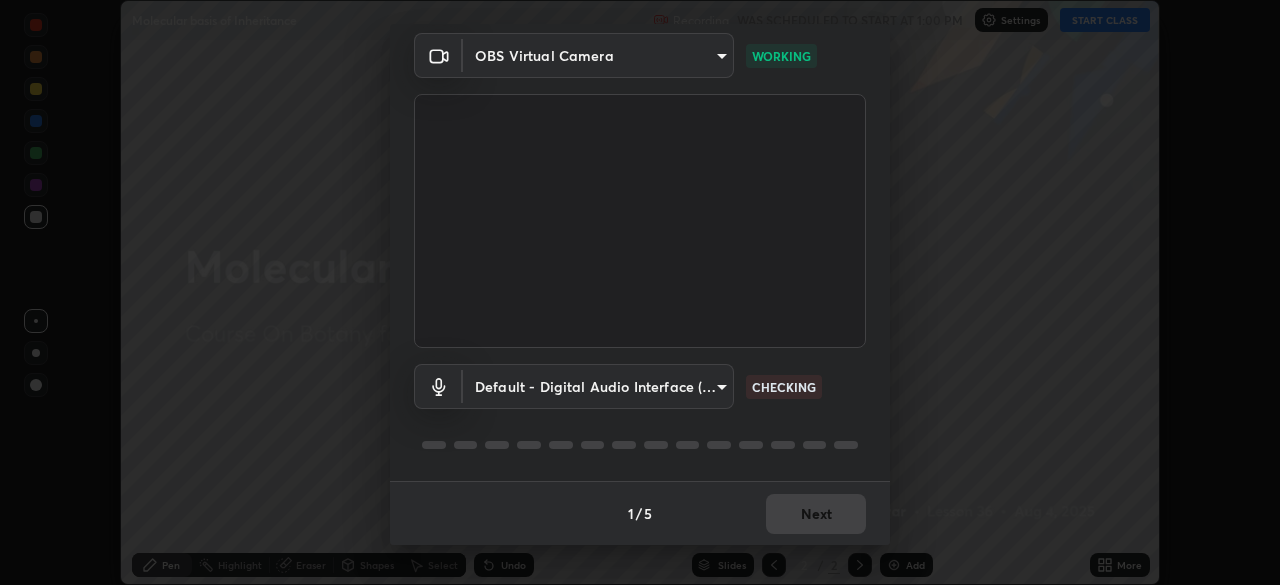 scroll, scrollTop: 0, scrollLeft: 0, axis: both 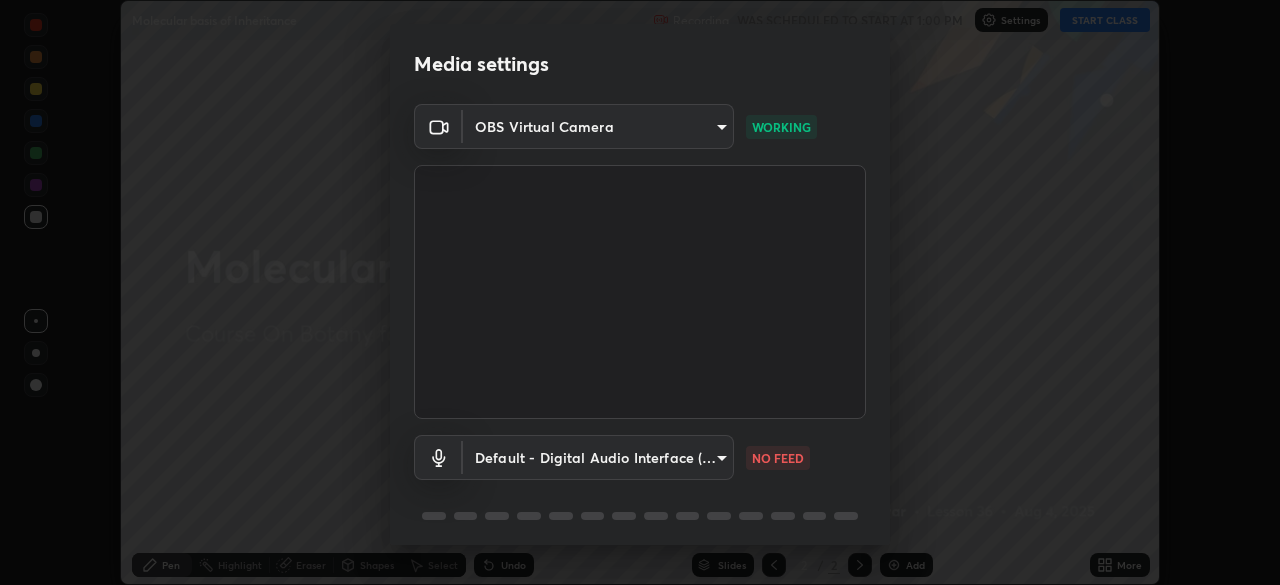 click on "Erase all Molecular basis of Inheritance Recording WAS SCHEDULED TO START AT  1:00 PM Settings START CLASS Setting up your live class Molecular basis of Inheritance • L36 of Course On Botany for NEET Excel 2 2026 [FIRST] [LAST] Pen Highlight Eraser Shapes Select Undo Slides 2 / 2 Add More No doubts shared Encourage your learners to ask a doubt for better clarity Report an issue Reason for reporting Buffering Chat not working Audio - Video sync issue Educator video quality low ​ Attach an image Report Media settings OBS Virtual Camera ca2a7f33afe0fd030c916fdd2ec90d924ab41553388ee536aa1d754fc76036d0 WORKING Default - Digital Audio Interface (2- Cam Link 4K) default NO FEED 1 / 5 Next" at bounding box center [640, 292] 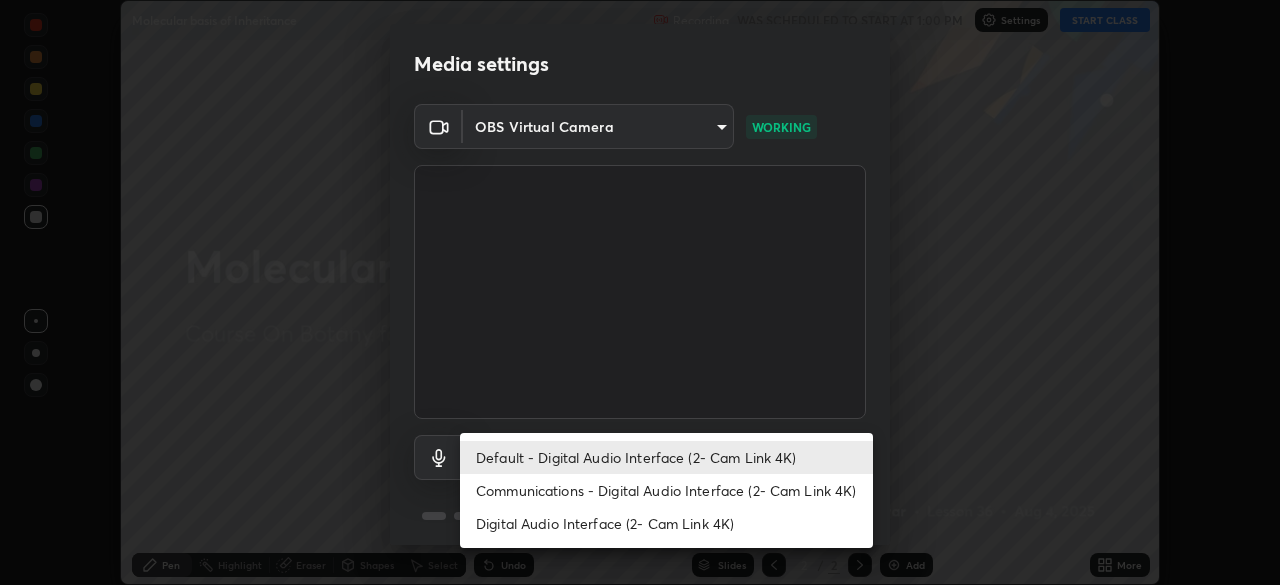 click on "Default - Digital Audio Interface (2- Cam Link 4K)" at bounding box center (666, 457) 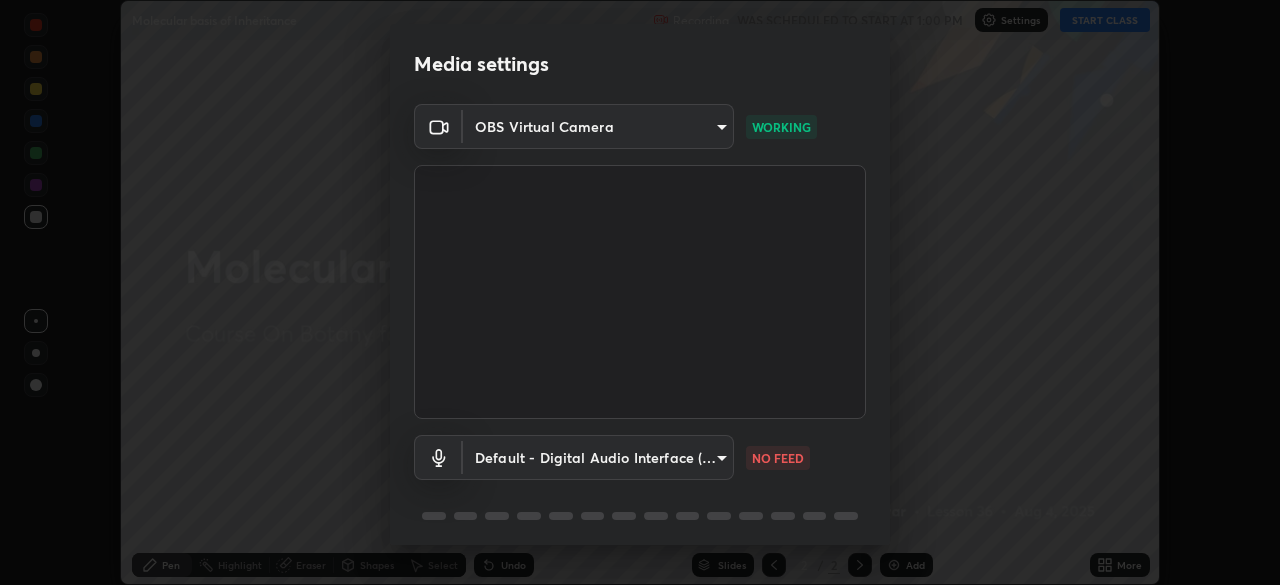 click on "Erase all Molecular basis of Inheritance Recording WAS SCHEDULED TO START AT  1:00 PM Settings START CLASS Setting up your live class Molecular basis of Inheritance • L36 of Course On Botany for NEET Excel 2 2026 [FIRST] [LAST] Pen Highlight Eraser Shapes Select Undo Slides 2 / 2 Add More No doubts shared Encourage your learners to ask a doubt for better clarity Report an issue Reason for reporting Buffering Chat not working Audio - Video sync issue Educator video quality low ​ Attach an image Report Media settings OBS Virtual Camera ca2a7f33afe0fd030c916fdd2ec90d924ab41553388ee536aa1d754fc76036d0 WORKING Default - Digital Audio Interface (2- Cam Link 4K) default NO FEED 1 / 5 Next" at bounding box center [640, 292] 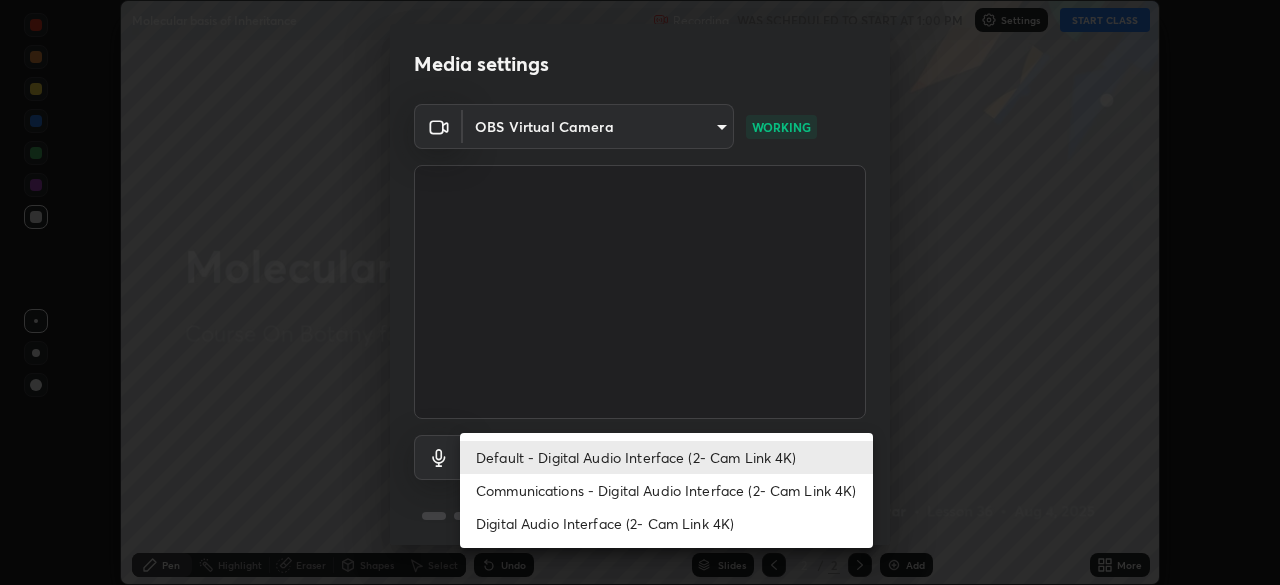 click on "Default - Digital Audio Interface (2- Cam Link 4K)" at bounding box center [666, 457] 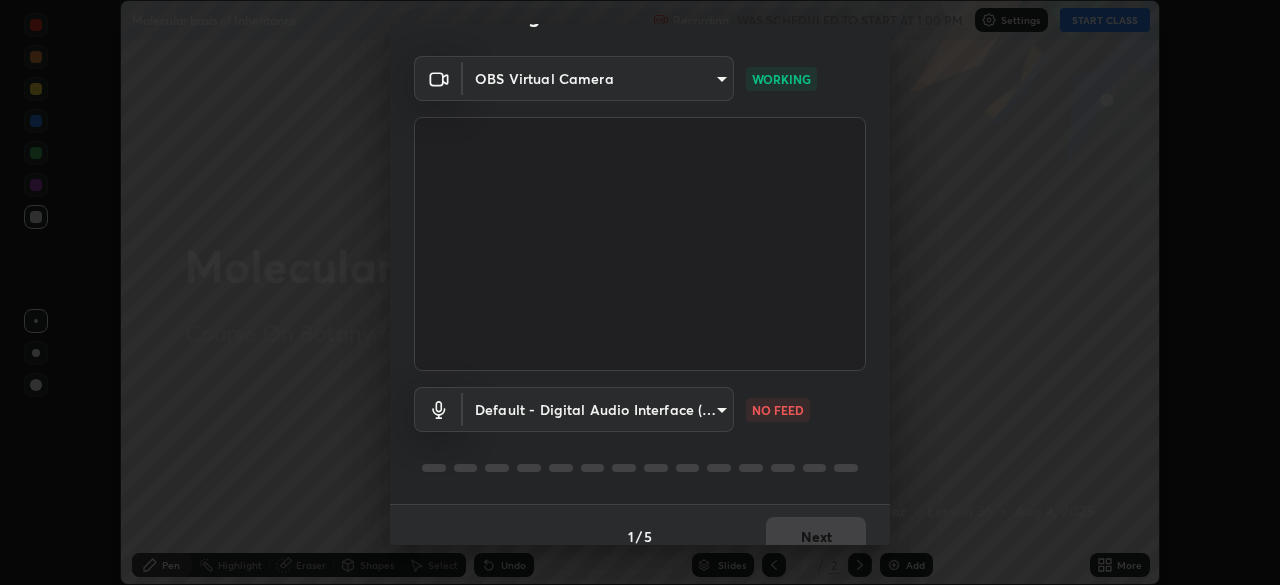 scroll, scrollTop: 0, scrollLeft: 0, axis: both 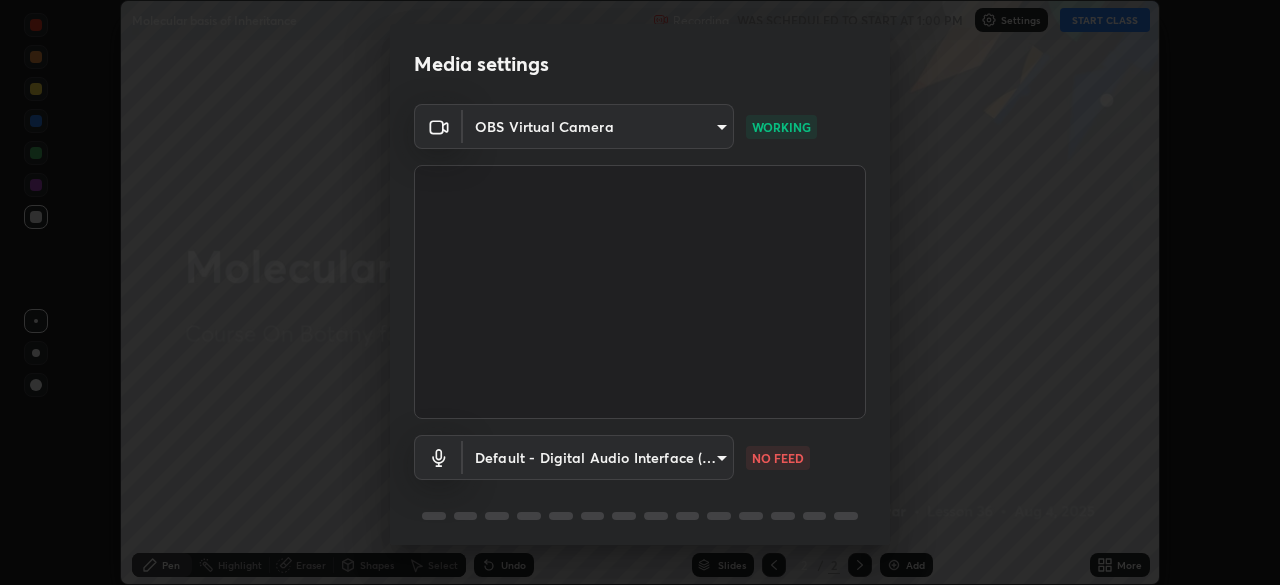 click on "Erase all Molecular basis of Inheritance Recording WAS SCHEDULED TO START AT  1:00 PM Settings START CLASS Setting up your live class Molecular basis of Inheritance • L36 of Course On Botany for NEET Excel 2 2026 [FIRST] [LAST] Pen Highlight Eraser Shapes Select Undo Slides 2 / 2 Add More No doubts shared Encourage your learners to ask a doubt for better clarity Report an issue Reason for reporting Buffering Chat not working Audio - Video sync issue Educator video quality low ​ Attach an image Report Media settings OBS Virtual Camera ca2a7f33afe0fd030c916fdd2ec90d924ab41553388ee536aa1d754fc76036d0 WORKING Default - Digital Audio Interface (2- Cam Link 4K) default NO FEED 1 / 5 Next" at bounding box center (640, 292) 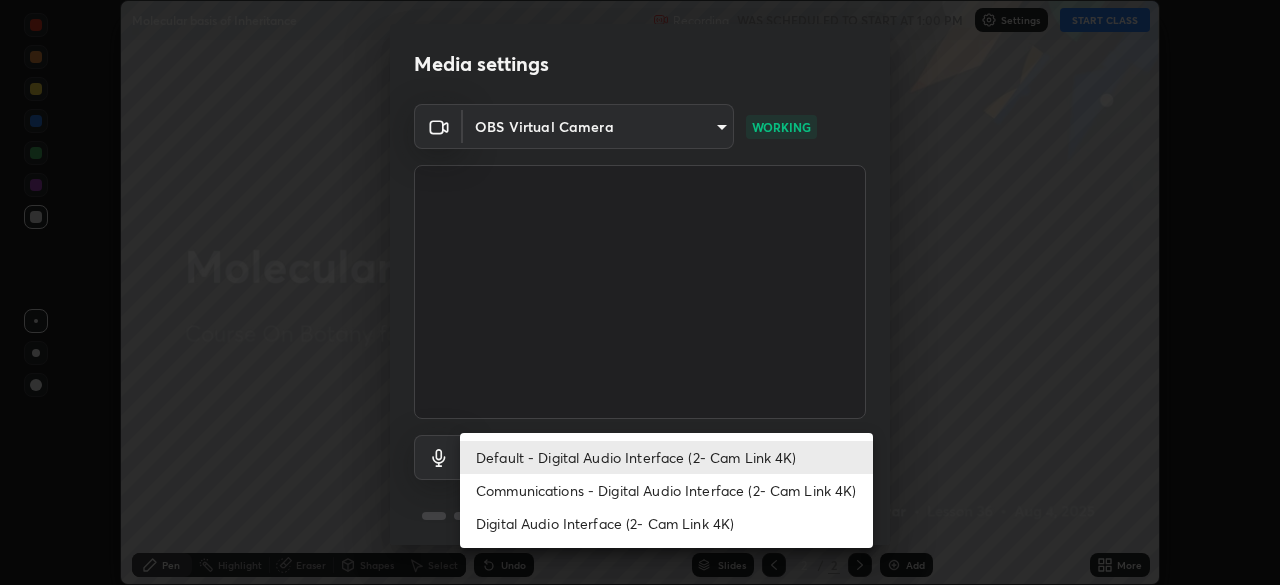 click on "Default - Digital Audio Interface (2- Cam Link 4K)" at bounding box center [666, 457] 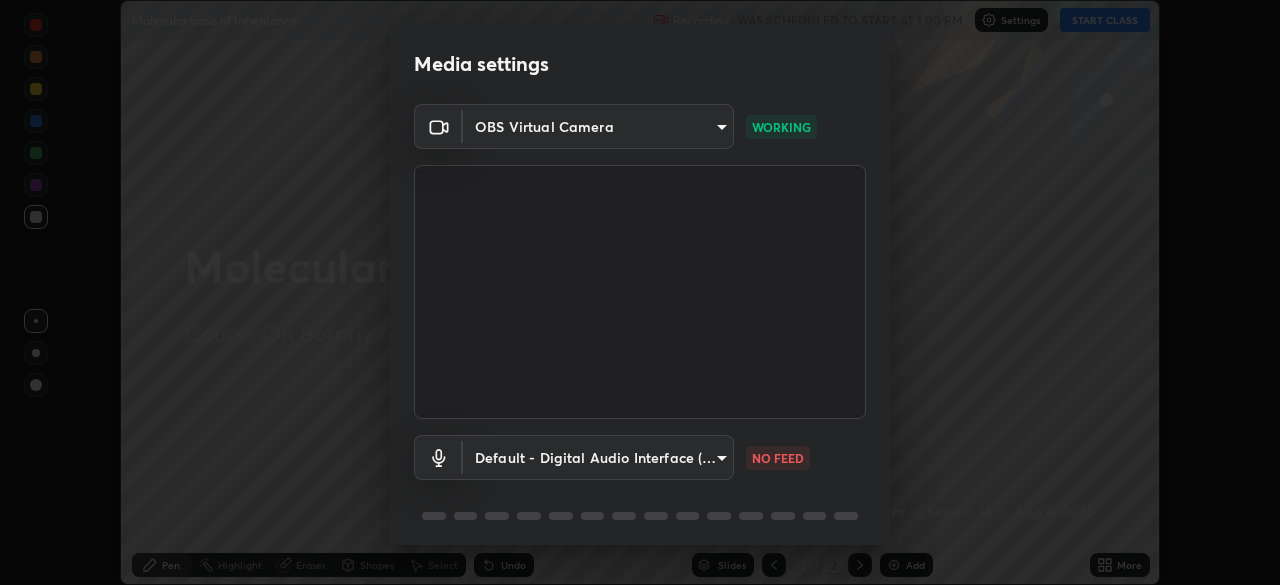 click on "Erase all Molecular basis of Inheritance Recording WAS SCHEDULED TO START AT  1:00 PM Settings START CLASS Setting up your live class Molecular basis of Inheritance • L36 of Course On Botany for NEET Excel 2 2026 [FIRST] [LAST] Pen Highlight Eraser Shapes Select Undo Slides 2 / 2 Add More No doubts shared Encourage your learners to ask a doubt for better clarity Report an issue Reason for reporting Buffering Chat not working Audio - Video sync issue Educator video quality low ​ Attach an image Report Media settings OBS Virtual Camera ca2a7f33afe0fd030c916fdd2ec90d924ab41553388ee536aa1d754fc76036d0 WORKING Default - Digital Audio Interface (2- Cam Link 4K) default NO FEED 1 / 5 Next" at bounding box center [640, 292] 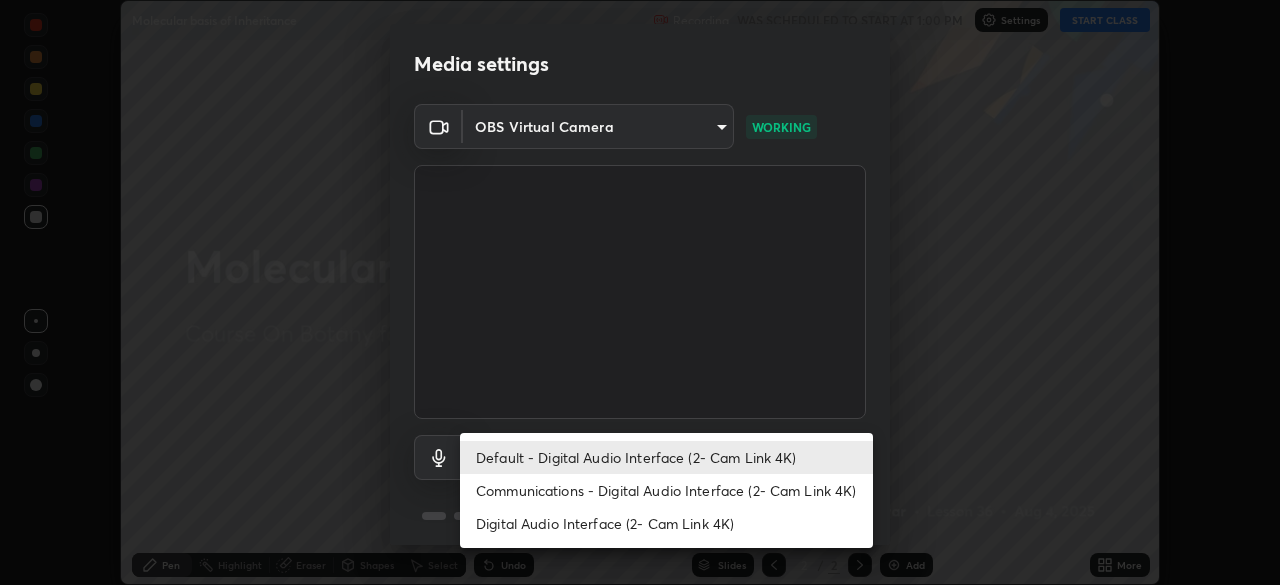 click on "Communications - Digital Audio Interface (2- Cam Link 4K)" at bounding box center [666, 490] 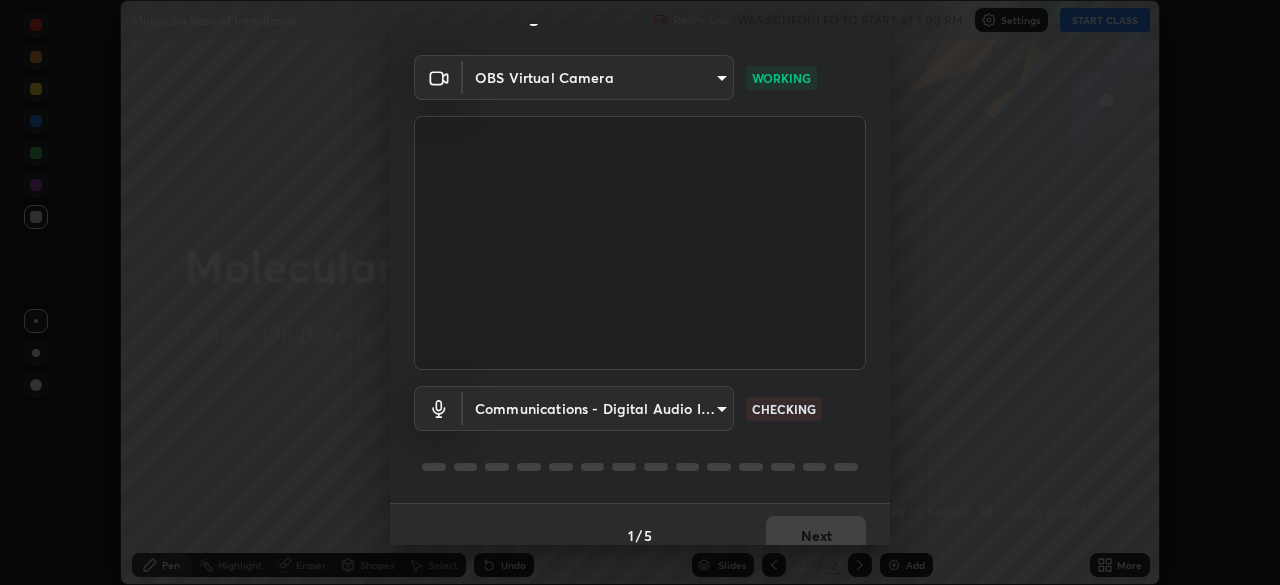 scroll, scrollTop: 0, scrollLeft: 0, axis: both 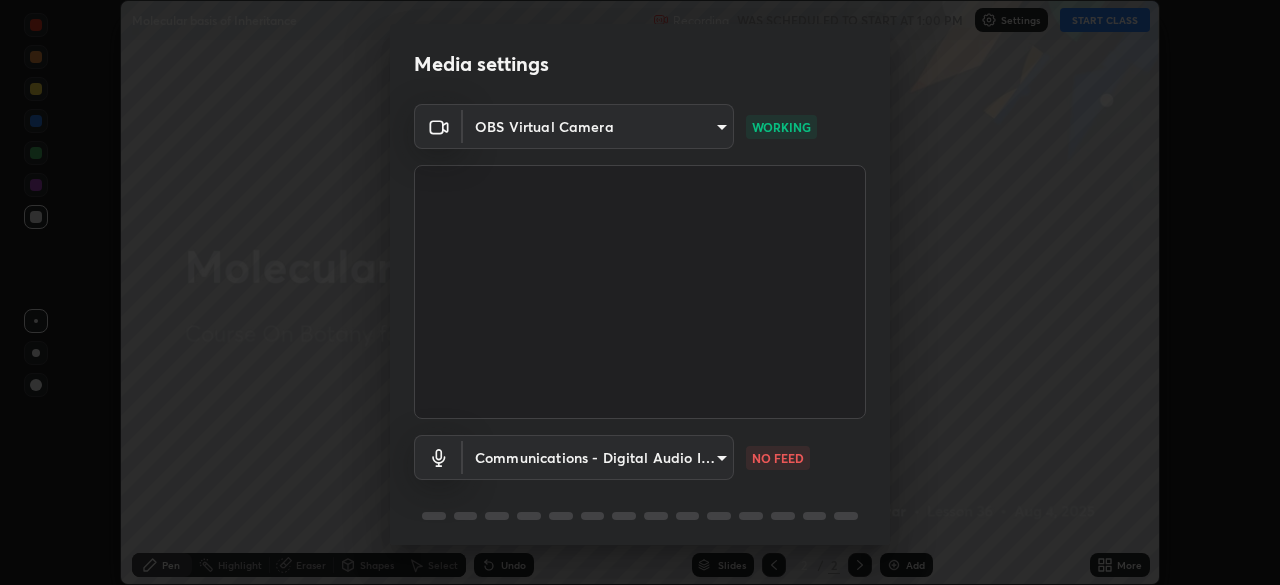 click on "Erase all Molecular basis of Inheritance Recording WAS SCHEDULED TO START AT  1:00 PM Settings START CLASS Setting up your live class Molecular basis of Inheritance • L36 of Course On Botany for NEET Excel 2 2026 [FIRST] [LAST] Pen Highlight Eraser Shapes Select Undo Slides 2 / 2 Add More No doubts shared Encourage your learners to ask a doubt for better clarity Report an issue Reason for reporting Buffering Chat not working Audio - Video sync issue Educator video quality low ​ Attach an image Report Media settings OBS Virtual Camera ca2a7f33afe0fd030c916fdd2ec90d924ab41553388ee536aa1d754fc76036d0 WORKING Communications - Digital Audio Interface (2- Cam Link 4K) communications NO FEED 1 / 5 Next" at bounding box center [640, 292] 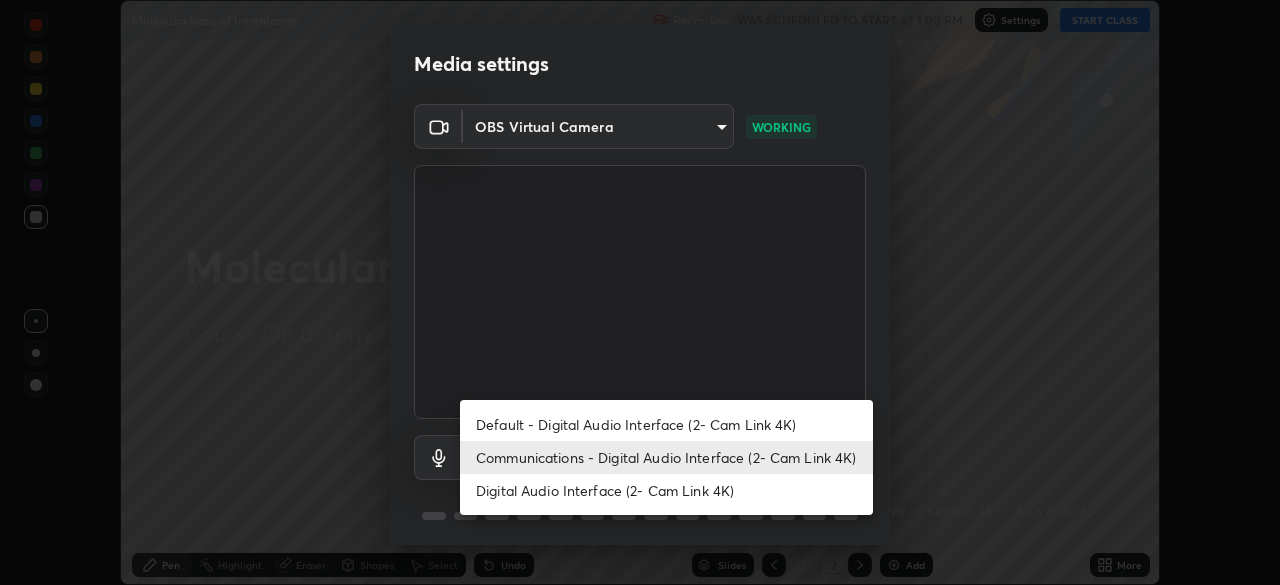 click on "Default - Digital Audio Interface (2- Cam Link 4K)" at bounding box center (666, 424) 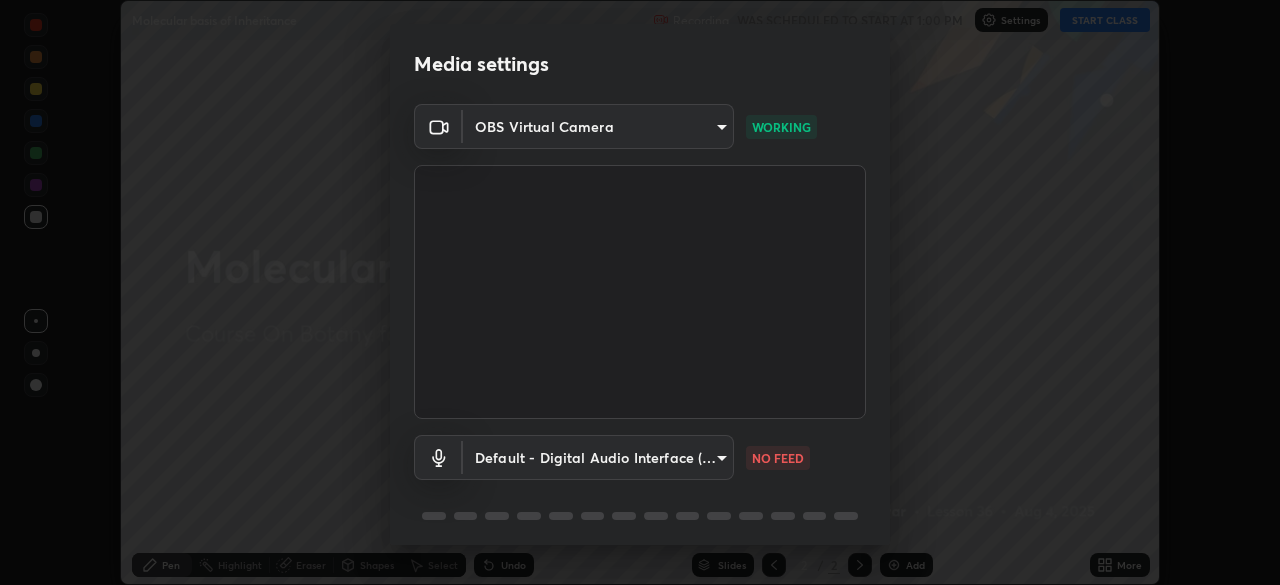 click on "Erase all Molecular basis of Inheritance Recording WAS SCHEDULED TO START AT  1:00 PM Settings START CLASS Setting up your live class Molecular basis of Inheritance • L36 of Course On Botany for NEET Excel 2 2026 [FIRST] [LAST] Pen Highlight Eraser Shapes Select Undo Slides 2 / 2 Add More No doubts shared Encourage your learners to ask a doubt for better clarity Report an issue Reason for reporting Buffering Chat not working Audio - Video sync issue Educator video quality low ​ Attach an image Report Media settings OBS Virtual Camera ca2a7f33afe0fd030c916fdd2ec90d924ab41553388ee536aa1d754fc76036d0 WORKING Default - Digital Audio Interface (2- Cam Link 4K) default NO FEED 1 / 5 Next" at bounding box center (640, 292) 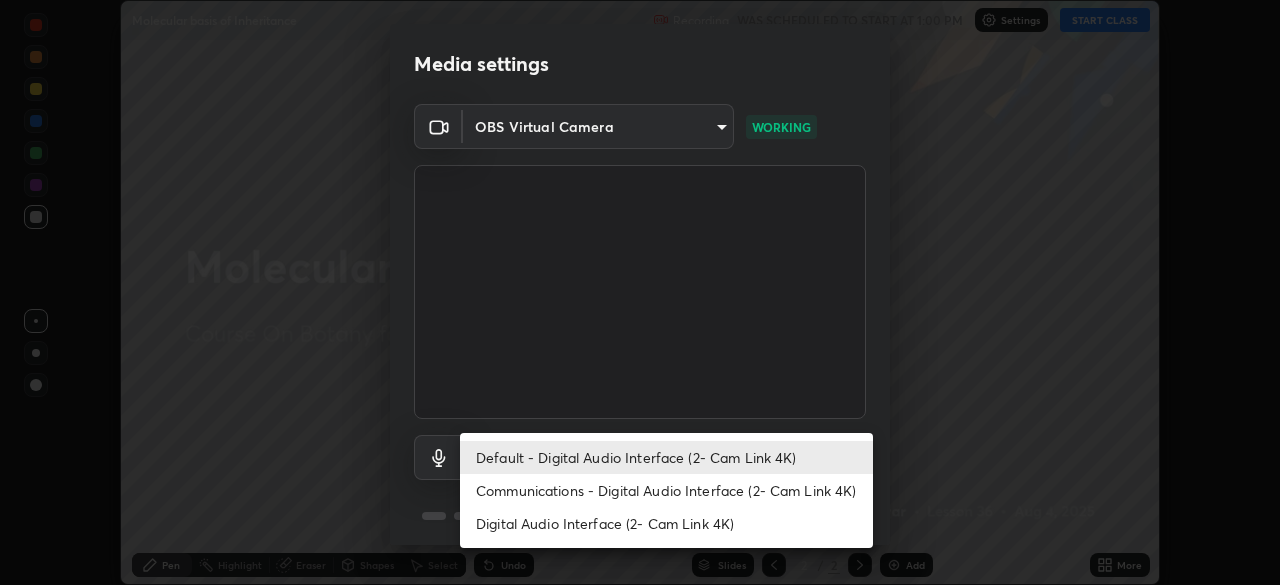 click on "Digital Audio Interface (2- Cam Link 4K)" at bounding box center [666, 523] 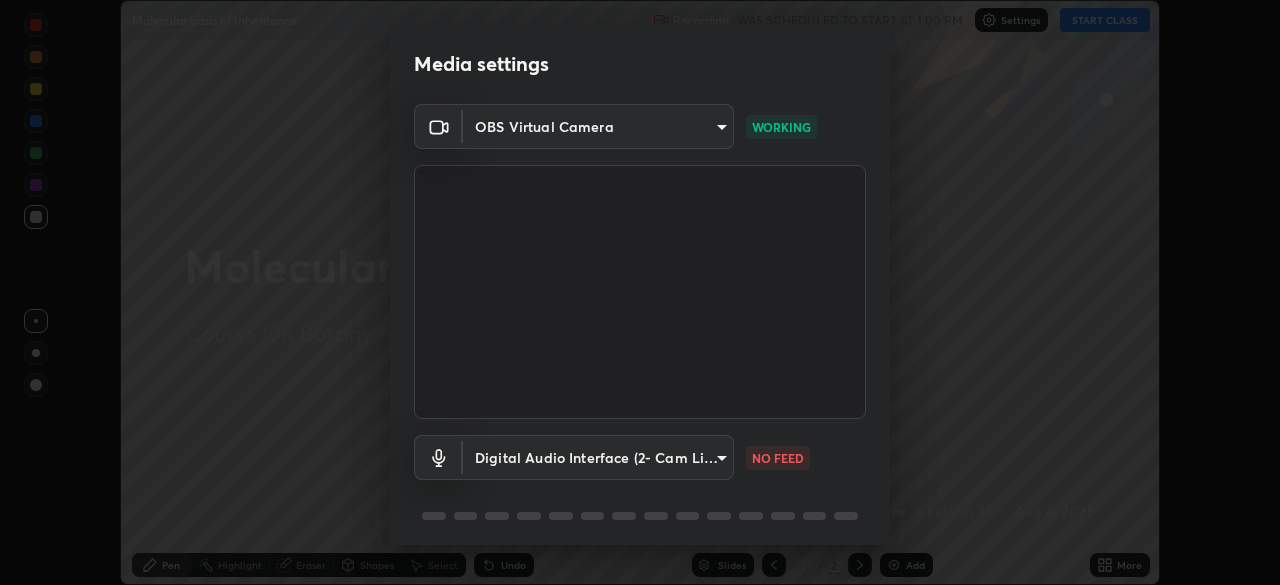 click on "Erase all Molecular basis of Inheritance Recording WAS SCHEDULED TO START AT  1:00 PM Settings START CLASS Setting up your live class Molecular basis of Inheritance • L36 of Course On Botany for NEET Excel 2 2026 [FIRST] [LAST] Pen Highlight Eraser Shapes Select Undo Slides 2 / 2 Add More No doubts shared Encourage your learners to ask a doubt for better clarity Report an issue Reason for reporting Buffering Chat not working Audio - Video sync issue Educator video quality low ​ Attach an image Report Media settings OBS Virtual Camera ca2a7f33afe0fd030c916fdd2ec90d924ab41553388ee536aa1d754fc76036d0 WORKING Digital Audio Interface (2- Cam Link 4K) fad66f26e2b38b108caec8668e2305de90e83bb0105ca3d1af46003be493d7a9 NO FEED 1 / 5 Next" at bounding box center [640, 292] 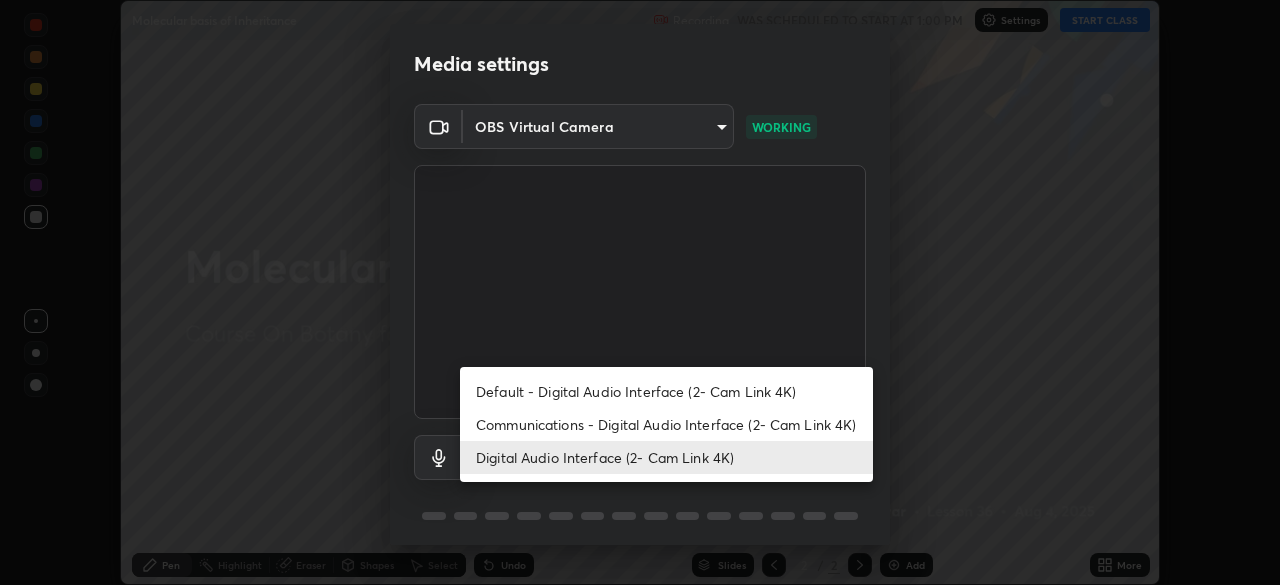 click on "Default - Digital Audio Interface (2- Cam Link 4K)" at bounding box center [666, 391] 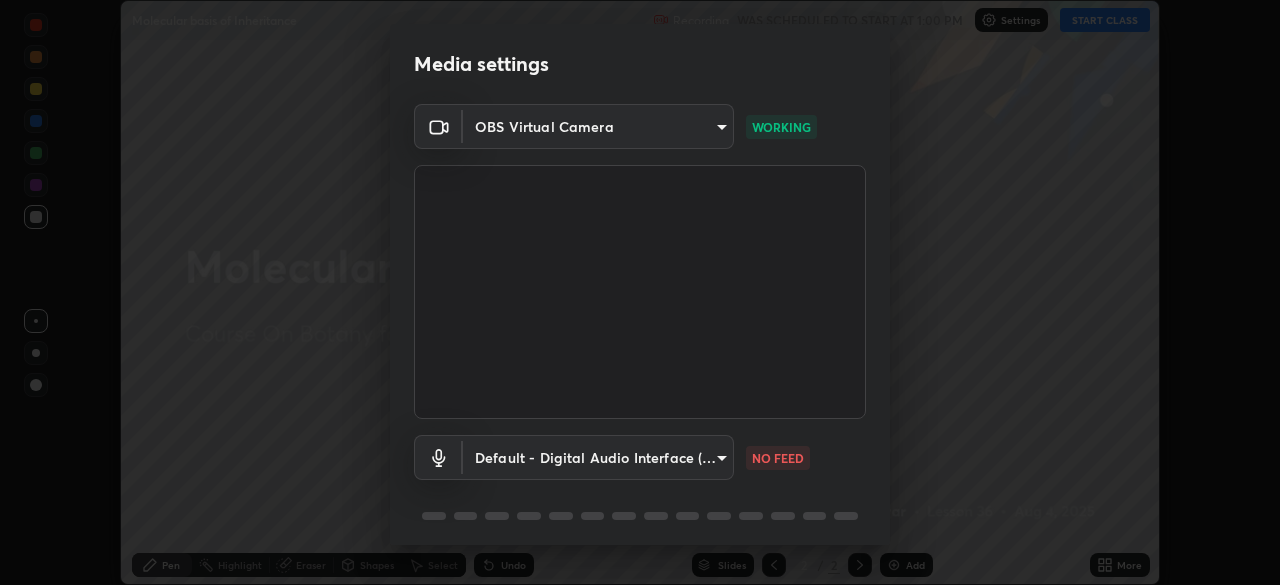 click on "Erase all Molecular basis of Inheritance Recording WAS SCHEDULED TO START AT  1:00 PM Settings START CLASS Setting up your live class Molecular basis of Inheritance • L36 of Course On Botany for NEET Excel 2 2026 [FIRST] [LAST] Pen Highlight Eraser Shapes Select Undo Slides 2 / 2 Add More No doubts shared Encourage your learners to ask a doubt for better clarity Report an issue Reason for reporting Buffering Chat not working Audio - Video sync issue Educator video quality low ​ Attach an image Report Media settings OBS Virtual Camera ca2a7f33afe0fd030c916fdd2ec90d924ab41553388ee536aa1d754fc76036d0 WORKING Default - Digital Audio Interface (2- Cam Link 4K) default NO FEED 1 / 5 Next" at bounding box center (640, 292) 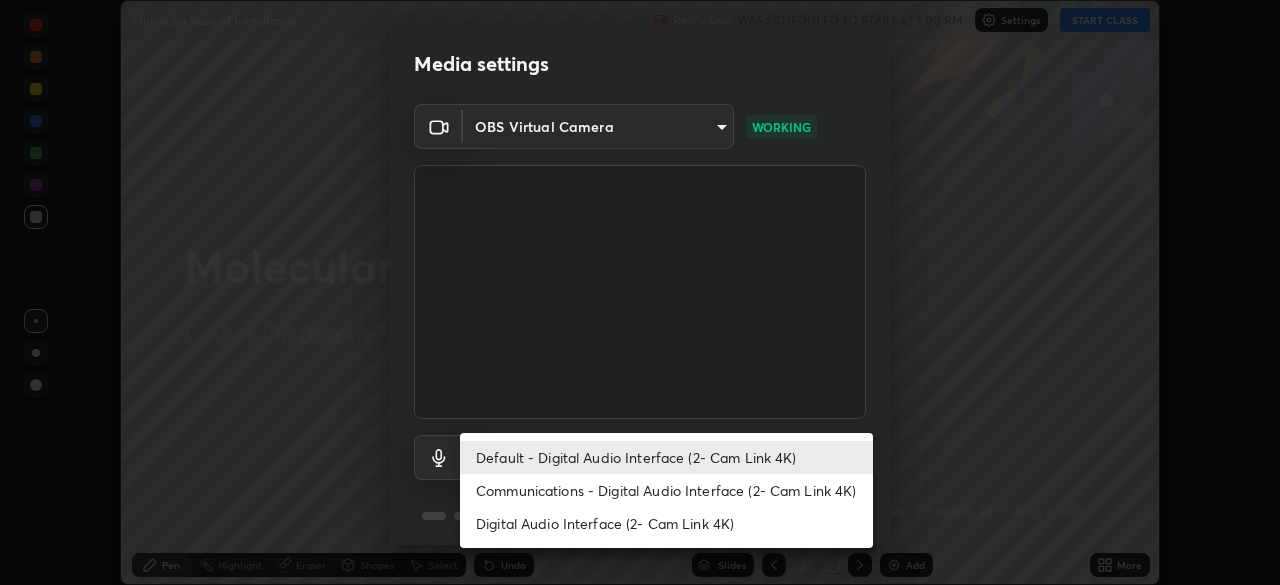 click on "Communications - Digital Audio Interface (2- Cam Link 4K)" at bounding box center (666, 490) 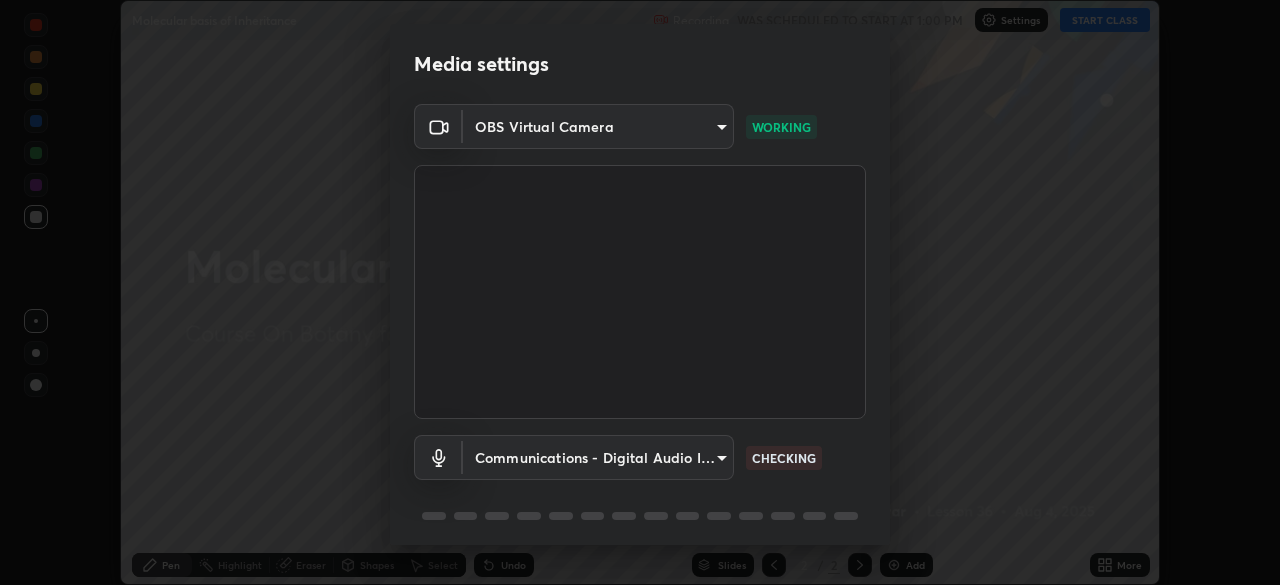 click on "Erase all Molecular basis of Inheritance Recording WAS SCHEDULED TO START AT  1:00 PM Settings START CLASS Setting up your live class Molecular basis of Inheritance • L36 of Course On Botany for NEET Excel 2 2026 [FIRST] [LAST] Pen Highlight Eraser Shapes Select Undo Slides 2 / 2 Add More No doubts shared Encourage your learners to ask a doubt for better clarity Report an issue Reason for reporting Buffering Chat not working Audio - Video sync issue Educator video quality low ​ Attach an image Report Media settings OBS Virtual Camera ca2a7f33afe0fd030c916fdd2ec90d924ab41553388ee536aa1d754fc76036d0 WORKING Communications - Digital Audio Interface (2- Cam Link 4K) communications CHECKING 1 / 5 Next" at bounding box center (640, 292) 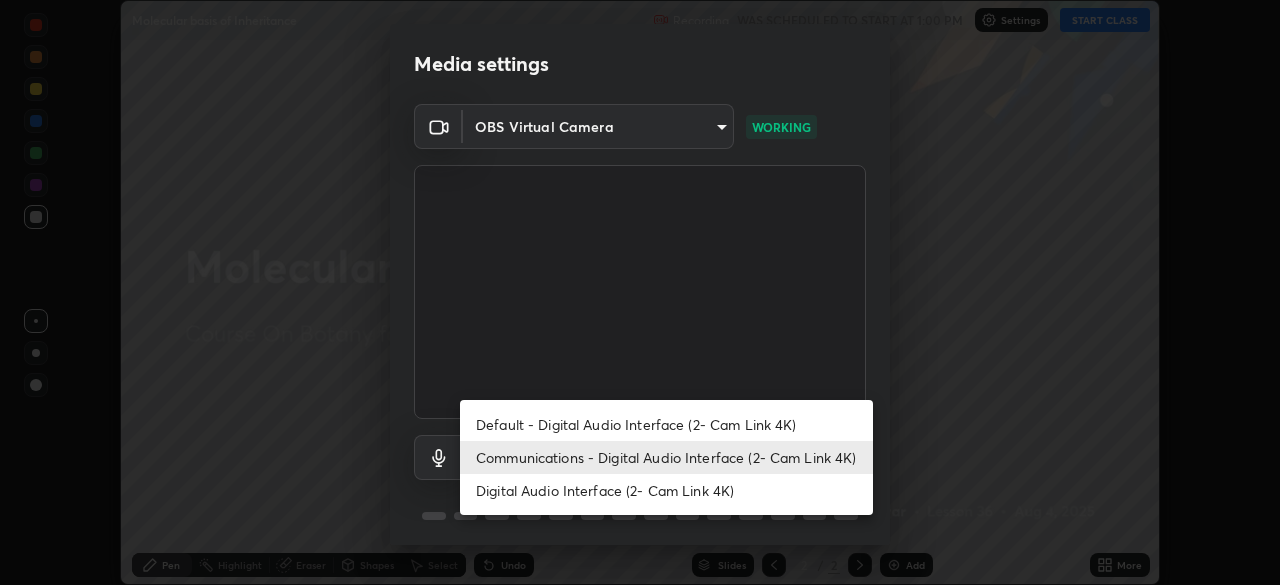 click on "Default - Digital Audio Interface (2- Cam Link 4K)" at bounding box center [666, 424] 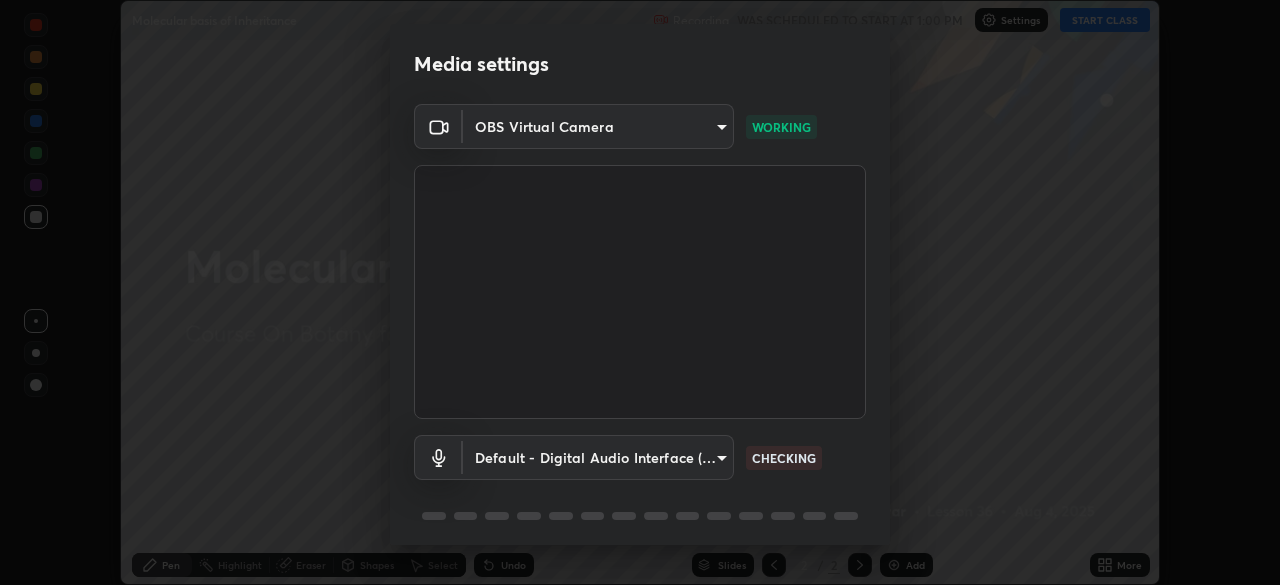 click on "Erase all Molecular basis of Inheritance Recording WAS SCHEDULED TO START AT  1:00 PM Settings START CLASS Setting up your live class Molecular basis of Inheritance • L36 of Course On Botany for NEET Excel 2 2026 [FIRST] [LAST] Pen Highlight Eraser Shapes Select Undo Slides 2 / 2 Add More No doubts shared Encourage your learners to ask a doubt for better clarity Report an issue Reason for reporting Buffering Chat not working Audio - Video sync issue Educator video quality low ​ Attach an image Report Media settings OBS Virtual Camera ca2a7f33afe0fd030c916fdd2ec90d924ab41553388ee536aa1d754fc76036d0 WORKING Default - Digital Audio Interface (2- Cam Link 4K) default CHECKING 1 / 5 Next" at bounding box center (640, 292) 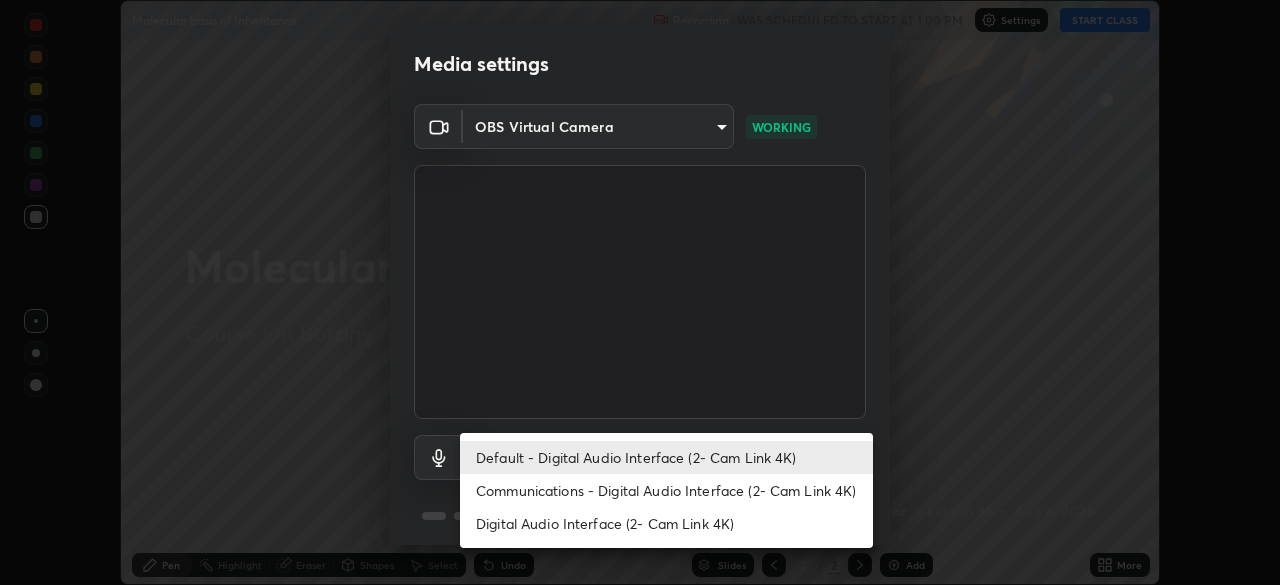 click on "Default - Digital Audio Interface (2- Cam Link 4K)" at bounding box center [666, 457] 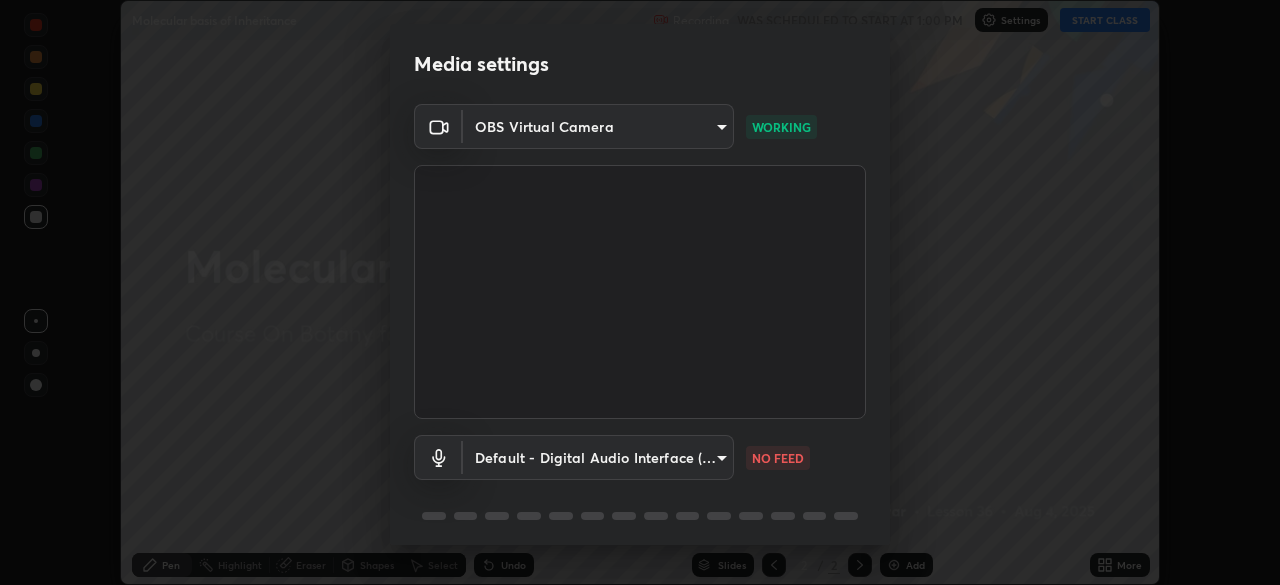 click on "Erase all Molecular basis of Inheritance Recording WAS SCHEDULED TO START AT  1:00 PM Settings START CLASS Setting up your live class Molecular basis of Inheritance • L36 of Course On Botany for NEET Excel 2 2026 [FIRST] [LAST] Pen Highlight Eraser Shapes Select Undo Slides 2 / 2 Add More No doubts shared Encourage your learners to ask a doubt for better clarity Report an issue Reason for reporting Buffering Chat not working Audio - Video sync issue Educator video quality low ​ Attach an image Report Media settings OBS Virtual Camera ca2a7f33afe0fd030c916fdd2ec90d924ab41553388ee536aa1d754fc76036d0 WORKING Default - Digital Audio Interface (2- Cam Link 4K) default NO FEED 1 / 5 Next" at bounding box center [640, 292] 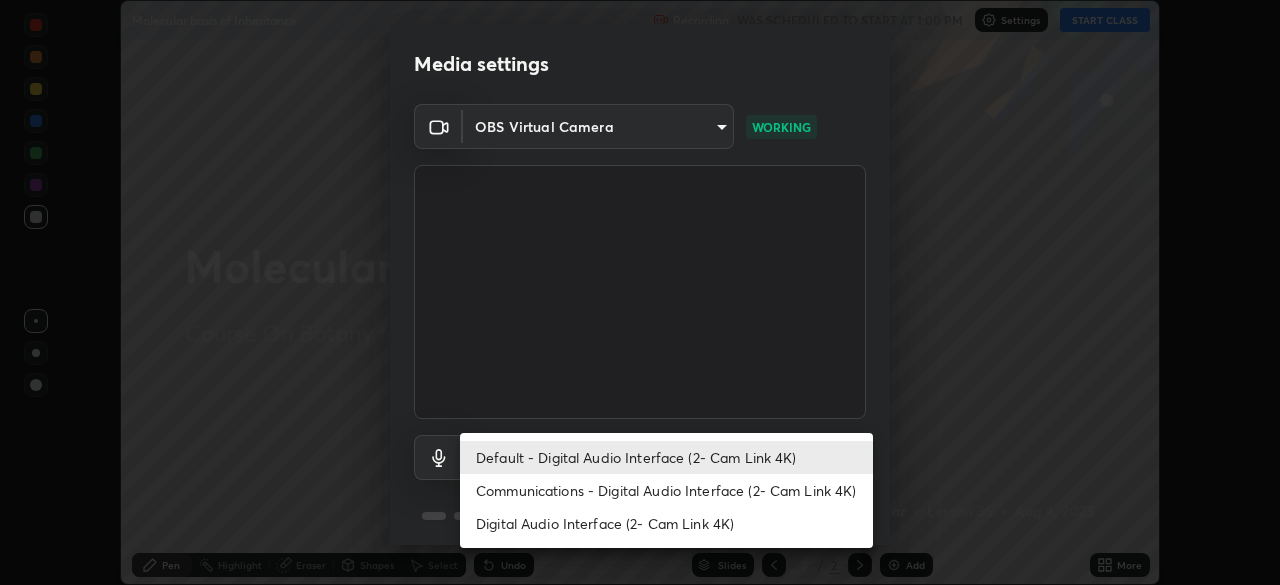 click on "Communications - Digital Audio Interface (2- Cam Link 4K)" at bounding box center [666, 490] 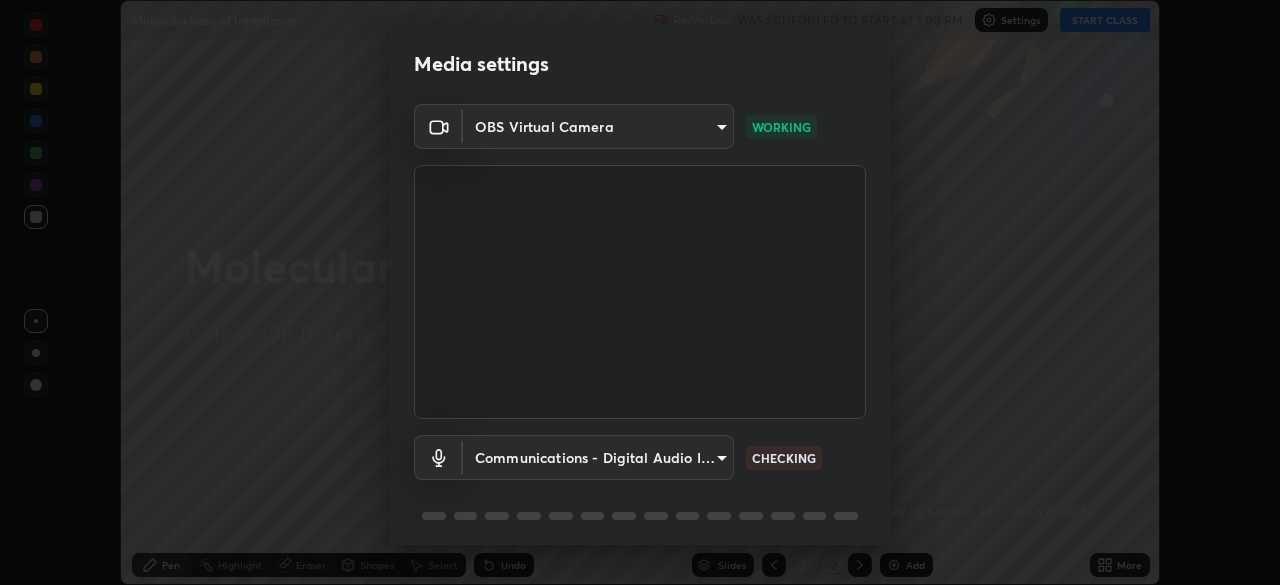 click on "Erase all Molecular basis of Inheritance Recording WAS SCHEDULED TO START AT  1:00 PM Settings START CLASS Setting up your live class Molecular basis of Inheritance • L36 of Course On Botany for NEET Excel 2 2026 [FIRST] [LAST] Pen Highlight Eraser Shapes Select Undo Slides 2 / 2 Add More No doubts shared Encourage your learners to ask a doubt for better clarity Report an issue Reason for reporting Buffering Chat not working Audio - Video sync issue Educator video quality low ​ Attach an image Report Media settings OBS Virtual Camera ca2a7f33afe0fd030c916fdd2ec90d924ab41553388ee536aa1d754fc76036d0 WORKING Communications - Digital Audio Interface (2- Cam Link 4K) communications CHECKING 1 / 5 Next" at bounding box center (640, 292) 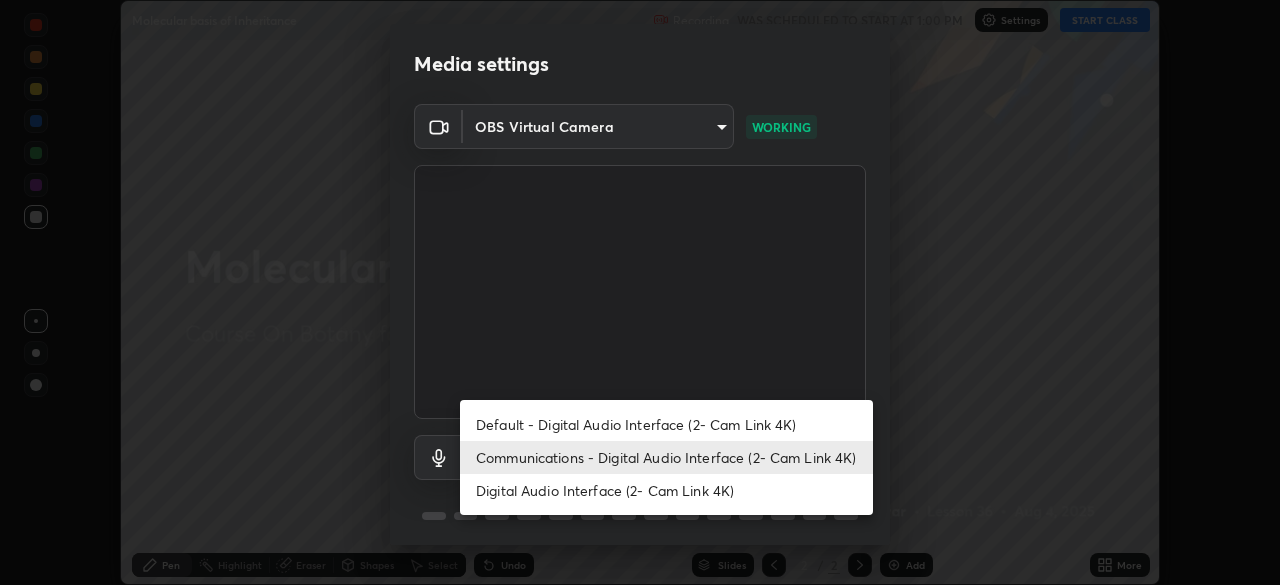 click on "Default - Digital Audio Interface (2- Cam Link 4K)" at bounding box center [666, 424] 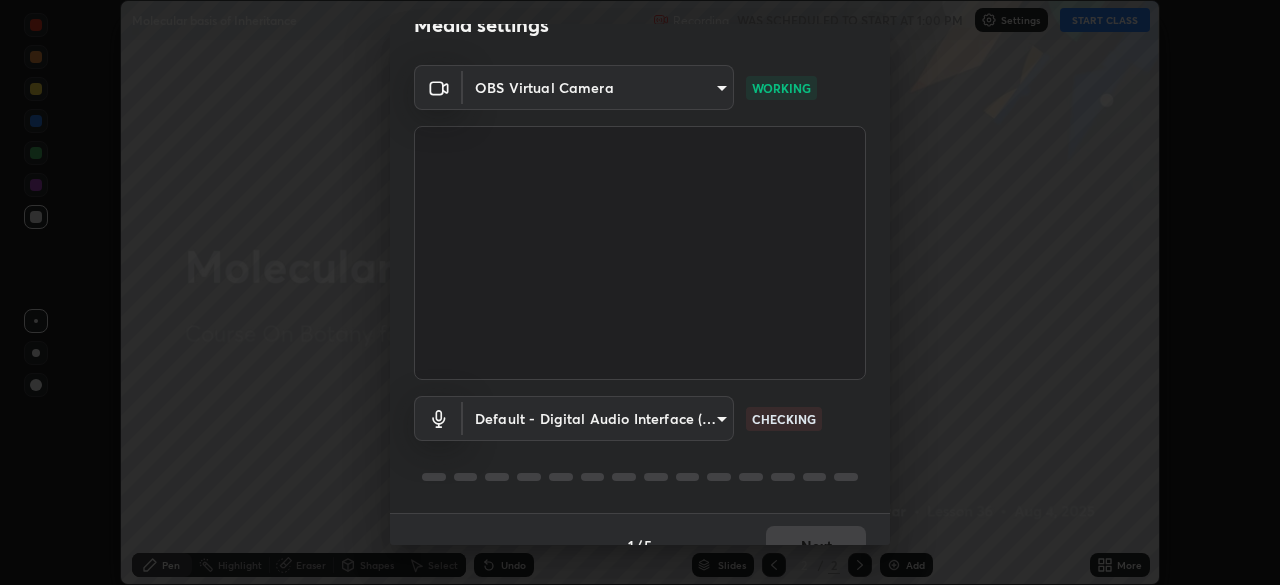 scroll, scrollTop: 0, scrollLeft: 0, axis: both 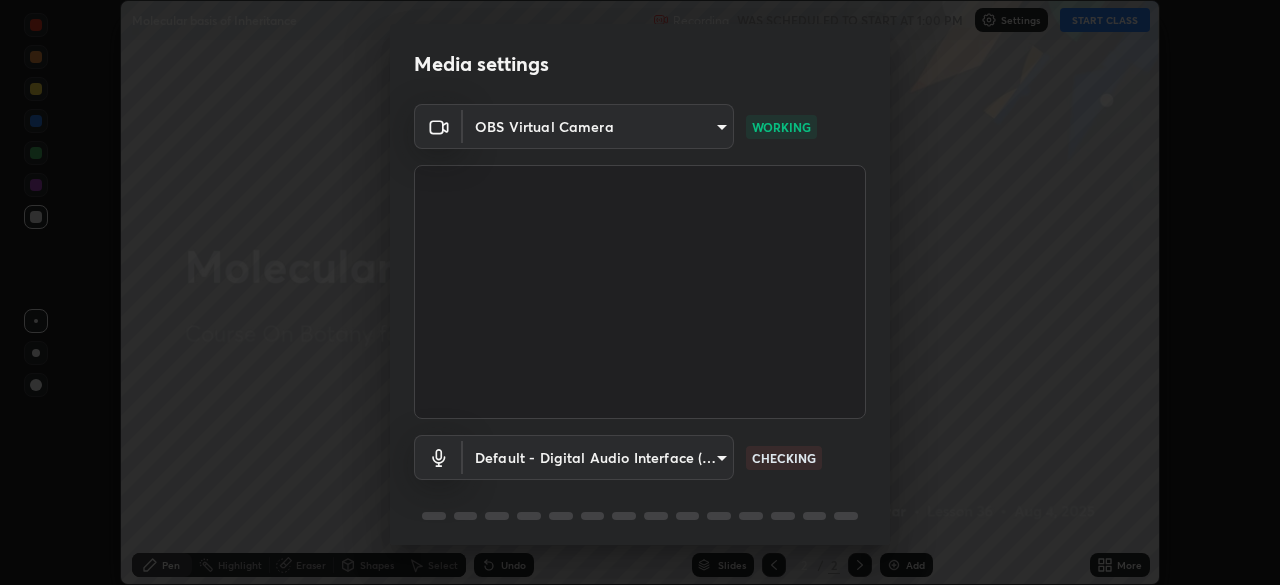 click on "Erase all Molecular basis of Inheritance Recording WAS SCHEDULED TO START AT  1:00 PM Settings START CLASS Setting up your live class Molecular basis of Inheritance • L36 of Course On Botany for NEET Excel 2 2026 [FIRST] [LAST] Pen Highlight Eraser Shapes Select Undo Slides 2 / 2 Add More No doubts shared Encourage your learners to ask a doubt for better clarity Report an issue Reason for reporting Buffering Chat not working Audio - Video sync issue Educator video quality low ​ Attach an image Report Media settings OBS Virtual Camera ca2a7f33afe0fd030c916fdd2ec90d924ab41553388ee536aa1d754fc76036d0 WORKING Default - Digital Audio Interface (2- Cam Link 4K) default CHECKING 1 / 5 Next" at bounding box center (640, 292) 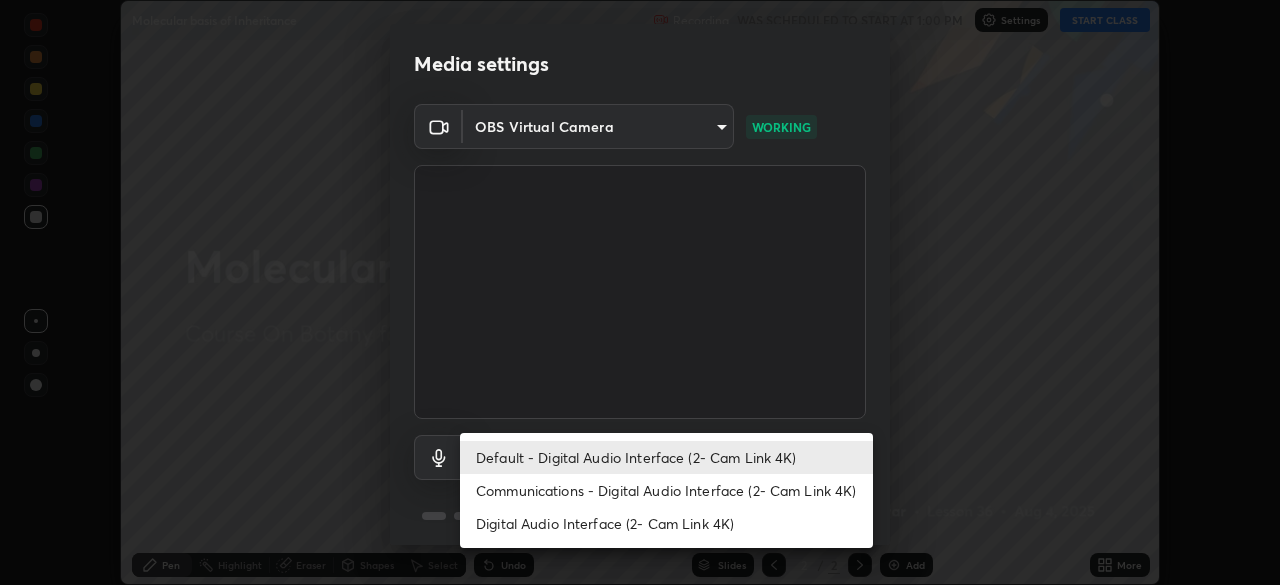 click on "Digital Audio Interface (2- Cam Link 4K)" at bounding box center [666, 523] 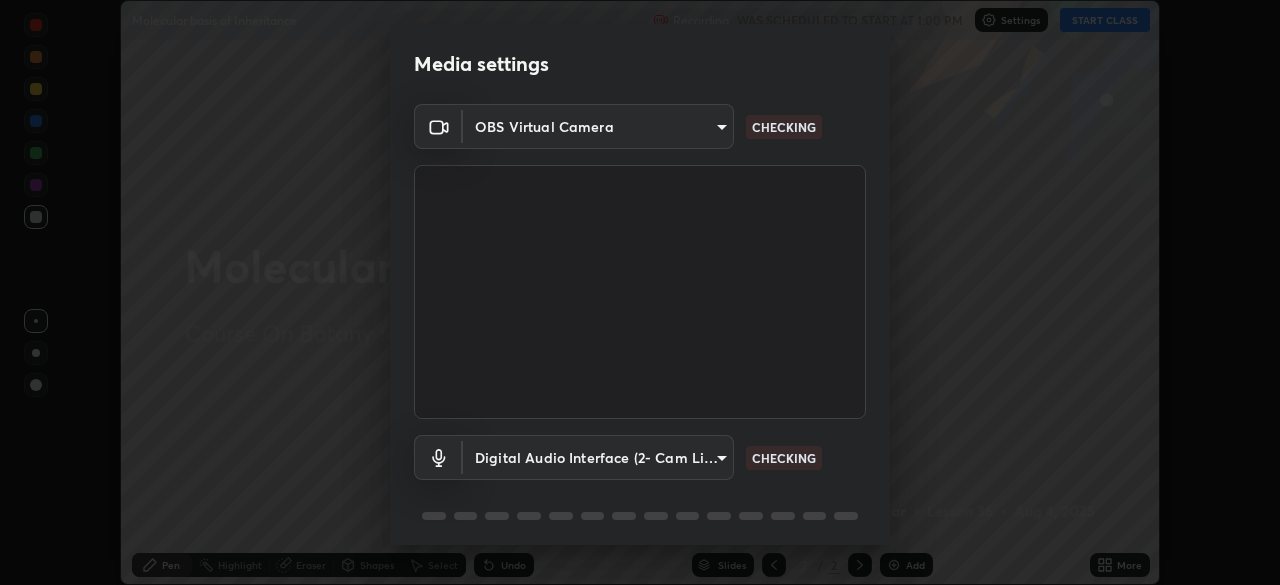 click on "Erase all Molecular basis of Inheritance Recording WAS SCHEDULED TO START AT  1:00 PM Settings START CLASS Setting up your live class Molecular basis of Inheritance • L36 of Course On Botany for NEET Excel 2 2026 [FIRST] [LAST] Pen Highlight Eraser Shapes Select Undo Slides 2 / 2 Add More No doubts shared Encourage your learners to ask a doubt for better clarity Report an issue Reason for reporting Buffering Chat not working Audio - Video sync issue Educator video quality low ​ Attach an image Report Media settings OBS Virtual Camera ca2a7f33afe0fd030c916fdd2ec90d924ab41553388ee536aa1d754fc76036d0 CHECKING Digital Audio Interface (2- Cam Link 4K) fad66f26e2b38b108caec8668e2305de90e83bb0105ca3d1af46003be493d7a9 CHECKING 1 / 5 Next" at bounding box center [640, 292] 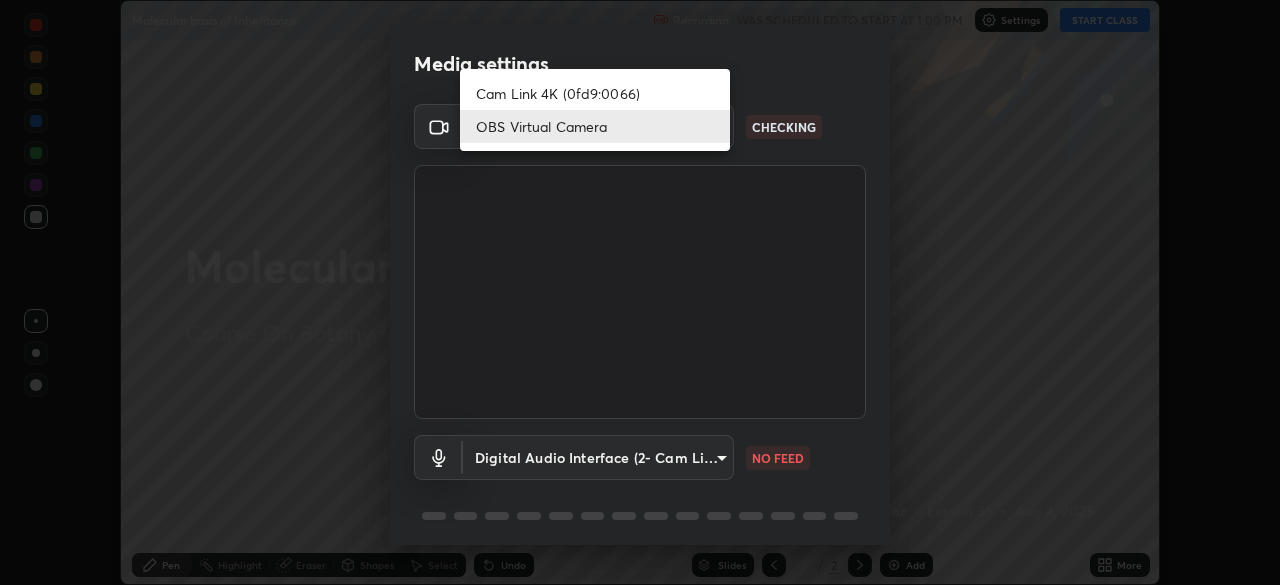 click on "Cam Link 4K (0fd9:0066)" at bounding box center [595, 93] 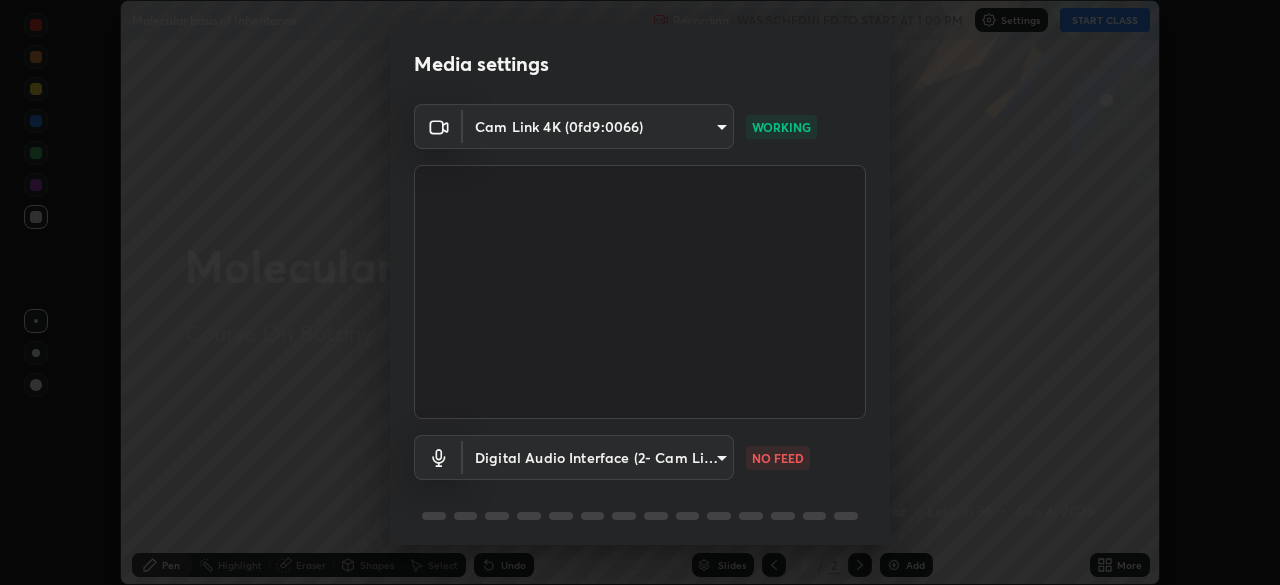 click on "Erase all Molecular basis of Inheritance Recording WAS SCHEDULED TO START AT  1:00 PM Settings START CLASS Setting up your live class Molecular basis of Inheritance • L36 of Course On Botany for NEET Excel 2 2026 [FIRST] [LAST] Pen Highlight Eraser Shapes Select Undo Slides 2 / 2 Add More No doubts shared Encourage your learners to ask a doubt for better clarity Report an issue Reason for reporting Buffering Chat not working Audio - Video sync issue Educator video quality low ​ Attach an image Report Media settings Cam Link 4K (0fd9:0066) 0e80c96761b6a4d6296d5bf50afd05bd245ccb61f8dc220acc240aeb22a63808 WORKING Digital Audio Interface (2- Cam Link 4K) fad66f26e2b38b108caec8668e2305de90e83bb0105ca3d1af46003be493d7a9 NO FEED 1 / 5 Next" at bounding box center (640, 292) 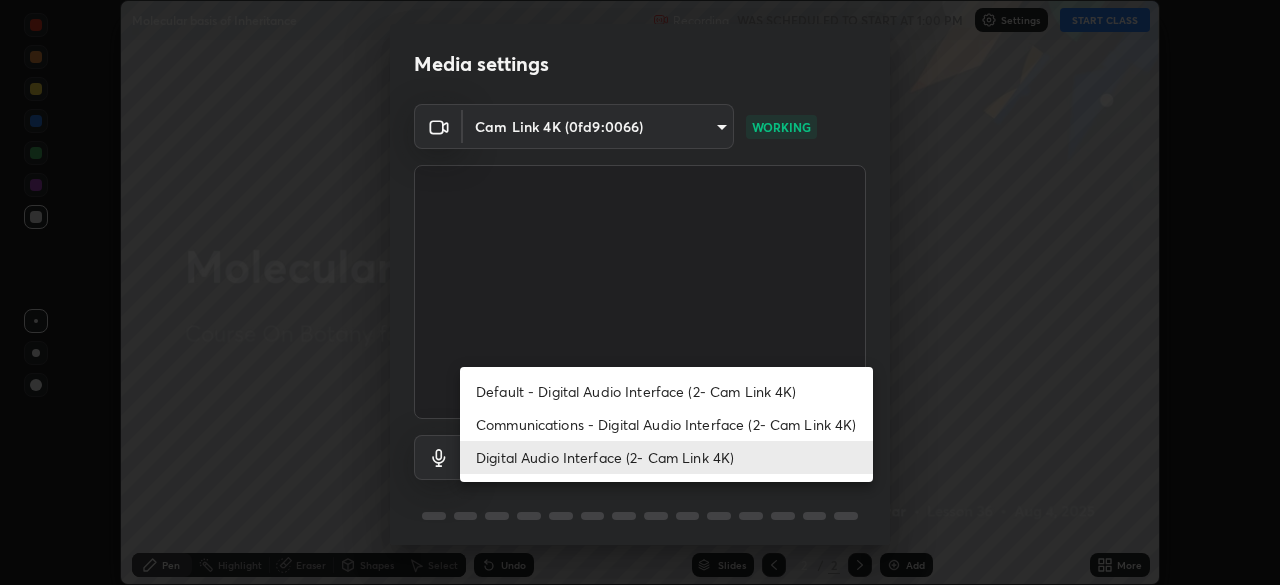 click on "Default - Digital Audio Interface (2- Cam Link 4K)" at bounding box center [666, 391] 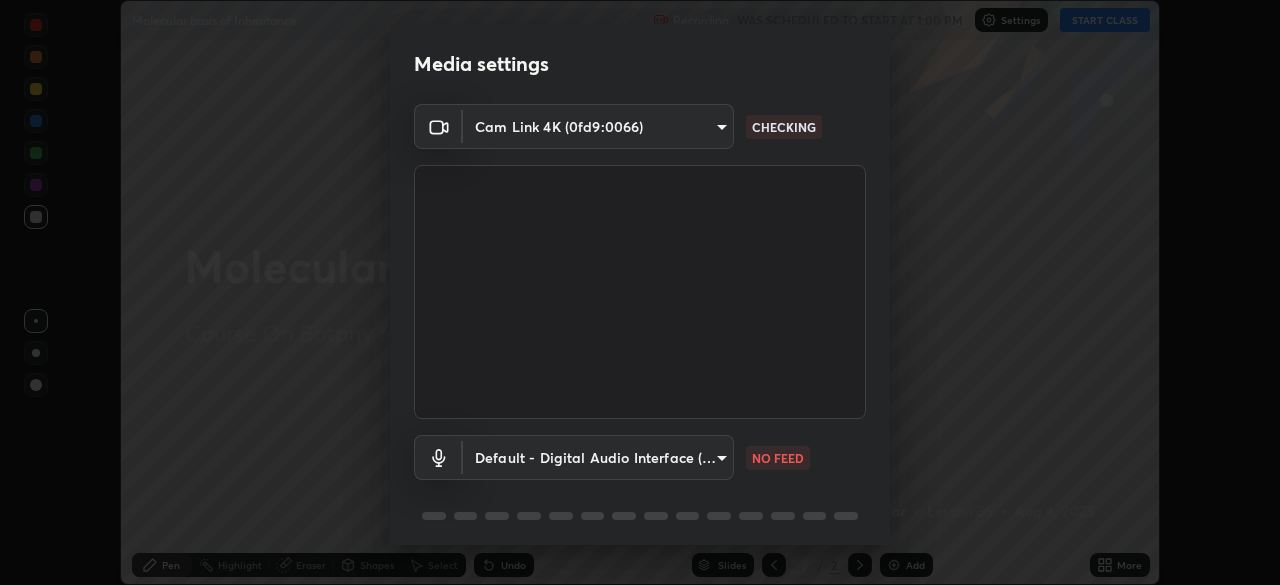 click on "Erase all Molecular basis of Inheritance Recording WAS SCHEDULED TO START AT  1:00 PM Settings START CLASS Setting up your live class Molecular basis of Inheritance • L36 of Course On Botany for NEET Excel 2 2026 [FIRST] [LAST] Pen Highlight Eraser Shapes Select Undo Slides 2 / 2 Add More No doubts shared Encourage your learners to ask a doubt for better clarity Report an issue Reason for reporting Buffering Chat not working Audio - Video sync issue Educator video quality low ​ Attach an image Report Media settings Cam Link 4K (0fd9:0066) 0e80c96761b6a4d6296d5bf50afd05bd245ccb61f8dc220acc240aeb22a63808 CHECKING Default - Digital Audio Interface (2- Cam Link 4K) default NO FEED 1 / 5 Next" at bounding box center [640, 292] 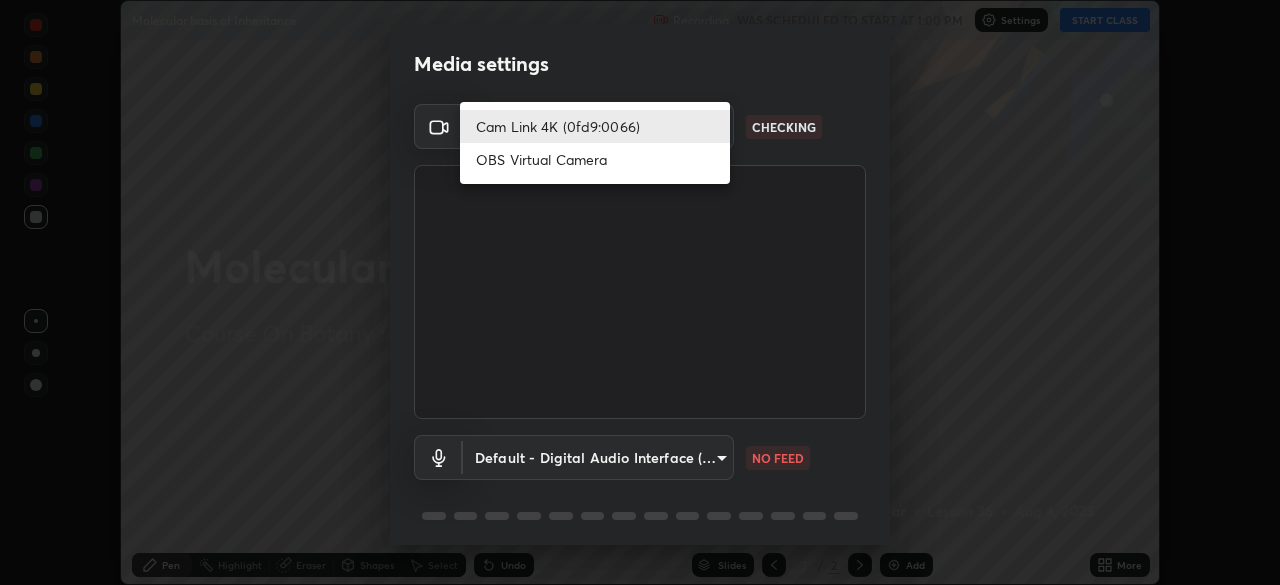 click on "Cam Link 4K (0fd9:0066)" at bounding box center [595, 126] 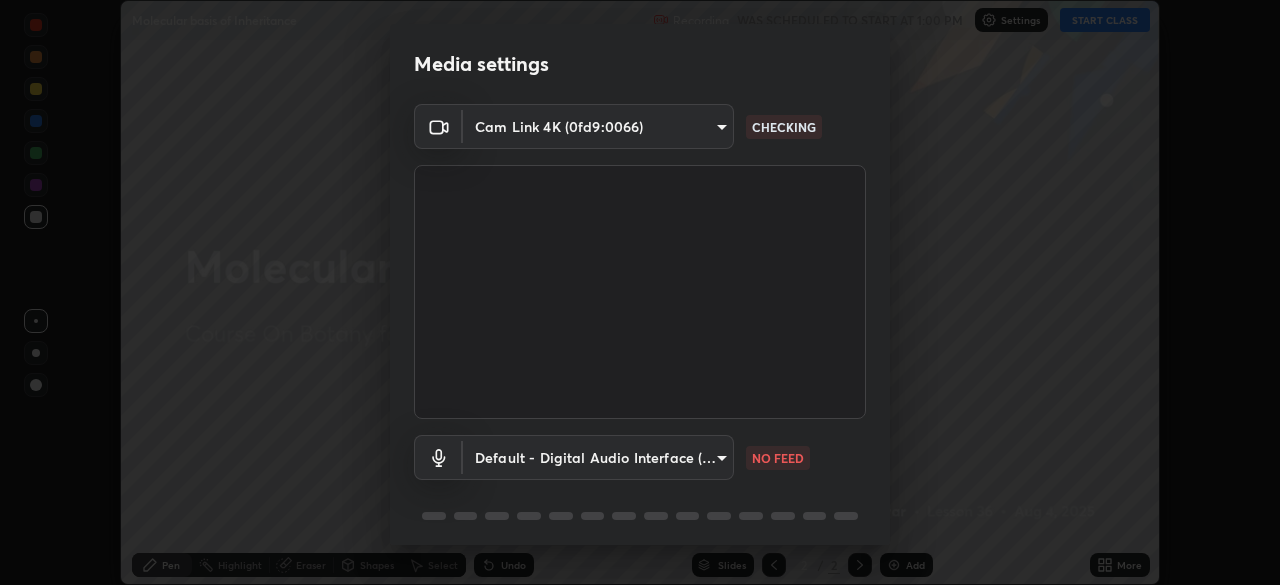 click on "Erase all Molecular basis of Inheritance Recording WAS SCHEDULED TO START AT  1:00 PM Settings START CLASS Setting up your live class Molecular basis of Inheritance • L36 of Course On Botany for NEET Excel 2 2026 [FIRST] [LAST] Pen Highlight Eraser Shapes Select Undo Slides 2 / 2 Add More No doubts shared Encourage your learners to ask a doubt for better clarity Report an issue Reason for reporting Buffering Chat not working Audio - Video sync issue Educator video quality low ​ Attach an image Report Media settings Cam Link 4K (0fd9:0066) 0e80c96761b6a4d6296d5bf50afd05bd245ccb61f8dc220acc240aeb22a63808 CHECKING Default - Digital Audio Interface (2- Cam Link 4K) default NO FEED 1 / 5 Next" at bounding box center [640, 292] 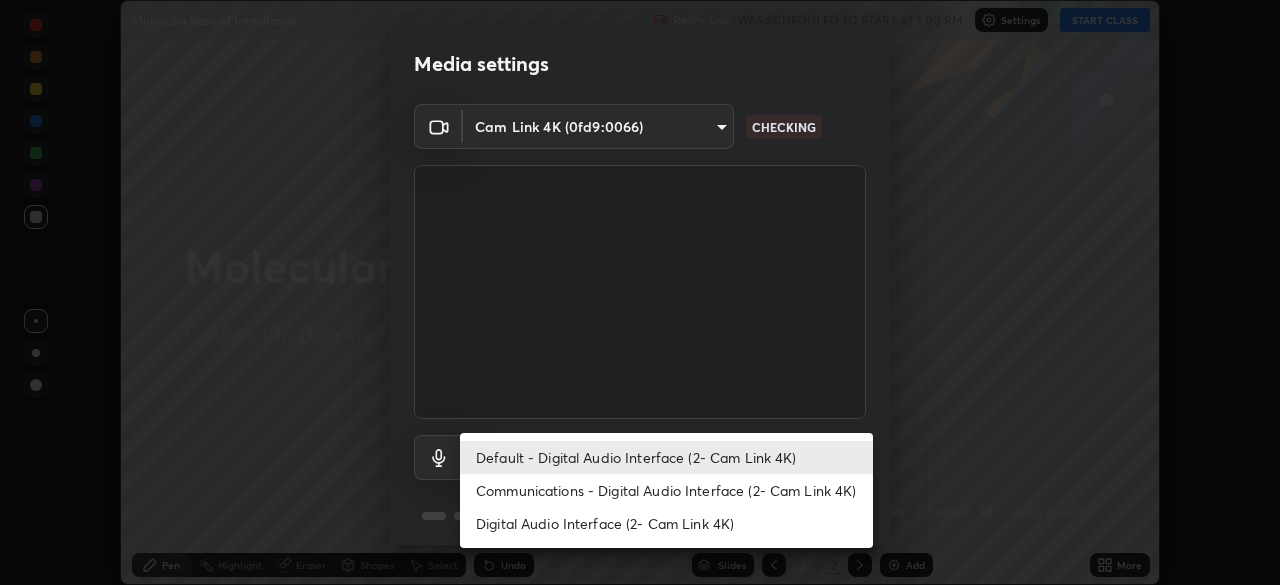 click on "Communications - Digital Audio Interface (2- Cam Link 4K)" at bounding box center [666, 490] 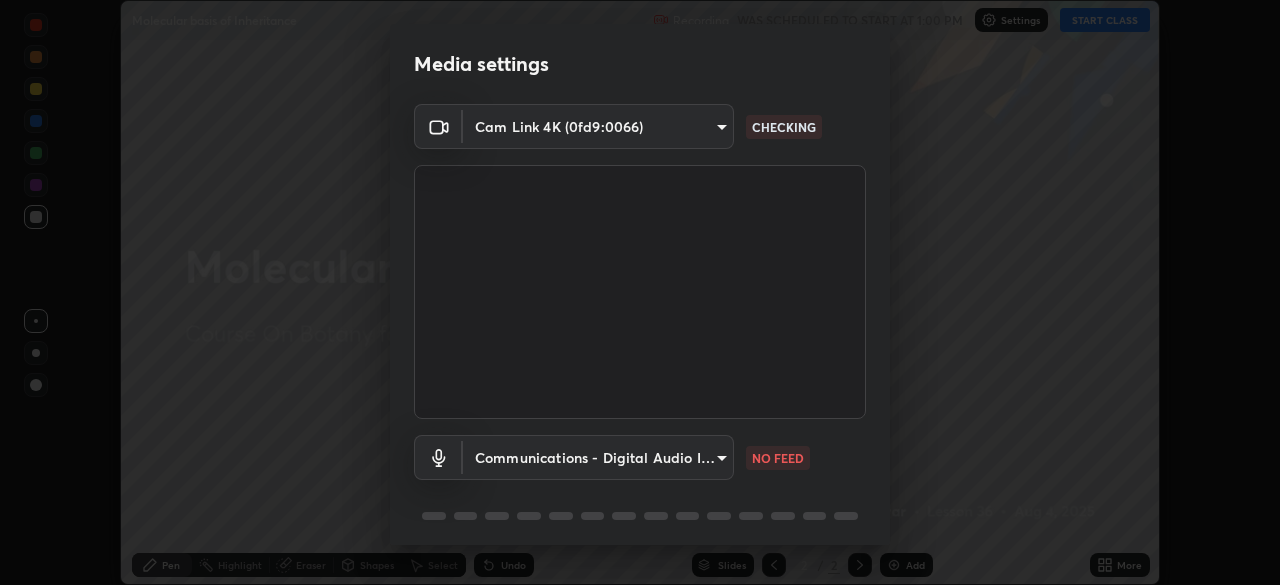 click on "Erase all Molecular basis of Inheritance Recording WAS SCHEDULED TO START AT  1:00 PM Settings START CLASS Setting up your live class Molecular basis of Inheritance • L36 of Course On Botany for NEET Excel 2 2026 [FIRST] [LAST] Pen Highlight Eraser Shapes Select Undo Slides 2 / 2 Add More No doubts shared Encourage your learners to ask a doubt for better clarity Report an issue Reason for reporting Buffering Chat not working Audio - Video sync issue Educator video quality low ​ Attach an image Report Media settings Cam Link 4K (0fd9:0066) 0e80c96761b6a4d6296d5bf50afd05bd245ccb61f8dc220acc240aeb22a63808 CHECKING Communications - Digital Audio Interface (2- Cam Link 4K) communications NO FEED 1 / 5 Next" at bounding box center [640, 292] 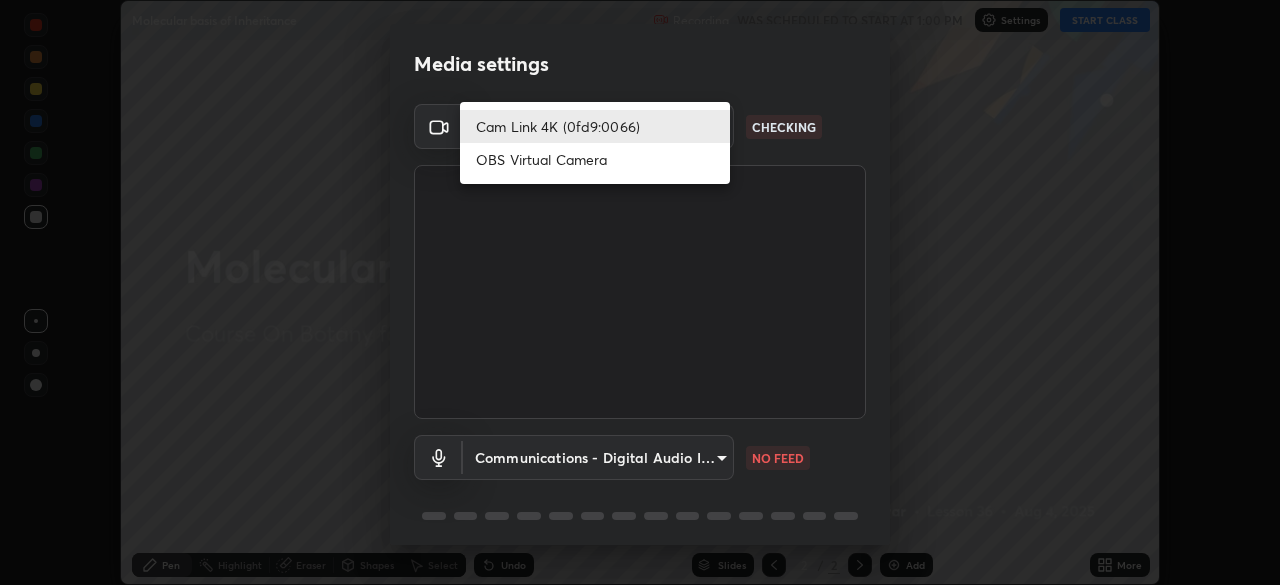 click on "OBS Virtual Camera" at bounding box center (595, 159) 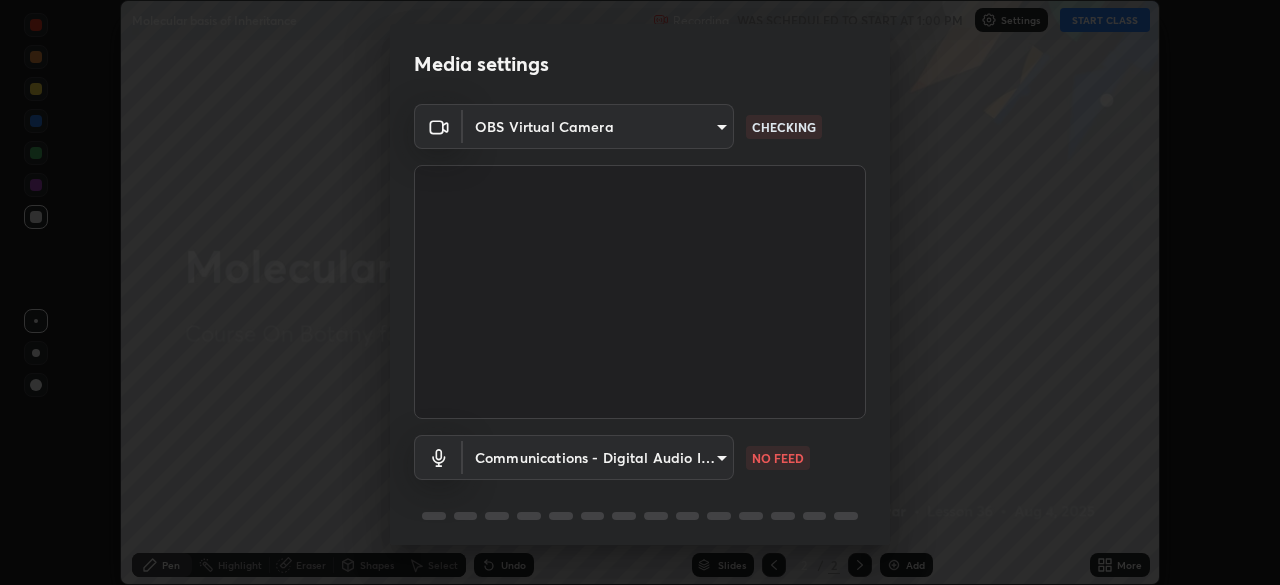 click on "Erase all Molecular basis of Inheritance Recording WAS SCHEDULED TO START AT  1:00 PM Settings START CLASS Setting up your live class Molecular basis of Inheritance • L36 of Course On Botany for NEET Excel 2 2026 [FIRST] [LAST] Pen Highlight Eraser Shapes Select Undo Slides 2 / 2 Add More No doubts shared Encourage your learners to ask a doubt for better clarity Report an issue Reason for reporting Buffering Chat not working Audio - Video sync issue Educator video quality low ​ Attach an image Report Media settings OBS Virtual Camera ca2a7f33afe0fd030c916fdd2ec90d924ab41553388ee536aa1d754fc76036d0 CHECKING Communications - Digital Audio Interface (2- Cam Link 4K) communications NO FEED 1 / 5 Next" at bounding box center (640, 292) 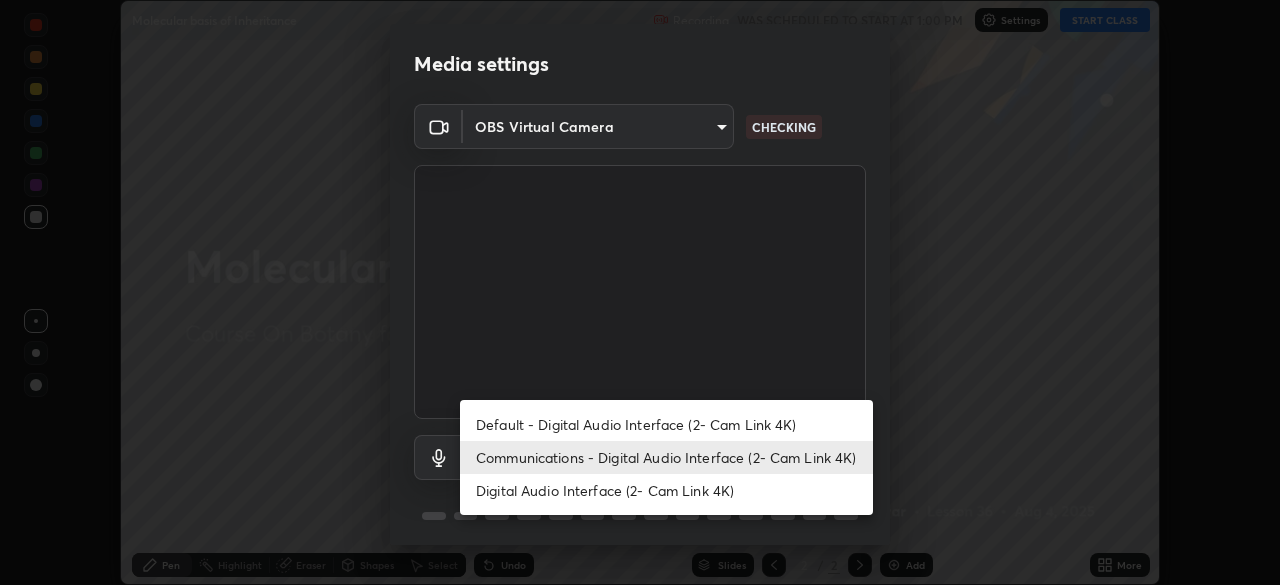 click on "Default - Digital Audio Interface (2- Cam Link 4K)" at bounding box center [666, 424] 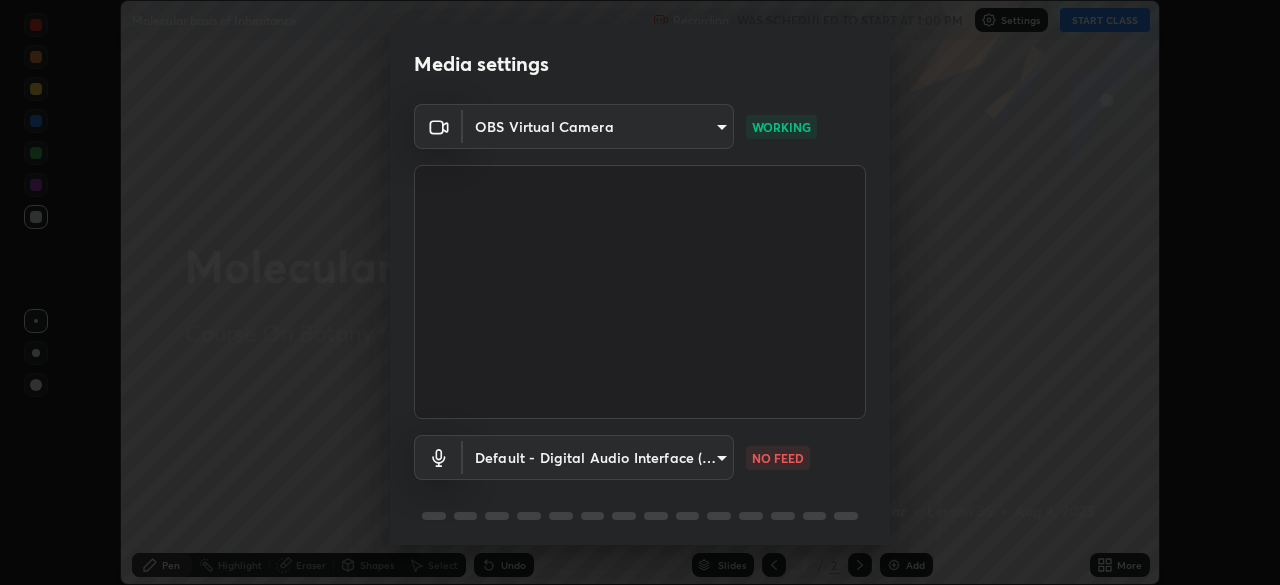 click on "Erase all Molecular basis of Inheritance Recording WAS SCHEDULED TO START AT  1:00 PM Settings START CLASS Setting up your live class Molecular basis of Inheritance • L36 of Course On Botany for NEET Excel 2 2026 [FIRST] [LAST] Pen Highlight Eraser Shapes Select Undo Slides 2 / 2 Add More No doubts shared Encourage your learners to ask a doubt for better clarity Report an issue Reason for reporting Buffering Chat not working Audio - Video sync issue Educator video quality low ​ Attach an image Report Media settings OBS Virtual Camera ca2a7f33afe0fd030c916fdd2ec90d924ab41553388ee536aa1d754fc76036d0 WORKING Default - Digital Audio Interface (2- Cam Link 4K) default NO FEED 1 / 5 Next" at bounding box center [640, 292] 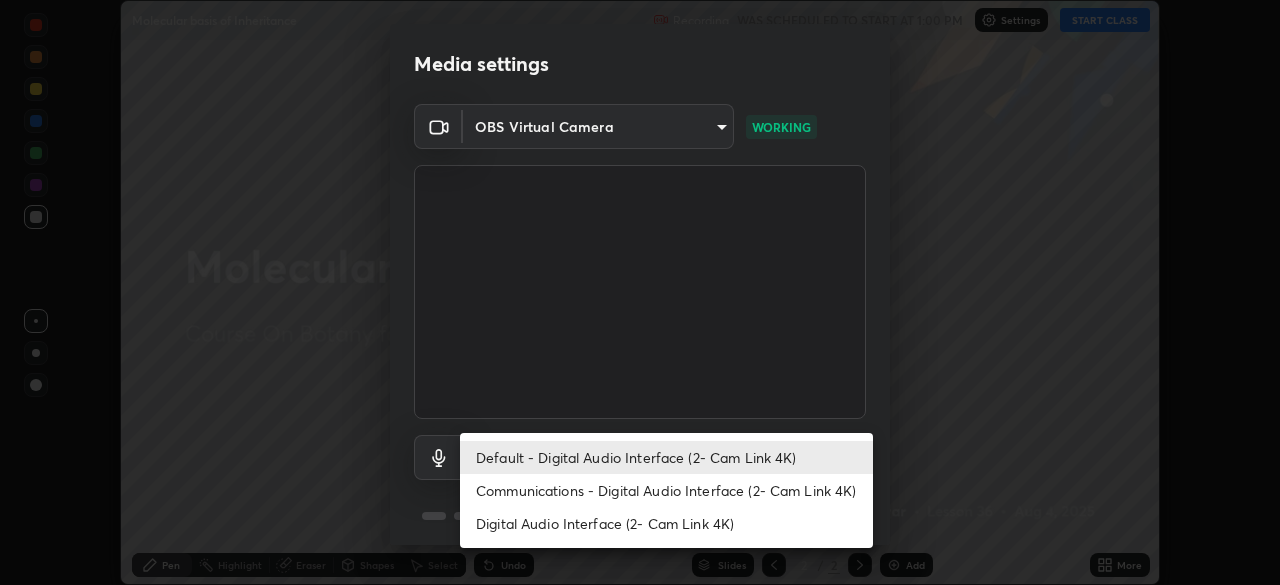click on "Communications - Digital Audio Interface (2- Cam Link 4K)" at bounding box center [666, 490] 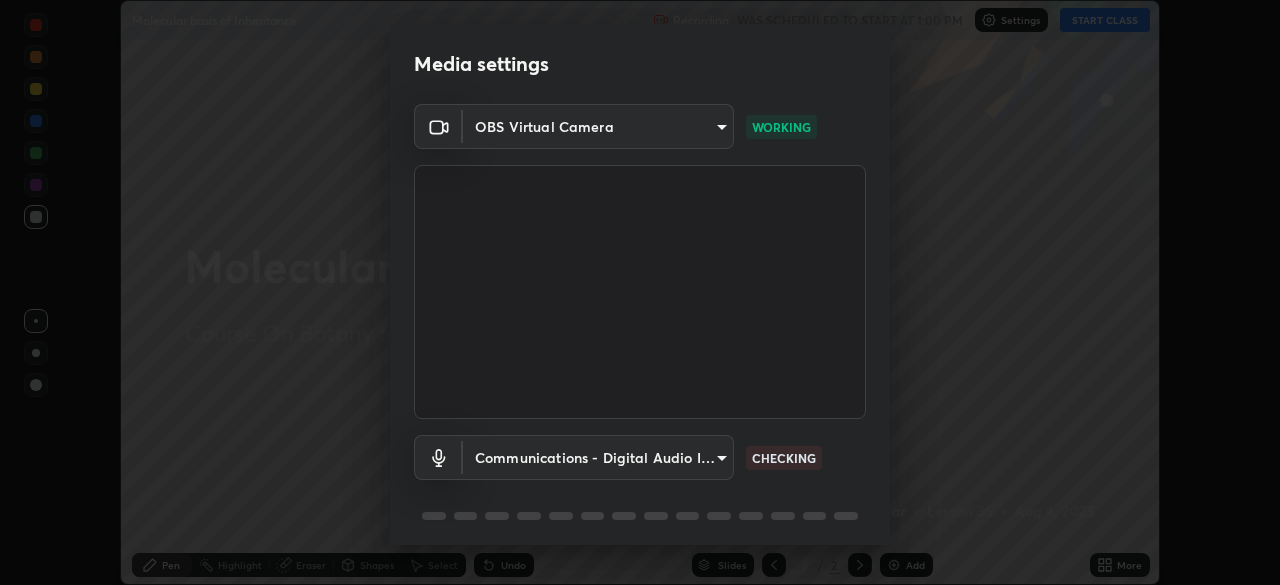 click on "Erase all Molecular basis of Inheritance Recording WAS SCHEDULED TO START AT  1:00 PM Settings START CLASS Setting up your live class Molecular basis of Inheritance • L36 of Course On Botany for NEET Excel 2 2026 [FIRST] [LAST] Pen Highlight Eraser Shapes Select Undo Slides 2 / 2 Add More No doubts shared Encourage your learners to ask a doubt for better clarity Report an issue Reason for reporting Buffering Chat not working Audio - Video sync issue Educator video quality low ​ Attach an image Report Media settings OBS Virtual Camera ca2a7f33afe0fd030c916fdd2ec90d924ab41553388ee536aa1d754fc76036d0 WORKING Communications - Digital Audio Interface (2- Cam Link 4K) communications CHECKING 1 / 5 Next" at bounding box center (640, 292) 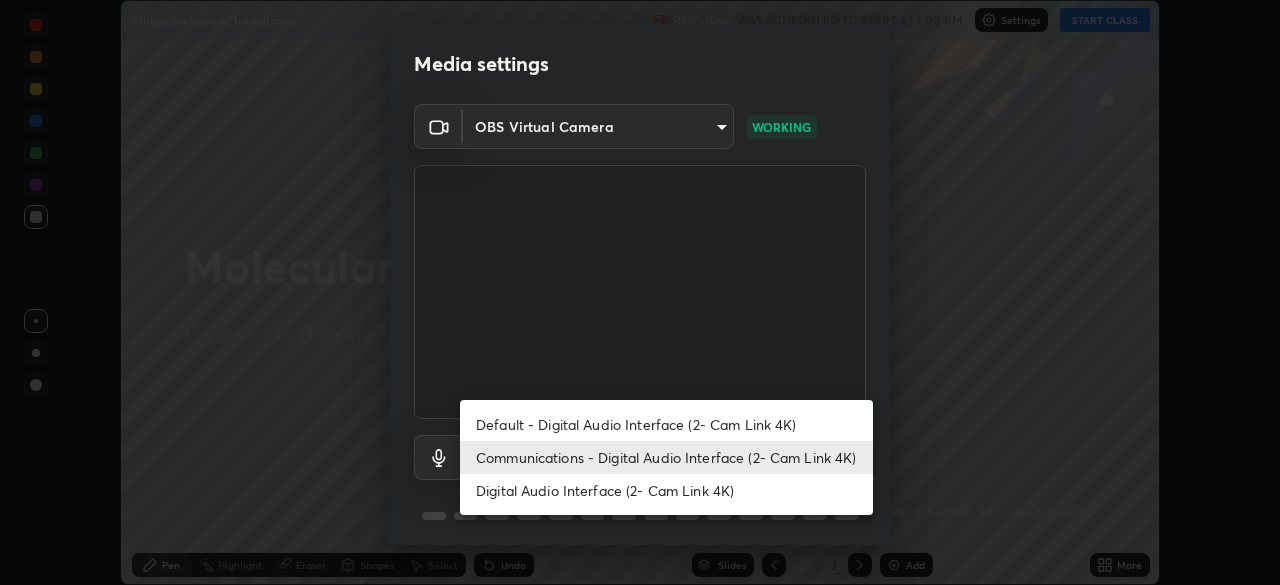 click on "Digital Audio Interface (2- Cam Link 4K)" at bounding box center [666, 490] 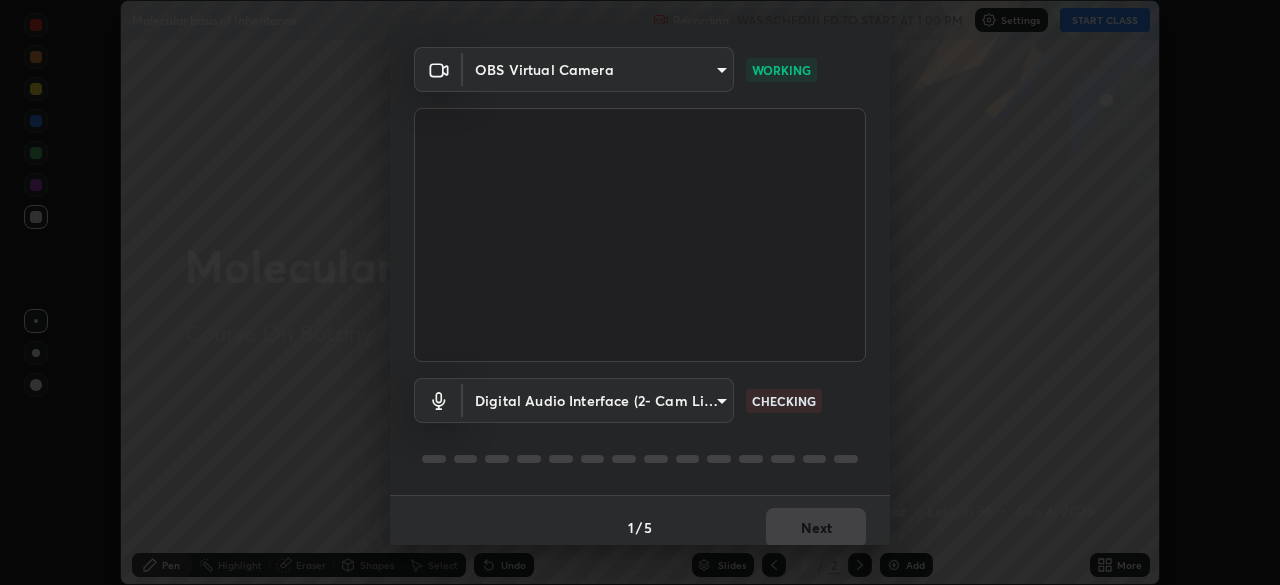 scroll, scrollTop: 0, scrollLeft: 0, axis: both 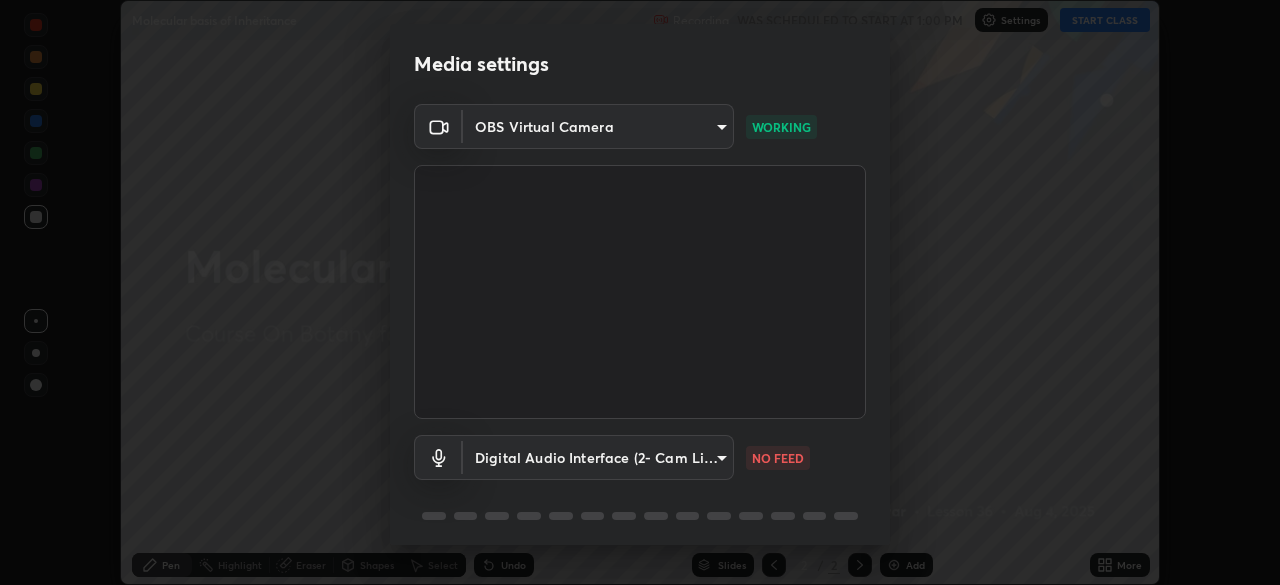 click on "Erase all Molecular basis of Inheritance Recording WAS SCHEDULED TO START AT  1:00 PM Settings START CLASS Setting up your live class Molecular basis of Inheritance • L36 of Course On Botany for NEET Excel 2 2026 [FIRST] [LAST] Pen Highlight Eraser Shapes Select Undo Slides 2 / 2 Add More No doubts shared Encourage your learners to ask a doubt for better clarity Report an issue Reason for reporting Buffering Chat not working Audio - Video sync issue Educator video quality low ​ Attach an image Report Media settings OBS Virtual Camera ca2a7f33afe0fd030c916fdd2ec90d924ab41553388ee536aa1d754fc76036d0 WORKING Digital Audio Interface (2- Cam Link 4K) fad66f26e2b38b108caec8668e2305de90e83bb0105ca3d1af46003be493d7a9 NO FEED 1 / 5 Next" at bounding box center [640, 292] 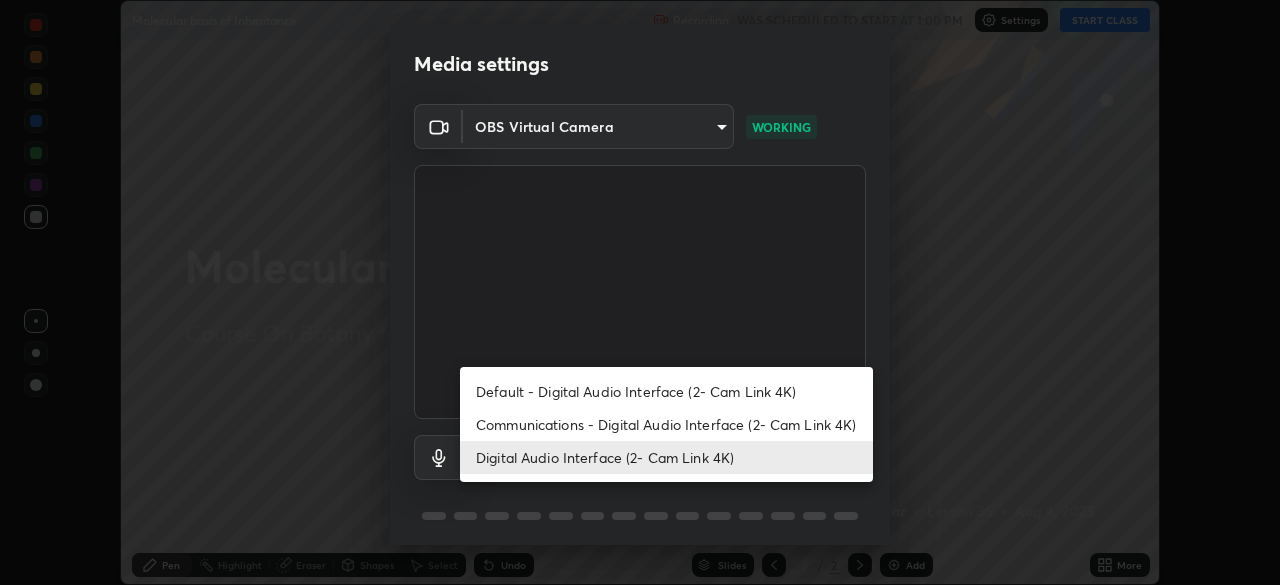 click on "Default - Digital Audio Interface (2- Cam Link 4K)" at bounding box center (666, 391) 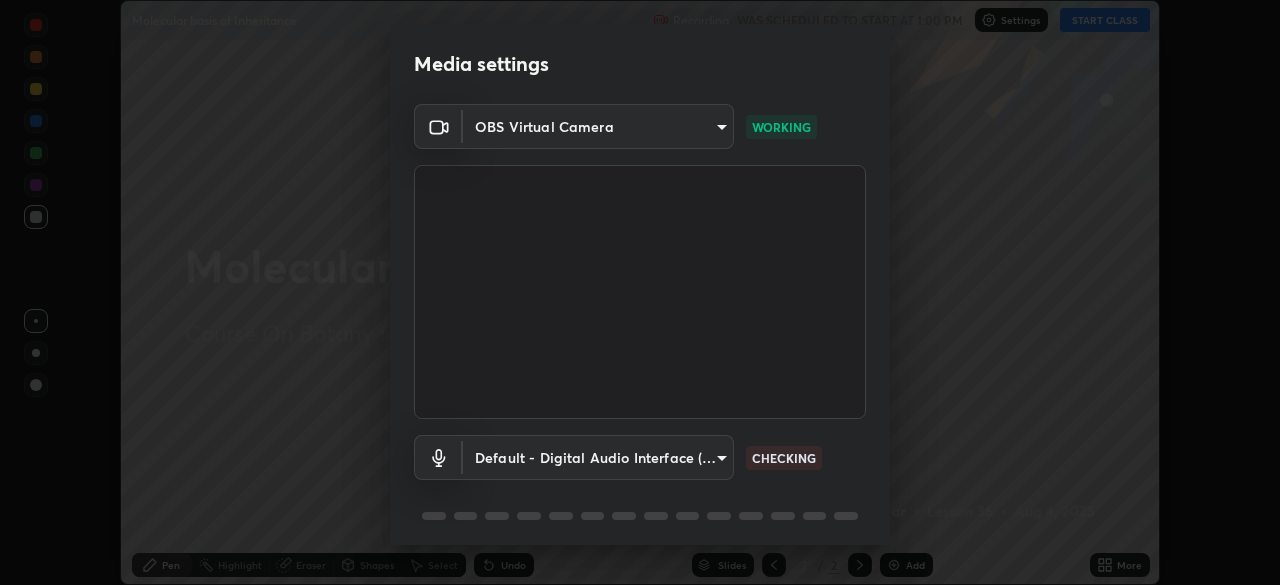 click on "Erase all Molecular basis of Inheritance Recording WAS SCHEDULED TO START AT  1:00 PM Settings START CLASS Setting up your live class Molecular basis of Inheritance • L36 of Course On Botany for NEET Excel 2 2026 [FIRST] [LAST] Pen Highlight Eraser Shapes Select Undo Slides 2 / 2 Add More No doubts shared Encourage your learners to ask a doubt for better clarity Report an issue Reason for reporting Buffering Chat not working Audio - Video sync issue Educator video quality low ​ Attach an image Report Media settings OBS Virtual Camera ca2a7f33afe0fd030c916fdd2ec90d924ab41553388ee536aa1d754fc76036d0 WORKING Default - Digital Audio Interface (2- Cam Link 4K) default CHECKING 1 / 5 Next" at bounding box center [640, 292] 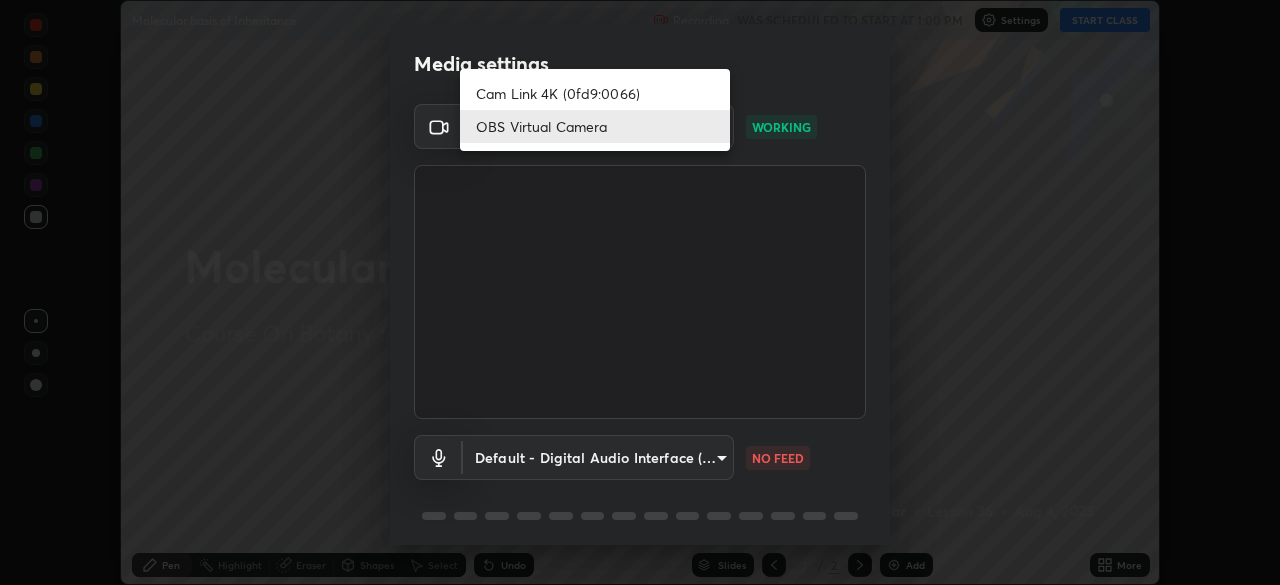 click at bounding box center (640, 292) 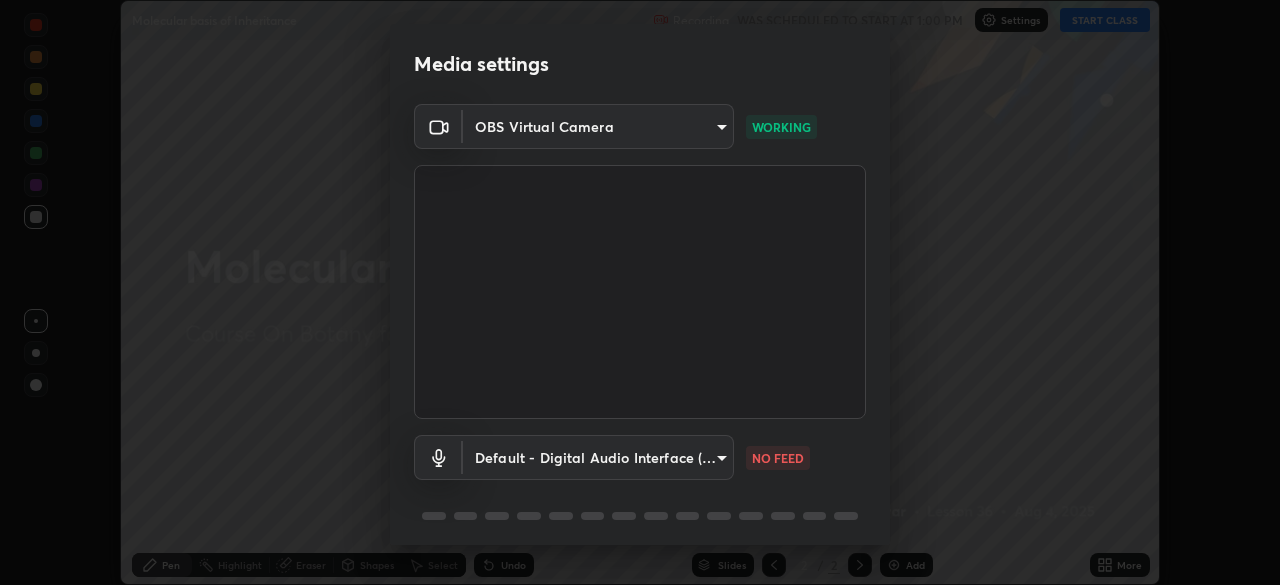 click on "Erase all Molecular basis of Inheritance Recording WAS SCHEDULED TO START AT  1:00 PM Settings START CLASS Setting up your live class Molecular basis of Inheritance • L36 of Course On Botany for NEET Excel 2 2026 [FIRST] [LAST] Pen Highlight Eraser Shapes Select Undo Slides 2 / 2 Add More No doubts shared Encourage your learners to ask a doubt for better clarity Report an issue Reason for reporting Buffering Chat not working Audio - Video sync issue Educator video quality low ​ Attach an image Report Media settings OBS Virtual Camera ca2a7f33afe0fd030c916fdd2ec90d924ab41553388ee536aa1d754fc76036d0 WORKING Default - Digital Audio Interface (2- Cam Link 4K) default NO FEED 1 / 5 Next" at bounding box center (640, 292) 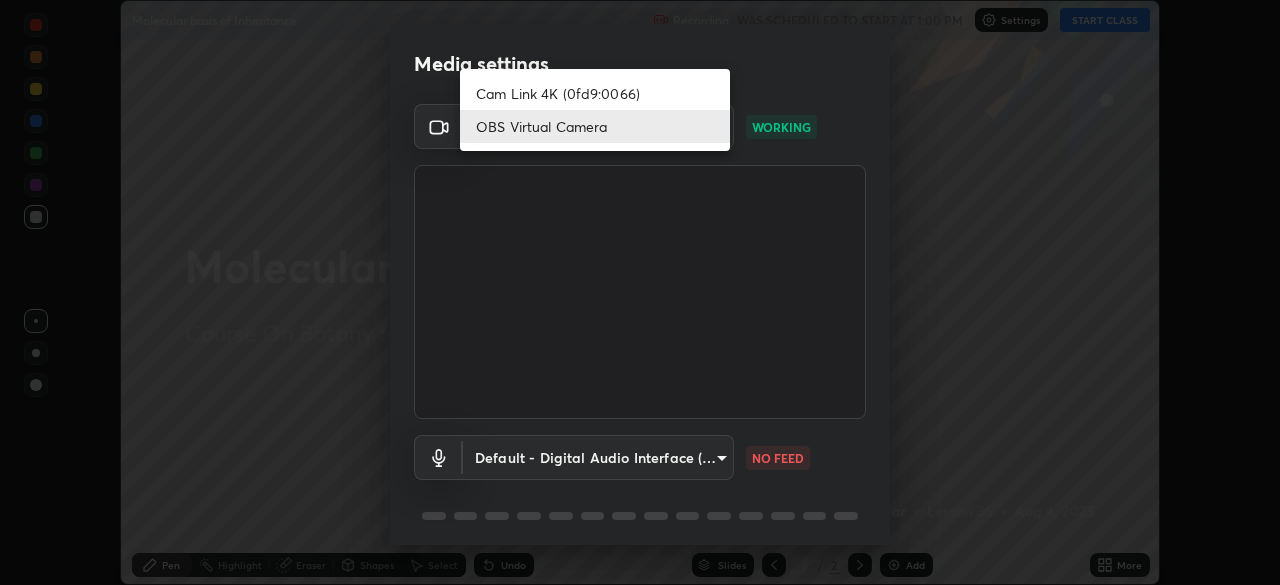 click at bounding box center (640, 292) 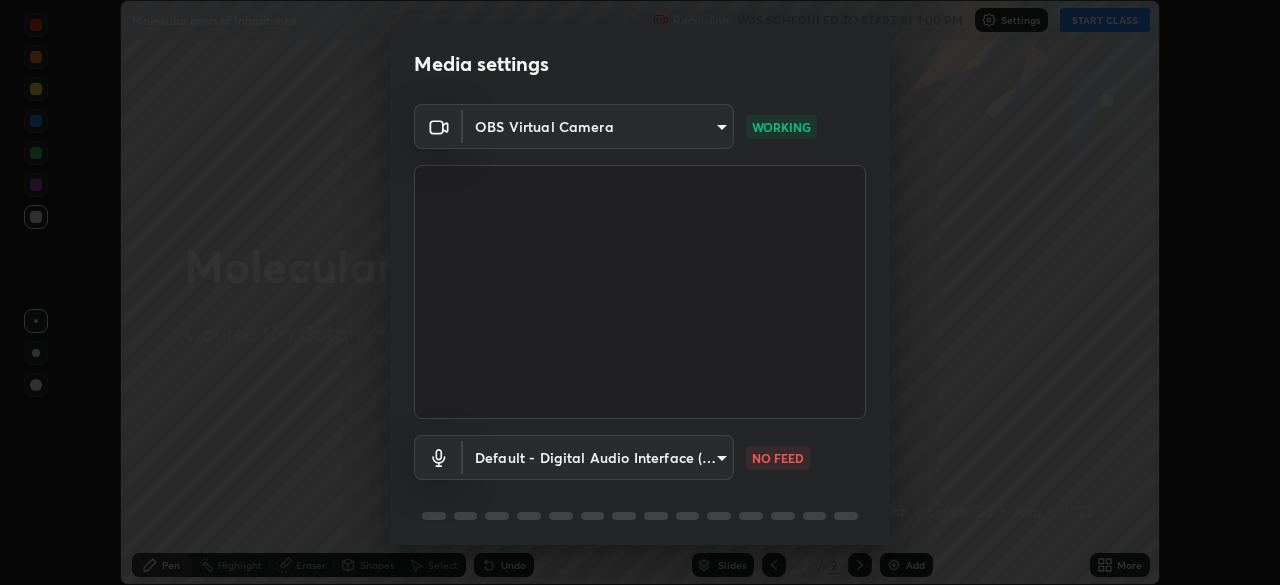 click on "Erase all Molecular basis of Inheritance Recording WAS SCHEDULED TO START AT  1:00 PM Settings START CLASS Setting up your live class Molecular basis of Inheritance • L36 of Course On Botany for NEET Excel 2 2026 [FIRST] [LAST] Pen Highlight Eraser Shapes Select Undo Slides 2 / 2 Add More No doubts shared Encourage your learners to ask a doubt for better clarity Report an issue Reason for reporting Buffering Chat not working Audio - Video sync issue Educator video quality low ​ Attach an image Report Media settings OBS Virtual Camera ca2a7f33afe0fd030c916fdd2ec90d924ab41553388ee536aa1d754fc76036d0 WORKING Default - Digital Audio Interface (2- Cam Link 4K) default NO FEED 1 / 5 Next" at bounding box center [640, 292] 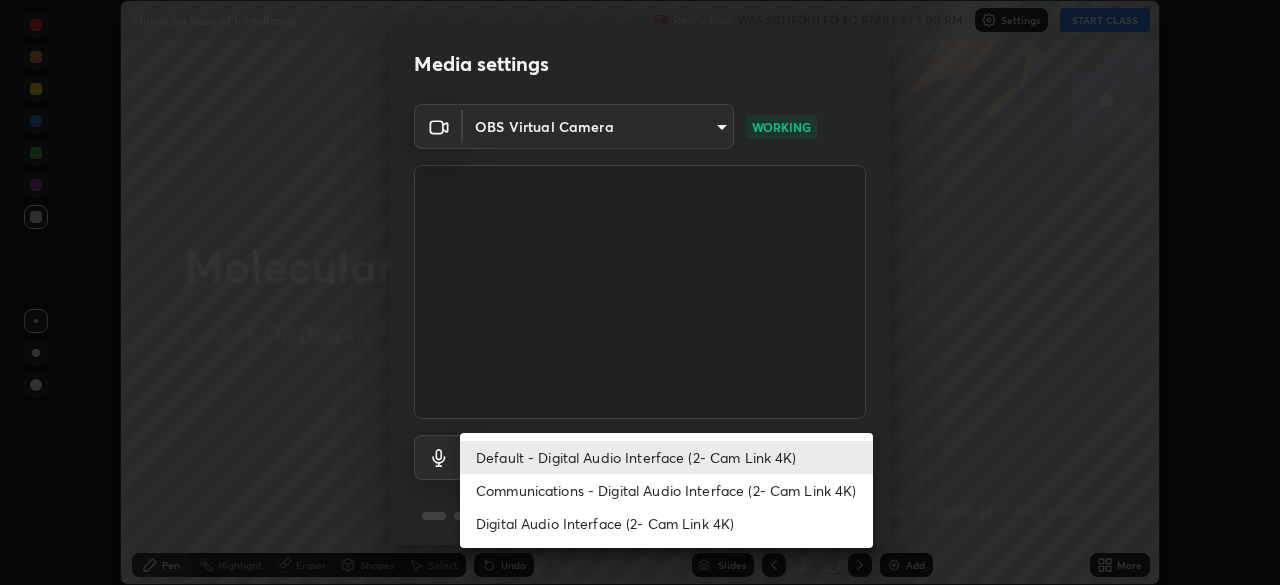 click on "Default - Digital Audio Interface (2- Cam Link 4K)" at bounding box center [666, 457] 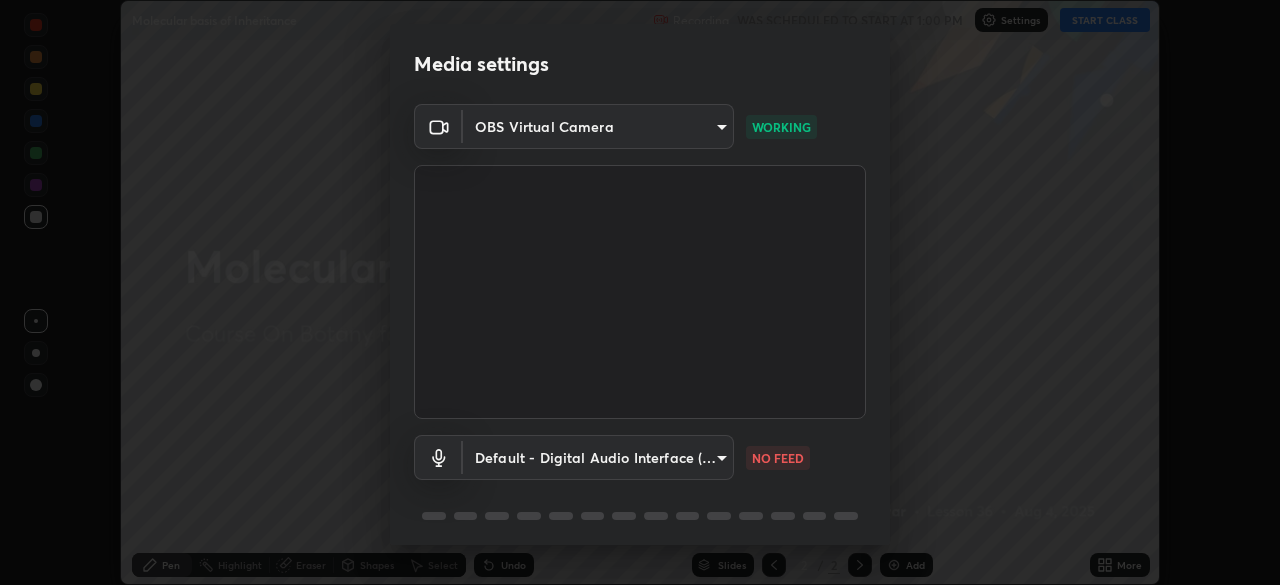 click on "Erase all Molecular basis of Inheritance Recording WAS SCHEDULED TO START AT  1:00 PM Settings START CLASS Setting up your live class Molecular basis of Inheritance • L36 of Course On Botany for NEET Excel 2 2026 [FIRST] [LAST] Pen Highlight Eraser Shapes Select Undo Slides 2 / 2 Add More No doubts shared Encourage your learners to ask a doubt for better clarity Report an issue Reason for reporting Buffering Chat not working Audio - Video sync issue Educator video quality low ​ Attach an image Report Media settings OBS Virtual Camera ca2a7f33afe0fd030c916fdd2ec90d924ab41553388ee536aa1d754fc76036d0 WORKING Default - Digital Audio Interface (2- Cam Link 4K) default NO FEED 1 / 5 Next" at bounding box center (640, 292) 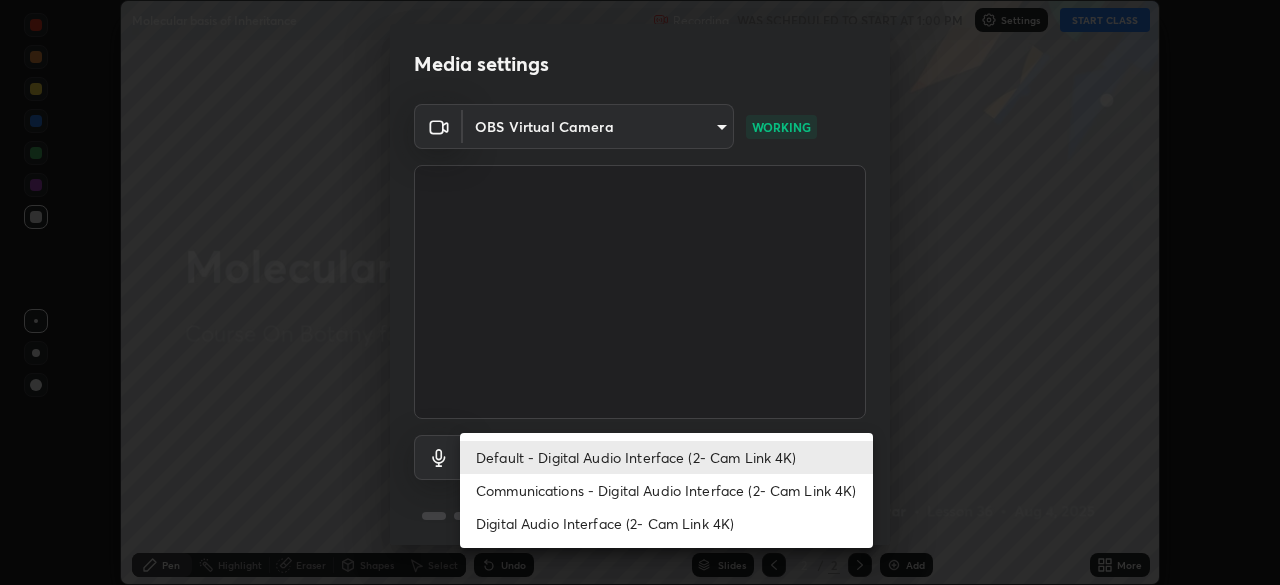 click on "Default - Digital Audio Interface (2- Cam Link 4K)" at bounding box center [666, 457] 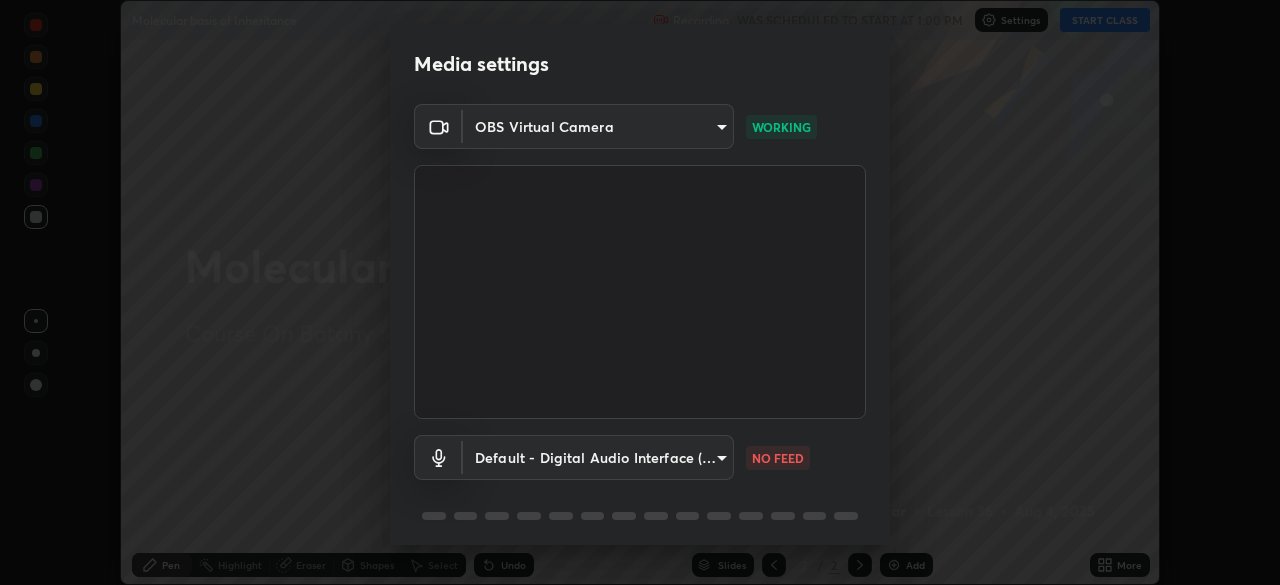 click on "Erase all Molecular basis of Inheritance Recording WAS SCHEDULED TO START AT  1:00 PM Settings START CLASS Setting up your live class Molecular basis of Inheritance • L36 of Course On Botany for NEET Excel 2 2026 [FIRST] [LAST] Pen Highlight Eraser Shapes Select Undo Slides 2 / 2 Add More No doubts shared Encourage your learners to ask a doubt for better clarity Report an issue Reason for reporting Buffering Chat not working Audio - Video sync issue Educator video quality low ​ Attach an image Report Media settings OBS Virtual Camera ca2a7f33afe0fd030c916fdd2ec90d924ab41553388ee536aa1d754fc76036d0 WORKING Default - Digital Audio Interface (2- Cam Link 4K) default NO FEED 1 / 5 Next" at bounding box center (640, 292) 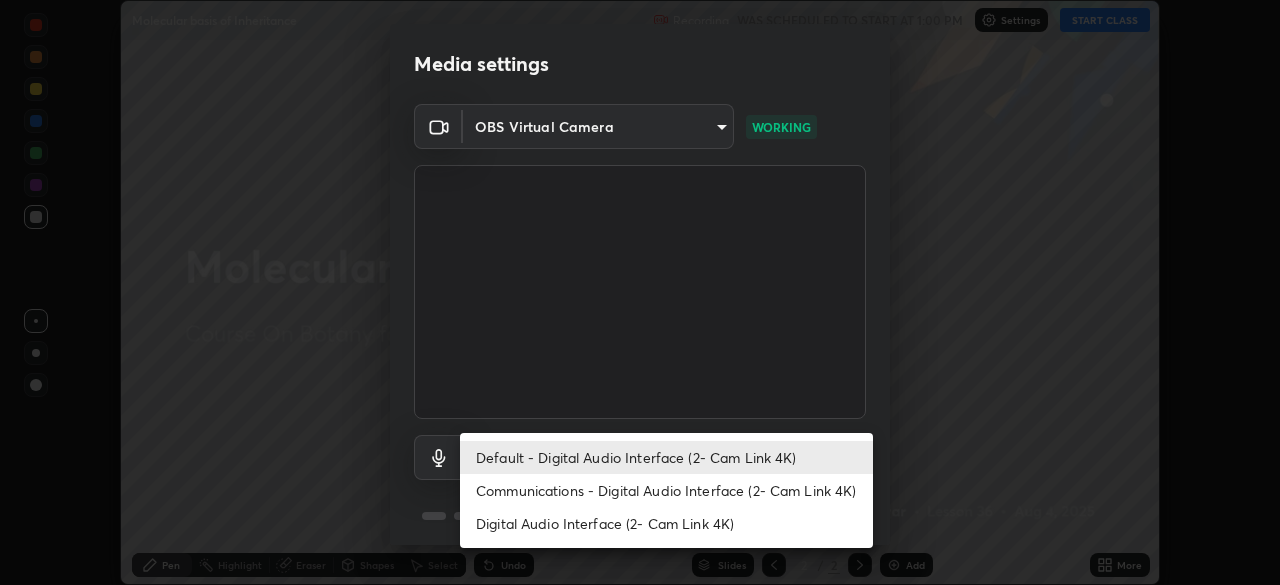 click on "Digital Audio Interface (2- Cam Link 4K)" at bounding box center [666, 523] 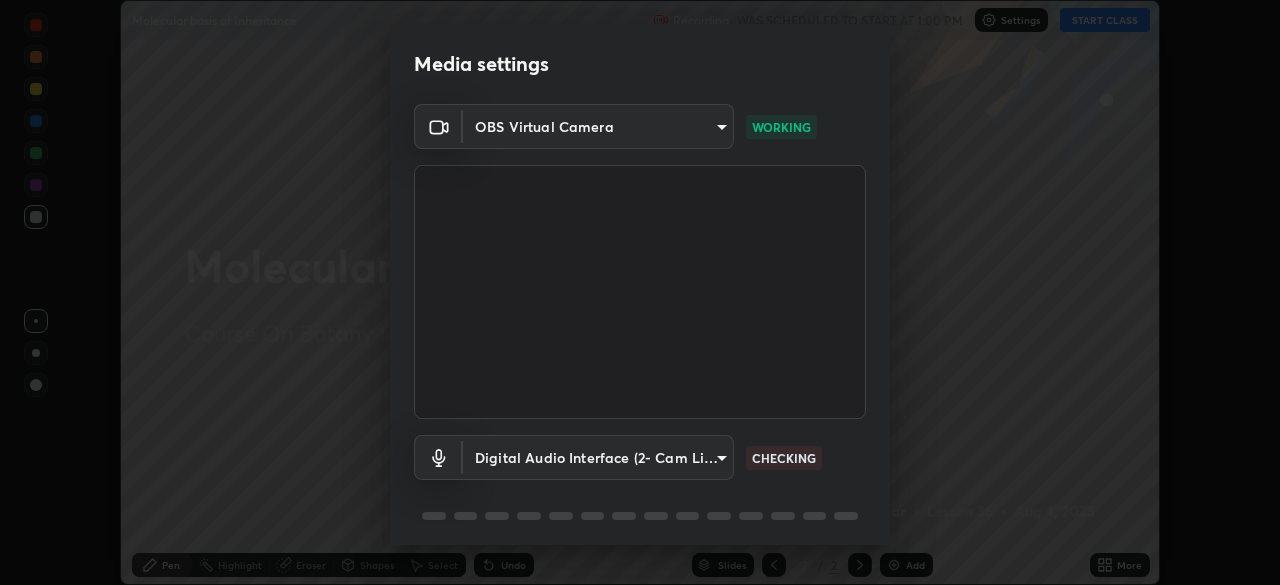 click on "Erase all Molecular basis of Inheritance Recording WAS SCHEDULED TO START AT  1:00 PM Settings START CLASS Setting up your live class Molecular basis of Inheritance • L36 of Course On Botany for NEET Excel 2 2026 [FIRST] [LAST] Pen Highlight Eraser Shapes Select Undo Slides 2 / 2 Add More No doubts shared Encourage your learners to ask a doubt for better clarity Report an issue Reason for reporting Buffering Chat not working Audio - Video sync issue Educator video quality low ​ Attach an image Report Media settings OBS Virtual Camera ca2a7f33afe0fd030c916fdd2ec90d924ab41553388ee536aa1d754fc76036d0 WORKING Digital Audio Interface (2- Cam Link 4K) fad66f26e2b38b108caec8668e2305de90e83bb0105ca3d1af46003be493d7a9 CHECKING 1 / 5 Next" at bounding box center [640, 292] 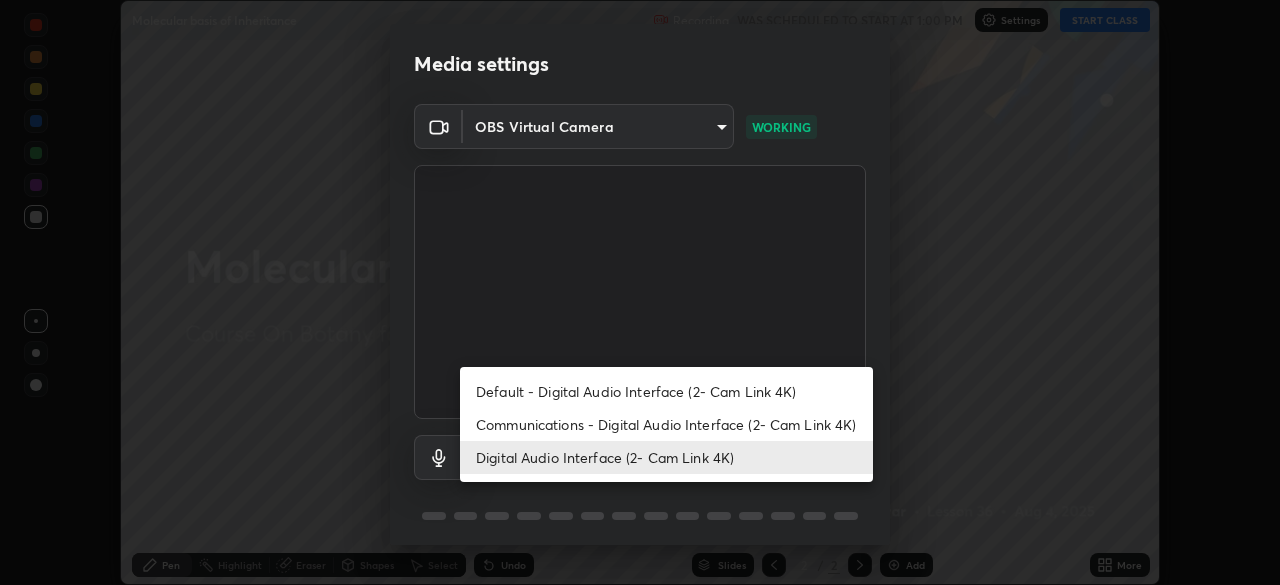 click on "Communications - Digital Audio Interface (2- Cam Link 4K)" at bounding box center (666, 424) 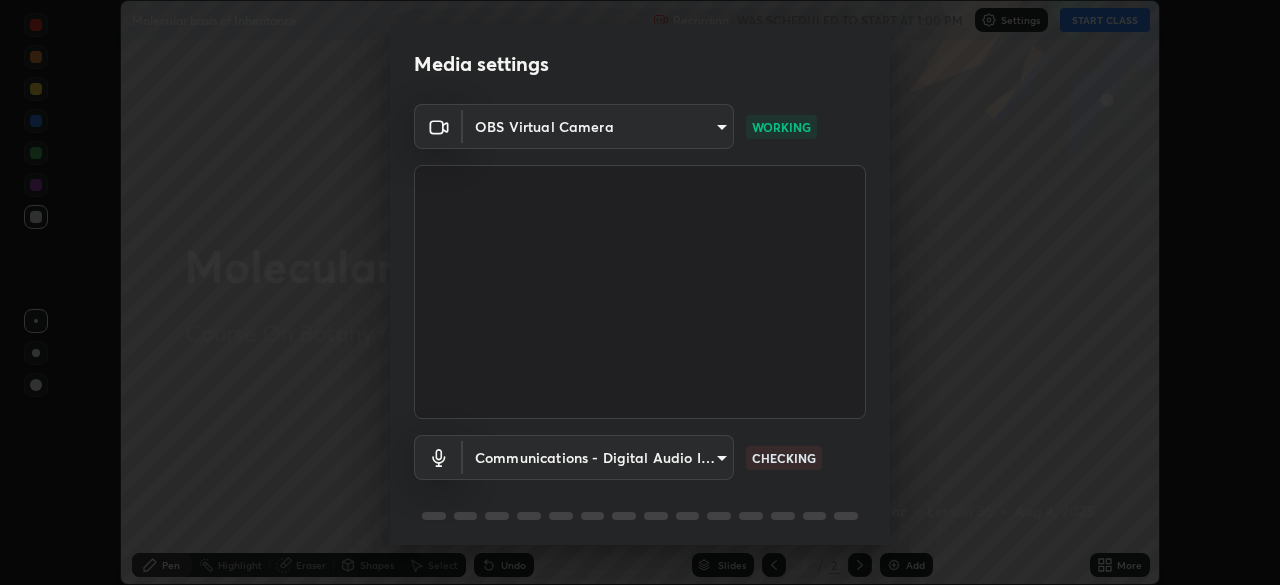 click on "Erase all Molecular basis of Inheritance Recording WAS SCHEDULED TO START AT  1:00 PM Settings START CLASS Setting up your live class Molecular basis of Inheritance • L36 of Course On Botany for NEET Excel 2 2026 [FIRST] [LAST] Pen Highlight Eraser Shapes Select Undo Slides 2 / 2 Add More No doubts shared Encourage your learners to ask a doubt for better clarity Report an issue Reason for reporting Buffering Chat not working Audio - Video sync issue Educator video quality low ​ Attach an image Report Media settings OBS Virtual Camera ca2a7f33afe0fd030c916fdd2ec90d924ab41553388ee536aa1d754fc76036d0 WORKING Communications - Digital Audio Interface (2- Cam Link 4K) communications CHECKING 1 / 5 Next" at bounding box center (640, 292) 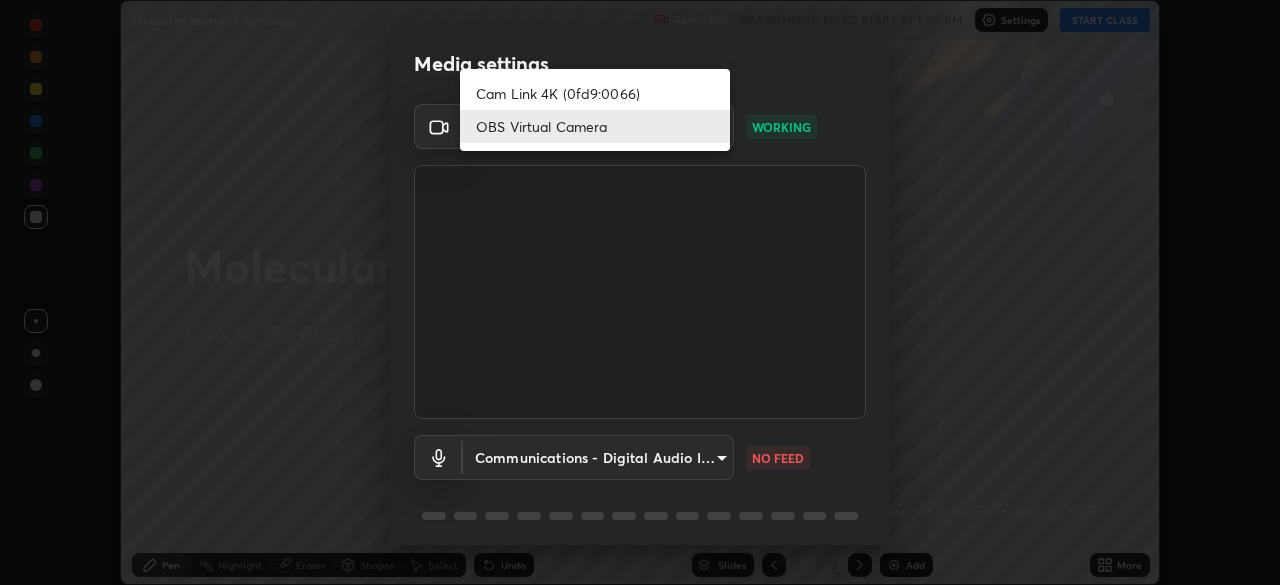 click at bounding box center (640, 292) 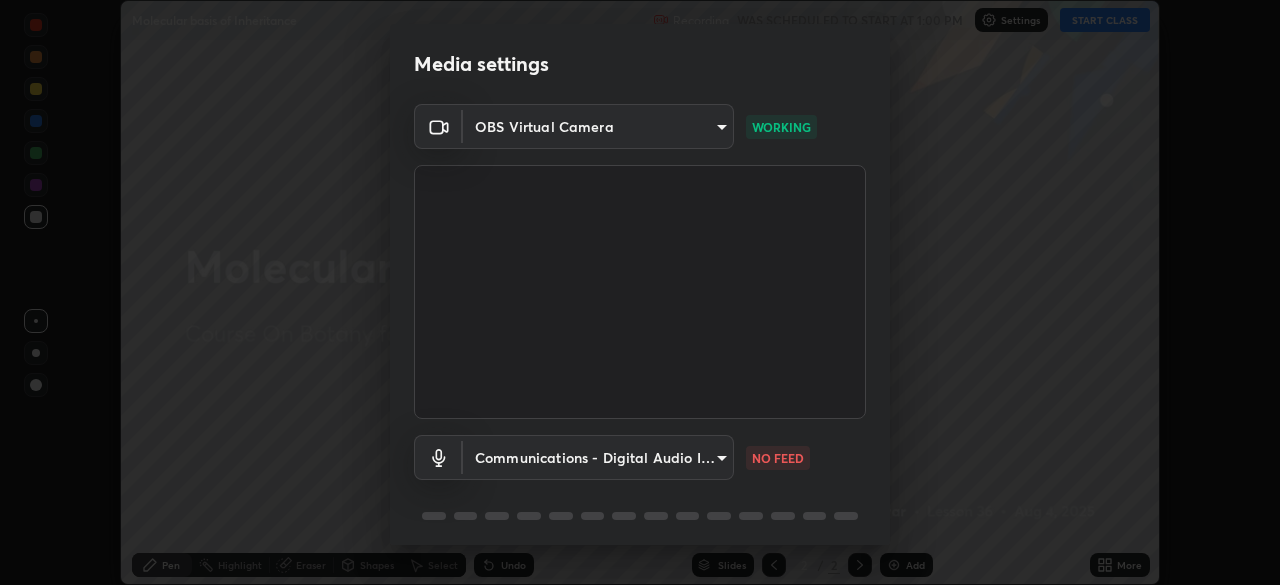 click on "Erase all Molecular basis of Inheritance Recording WAS SCHEDULED TO START AT  1:00 PM Settings START CLASS Setting up your live class Molecular basis of Inheritance • L36 of Course On Botany for NEET Excel 2 2026 [FIRST] [LAST] Pen Highlight Eraser Shapes Select Undo Slides 2 / 2 Add More No doubts shared Encourage your learners to ask a doubt for better clarity Report an issue Reason for reporting Buffering Chat not working Audio - Video sync issue Educator video quality low ​ Attach an image Report Media settings OBS Virtual Camera ca2a7f33afe0fd030c916fdd2ec90d924ab41553388ee536aa1d754fc76036d0 WORKING Communications - Digital Audio Interface (2- Cam Link 4K) communications NO FEED 1 / 5 Next" at bounding box center [640, 292] 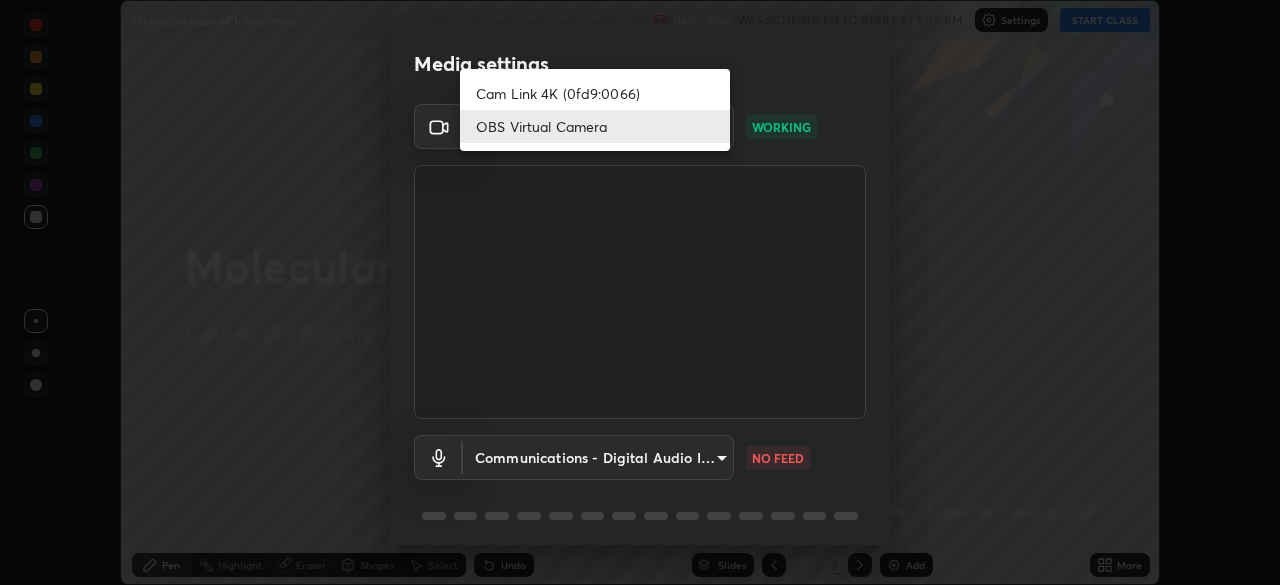click at bounding box center [640, 292] 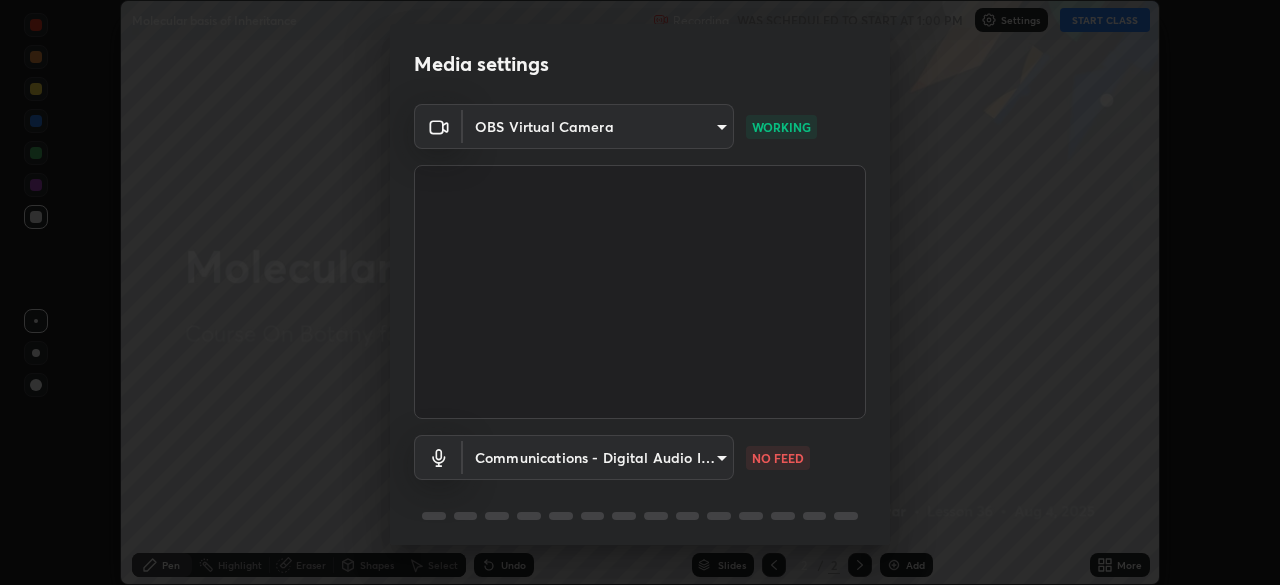 click on "Erase all Molecular basis of Inheritance Recording WAS SCHEDULED TO START AT  1:00 PM Settings START CLASS Setting up your live class Molecular basis of Inheritance • L36 of Course On Botany for NEET Excel 2 2026 [FIRST] [LAST] Pen Highlight Eraser Shapes Select Undo Slides 2 / 2 Add More No doubts shared Encourage your learners to ask a doubt for better clarity Report an issue Reason for reporting Buffering Chat not working Audio - Video sync issue Educator video quality low ​ Attach an image Report Media settings OBS Virtual Camera ca2a7f33afe0fd030c916fdd2ec90d924ab41553388ee536aa1d754fc76036d0 WORKING Communications - Digital Audio Interface (2- Cam Link 4K) communications NO FEED 1 / 5 Next" at bounding box center (640, 292) 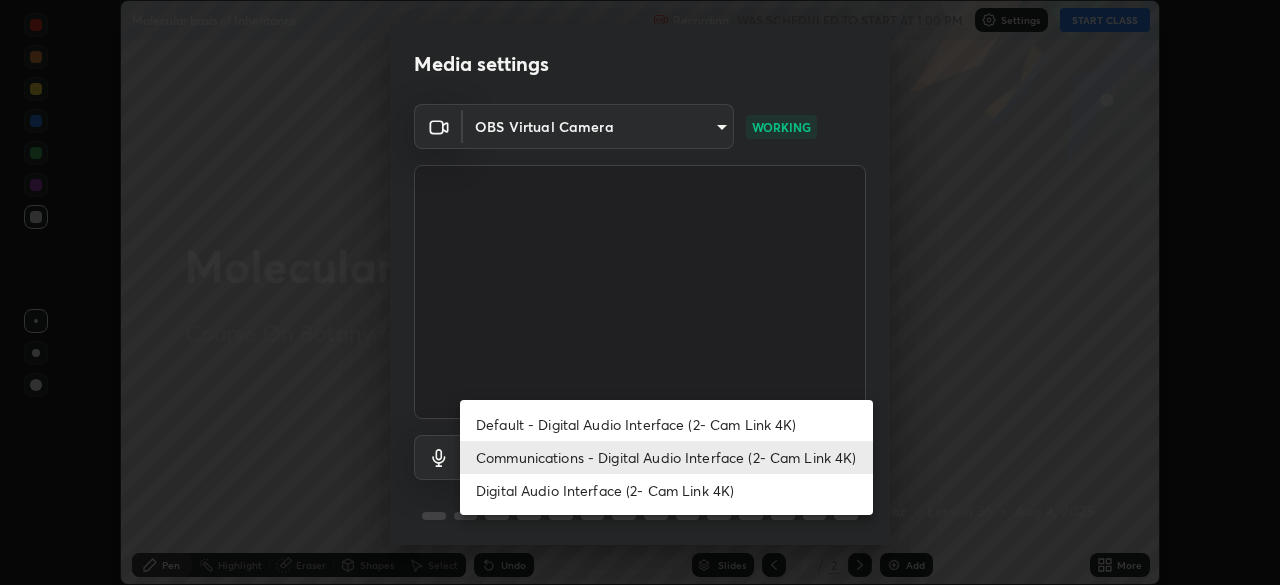 click on "Default - Digital Audio Interface (2- Cam Link 4K)" at bounding box center (666, 424) 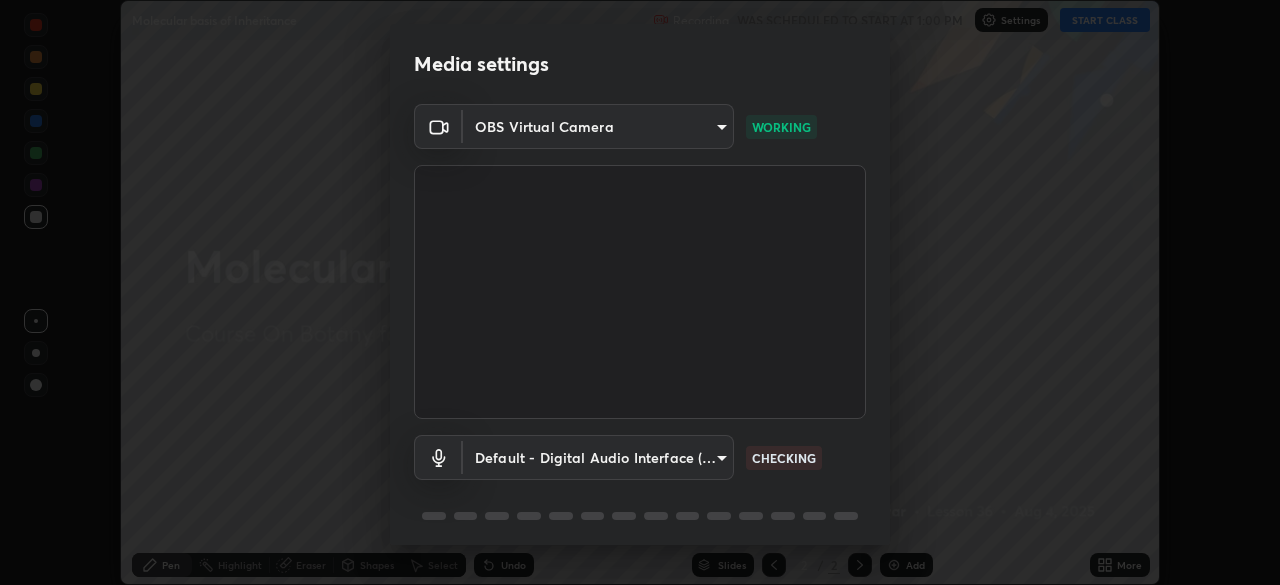 click on "Erase all Molecular basis of Inheritance Recording WAS SCHEDULED TO START AT  1:00 PM Settings START CLASS Setting up your live class Molecular basis of Inheritance • L36 of Course On Botany for NEET Excel 2 2026 [FIRST] [LAST] Pen Highlight Eraser Shapes Select Undo Slides 2 / 2 Add More No doubts shared Encourage your learners to ask a doubt for better clarity Report an issue Reason for reporting Buffering Chat not working Audio - Video sync issue Educator video quality low ​ Attach an image Report Media settings OBS Virtual Camera ca2a7f33afe0fd030c916fdd2ec90d924ab41553388ee536aa1d754fc76036d0 WORKING Default - Digital Audio Interface (2- Cam Link 4K) default CHECKING 1 / 5 Next" at bounding box center [640, 292] 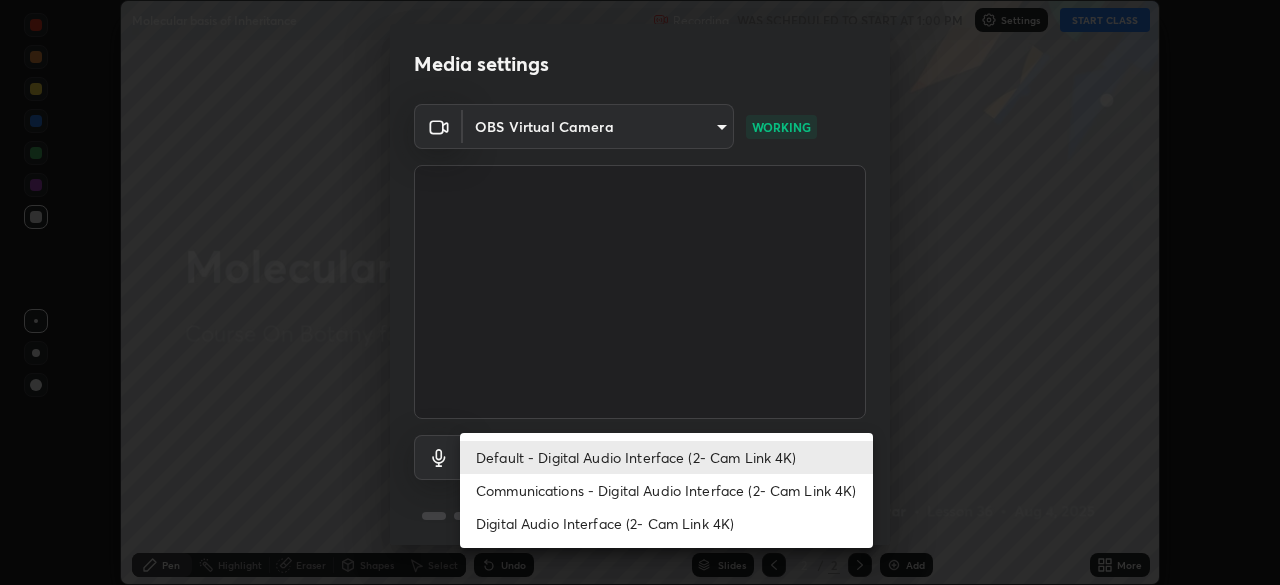 click on "Digital Audio Interface (2- Cam Link 4K)" at bounding box center [666, 523] 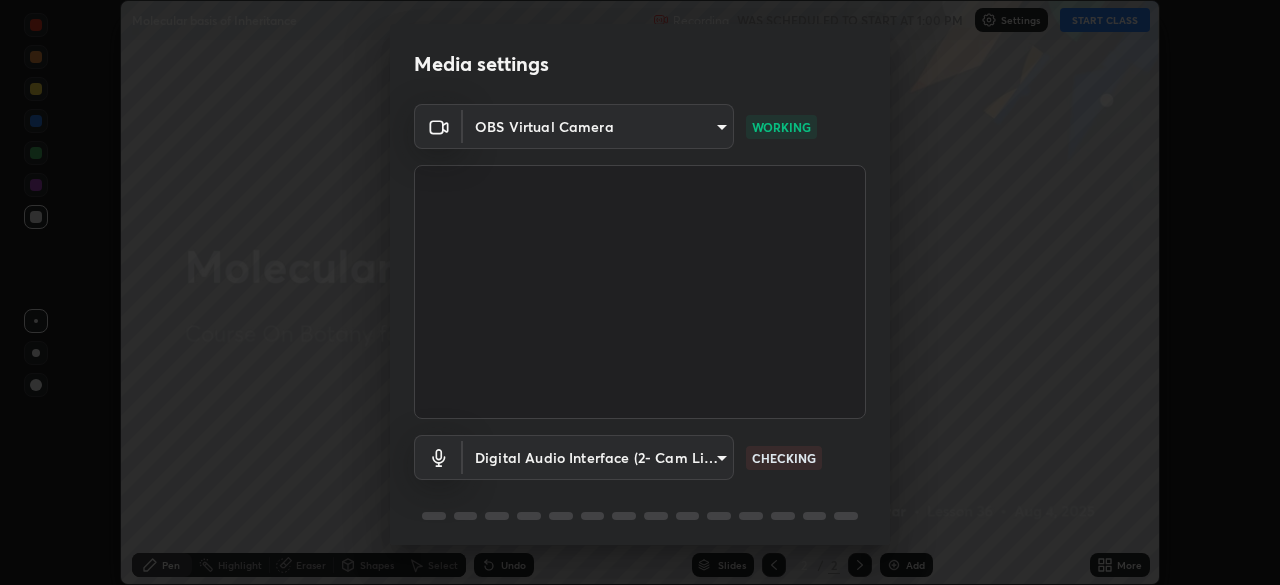 click on "Digital Audio Interface (2- Cam Link 4K) fad66f26e2b38b108caec8668e2305de90e83bb0105ca3d1af46003be493d7a9 CHECKING" at bounding box center (640, 485) 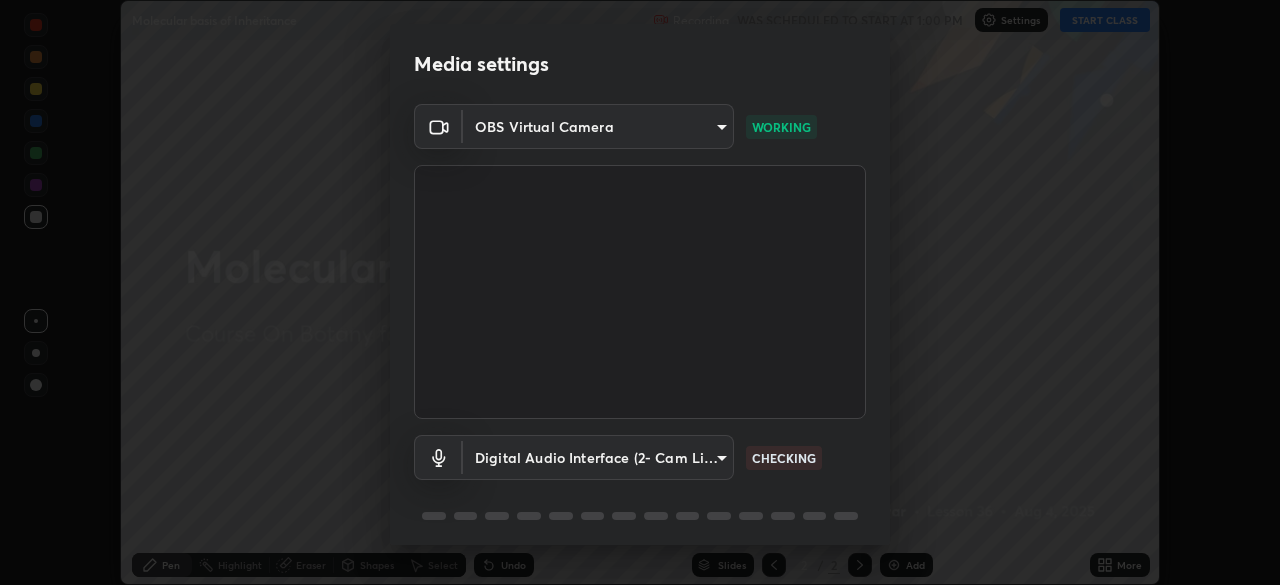 click on "Erase all Molecular basis of Inheritance Recording WAS SCHEDULED TO START AT  1:00 PM Settings START CLASS Setting up your live class Molecular basis of Inheritance • L36 of Course On Botany for NEET Excel 2 2026 [FIRST] [LAST] Pen Highlight Eraser Shapes Select Undo Slides 2 / 2 Add More No doubts shared Encourage your learners to ask a doubt for better clarity Report an issue Reason for reporting Buffering Chat not working Audio - Video sync issue Educator video quality low ​ Attach an image Report Media settings OBS Virtual Camera ca2a7f33afe0fd030c916fdd2ec90d924ab41553388ee536aa1d754fc76036d0 WORKING Digital Audio Interface (2- Cam Link 4K) fad66f26e2b38b108caec8668e2305de90e83bb0105ca3d1af46003be493d7a9 CHECKING 1 / 5 Next" at bounding box center (640, 292) 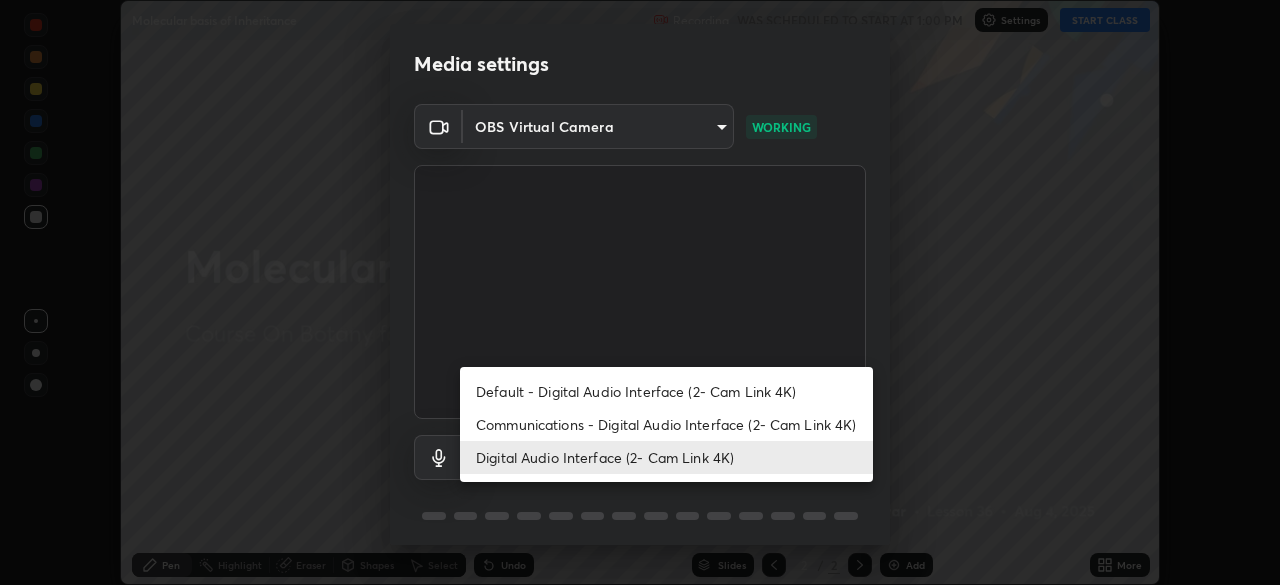click on "Default - Digital Audio Interface (2- Cam Link 4K)" at bounding box center (666, 391) 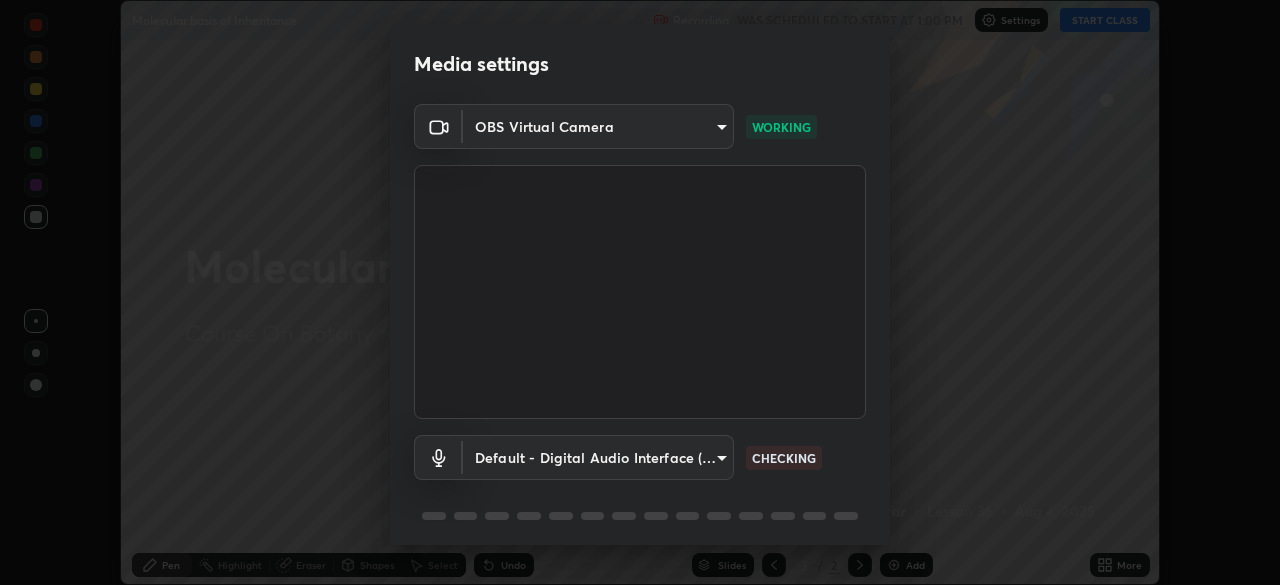 click on "Default - Digital Audio Interface (2- Cam Link 4K) default CHECKING" at bounding box center [640, 457] 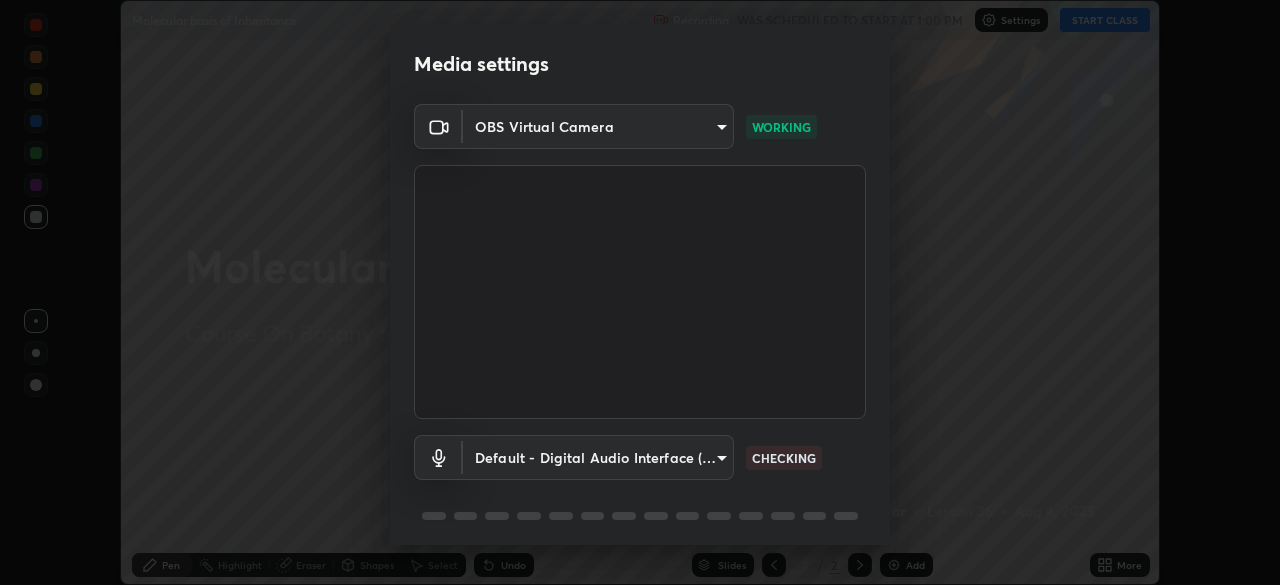 click on "Erase all Molecular basis of Inheritance Recording WAS SCHEDULED TO START AT  1:00 PM Settings START CLASS Setting up your live class Molecular basis of Inheritance • L36 of Course On Botany for NEET Excel 2 2026 [FIRST] [LAST] Pen Highlight Eraser Shapes Select Undo Slides 2 / 2 Add More No doubts shared Encourage your learners to ask a doubt for better clarity Report an issue Reason for reporting Buffering Chat not working Audio - Video sync issue Educator video quality low ​ Attach an image Report Media settings OBS Virtual Camera ca2a7f33afe0fd030c916fdd2ec90d924ab41553388ee536aa1d754fc76036d0 WORKING Default - Digital Audio Interface (2- Cam Link 4K) default CHECKING 1 / 5 Next" at bounding box center [640, 292] 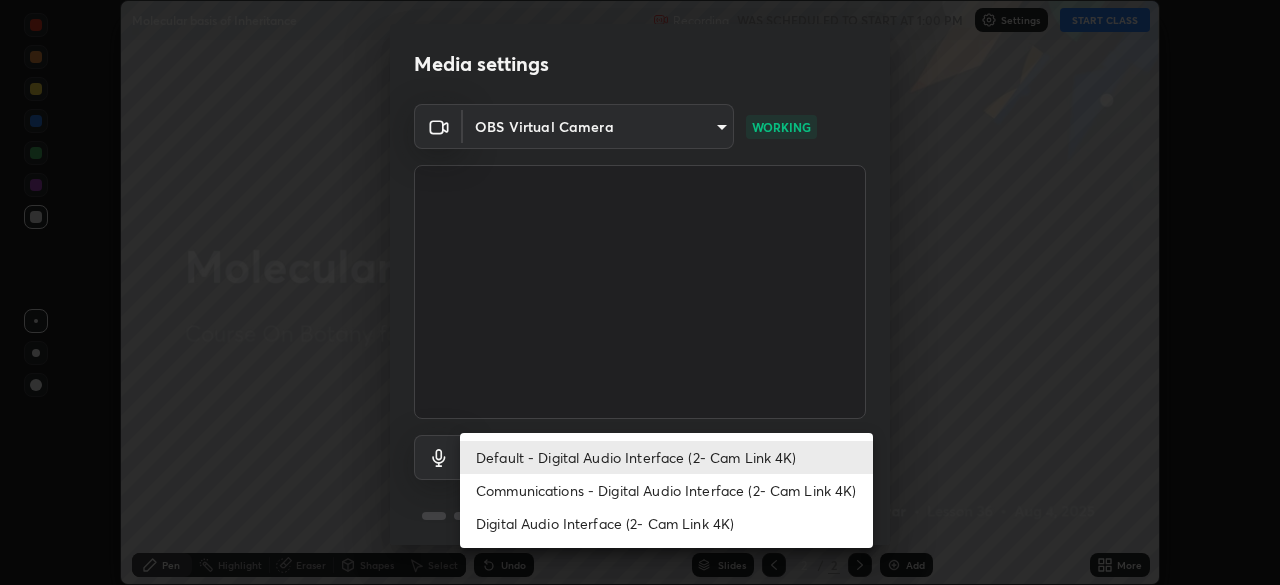click on "Default - Digital Audio Interface (2- Cam Link 4K)" at bounding box center (666, 457) 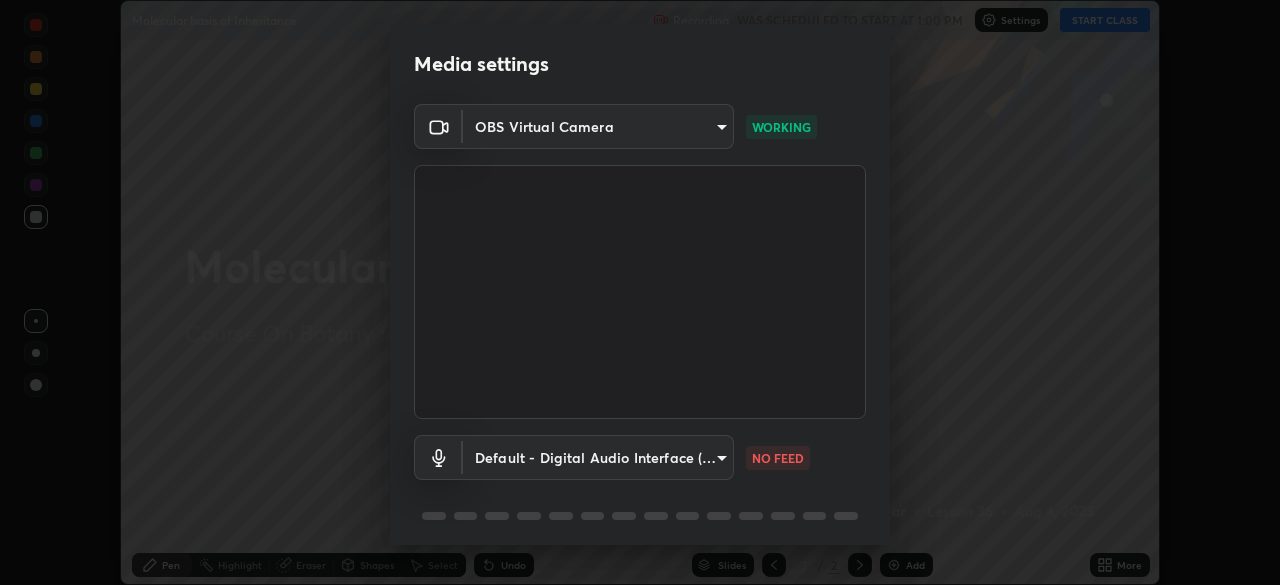 click on "Erase all Molecular basis of Inheritance Recording WAS SCHEDULED TO START AT  1:00 PM Settings START CLASS Setting up your live class Molecular basis of Inheritance • L36 of Course On Botany for NEET Excel 2 2026 [FIRST] [LAST] Pen Highlight Eraser Shapes Select Undo Slides 2 / 2 Add More No doubts shared Encourage your learners to ask a doubt for better clarity Report an issue Reason for reporting Buffering Chat not working Audio - Video sync issue Educator video quality low ​ Attach an image Report Media settings OBS Virtual Camera ca2a7f33afe0fd030c916fdd2ec90d924ab41553388ee536aa1d754fc76036d0 WORKING Default - Digital Audio Interface (2- Cam Link 4K) default NO FEED 1 / 5 Next" at bounding box center (640, 292) 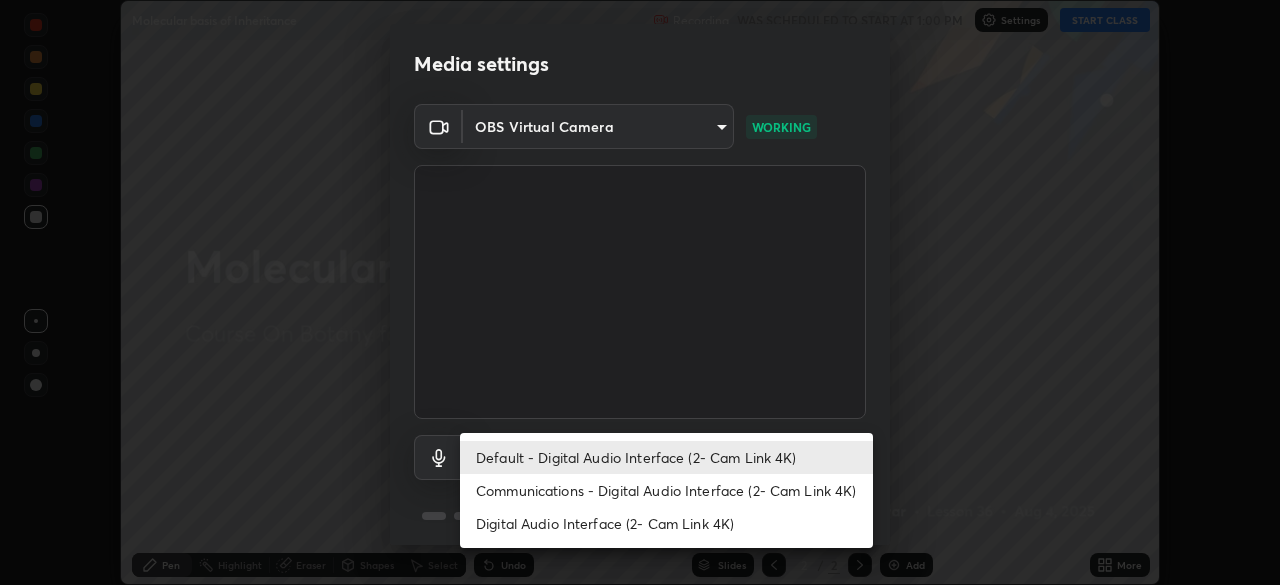 click on "Default - Digital Audio Interface (2- Cam Link 4K)" at bounding box center [666, 457] 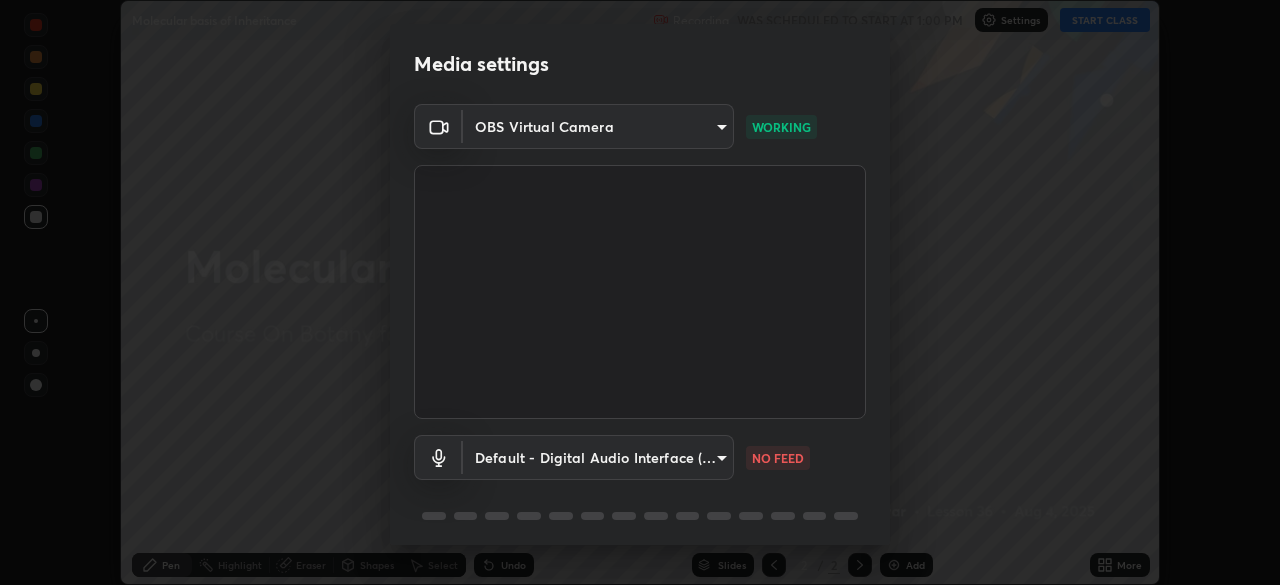click on "Erase all Molecular basis of Inheritance Recording WAS SCHEDULED TO START AT  1:00 PM Settings START CLASS Setting up your live class Molecular basis of Inheritance • L36 of Course On Botany for NEET Excel 2 2026 [FIRST] [LAST] Pen Highlight Eraser Shapes Select Undo Slides 2 / 2 Add More No doubts shared Encourage your learners to ask a doubt for better clarity Report an issue Reason for reporting Buffering Chat not working Audio - Video sync issue Educator video quality low ​ Attach an image Report Media settings OBS Virtual Camera ca2a7f33afe0fd030c916fdd2ec90d924ab41553388ee536aa1d754fc76036d0 WORKING Default - Digital Audio Interface (2- Cam Link 4K) default NO FEED 1 / 5 Next" at bounding box center [640, 292] 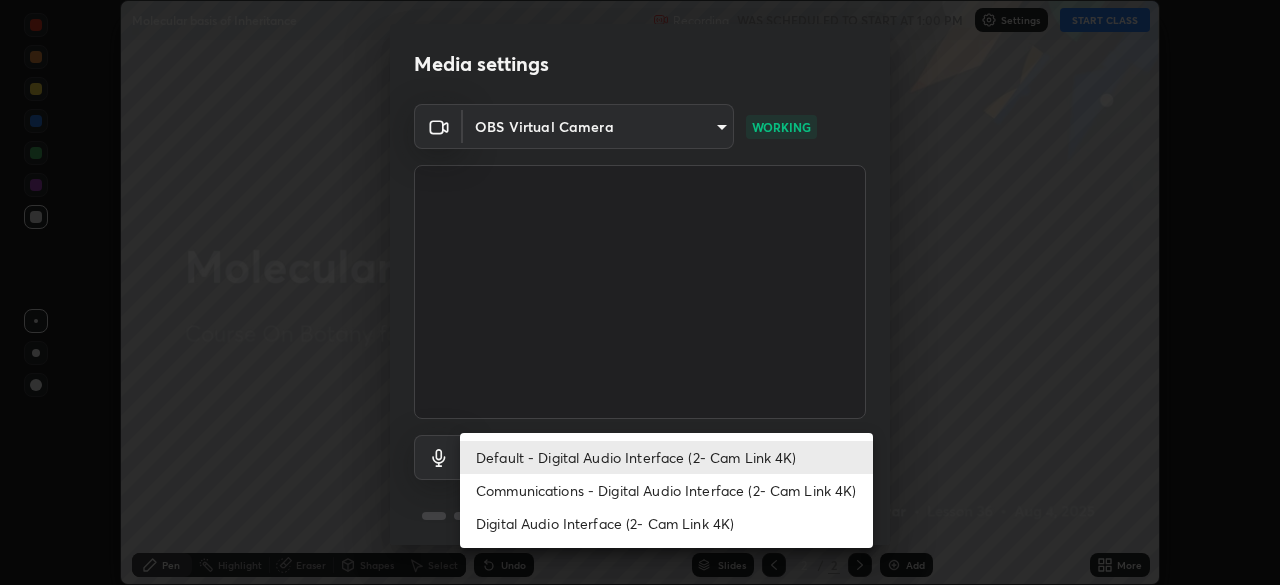 click on "Communications - Digital Audio Interface (2- Cam Link 4K)" at bounding box center [666, 490] 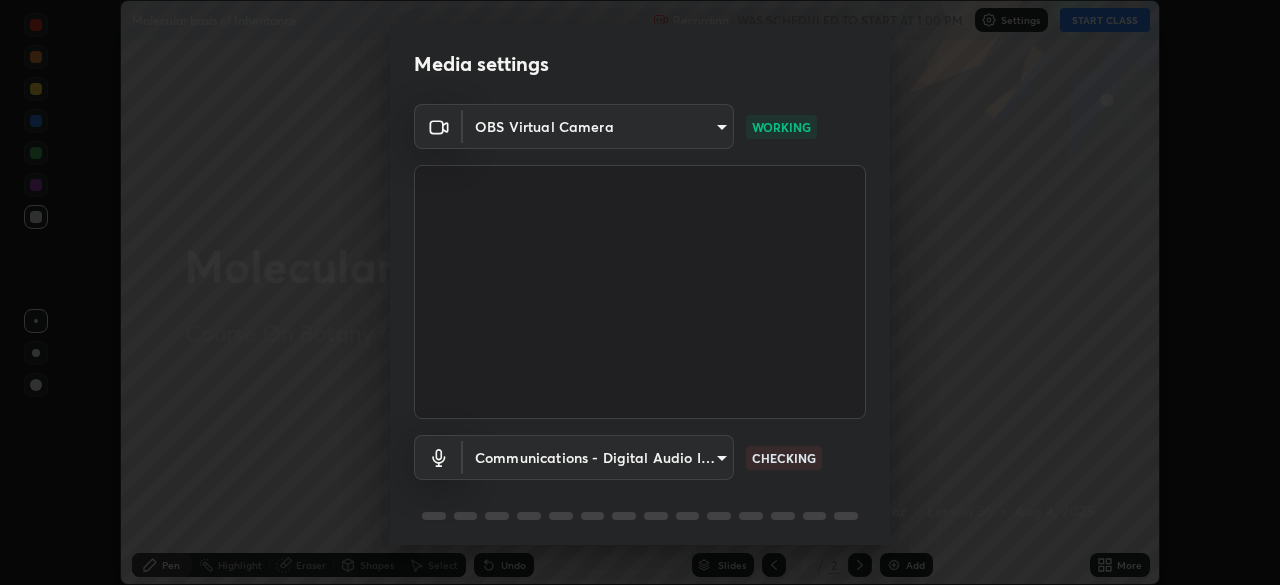 click on "Erase all Molecular basis of Inheritance Recording WAS SCHEDULED TO START AT  1:00 PM Settings START CLASS Setting up your live class Molecular basis of Inheritance • L36 of Course On Botany for NEET Excel 2 2026 [FIRST] [LAST] Pen Highlight Eraser Shapes Select Undo Slides 2 / 2 Add More No doubts shared Encourage your learners to ask a doubt for better clarity Report an issue Reason for reporting Buffering Chat not working Audio - Video sync issue Educator video quality low ​ Attach an image Report Media settings OBS Virtual Camera ca2a7f33afe0fd030c916fdd2ec90d924ab41553388ee536aa1d754fc76036d0 WORKING Communications - Digital Audio Interface (2- Cam Link 4K) communications CHECKING 1 / 5 Next" at bounding box center (640, 292) 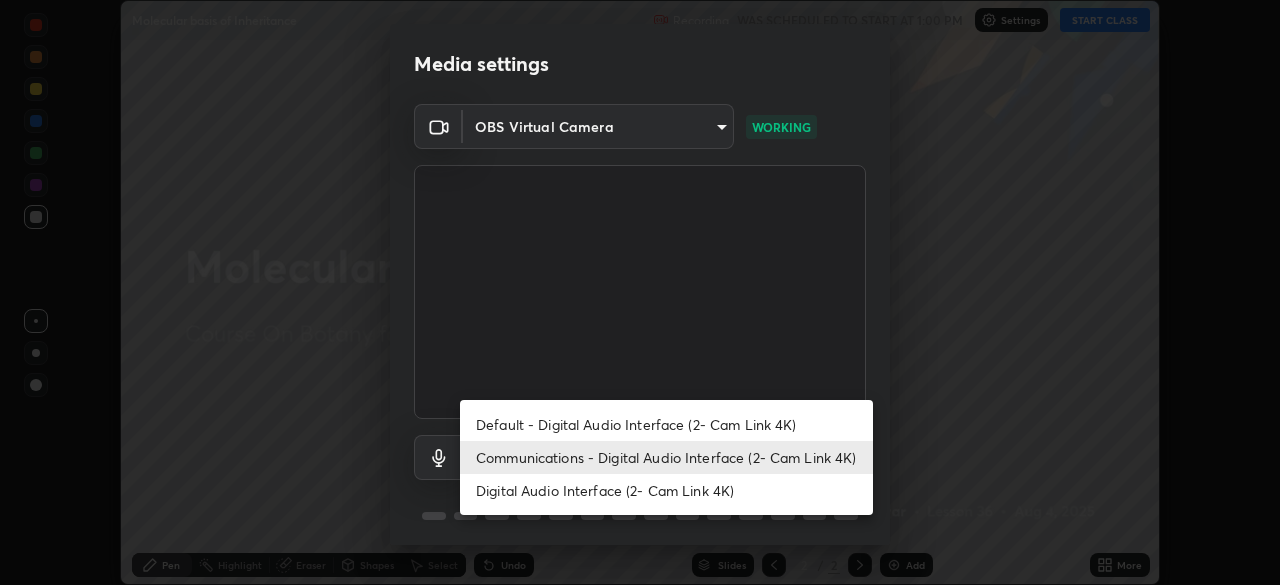 click on "Digital Audio Interface (2- Cam Link 4K)" at bounding box center [666, 490] 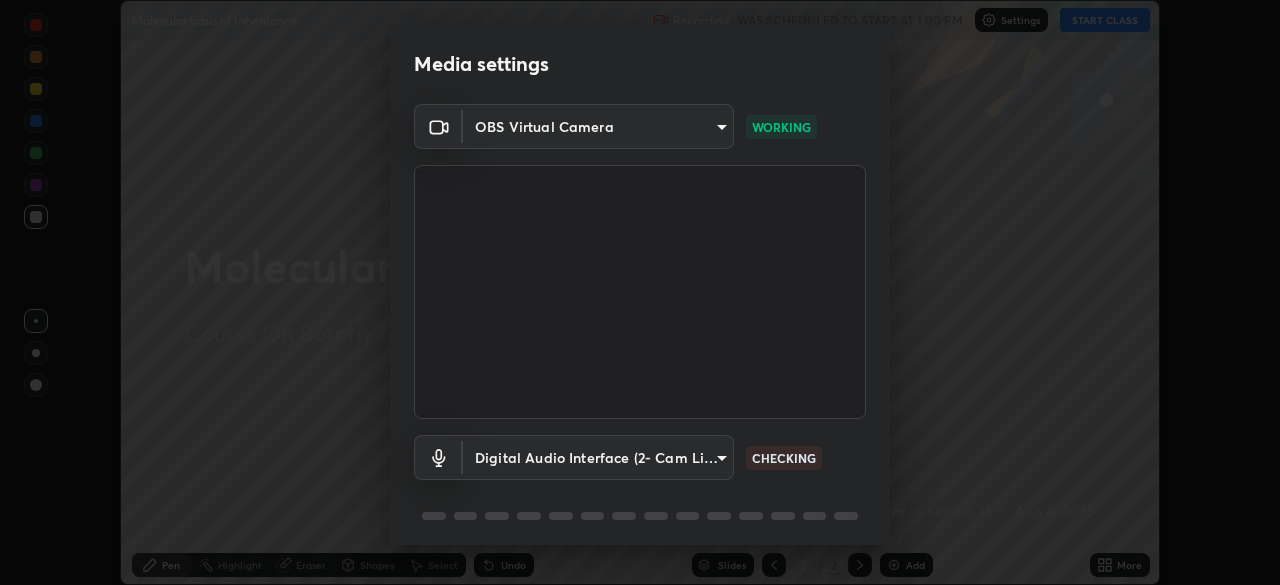 click on "Erase all Molecular basis of Inheritance Recording WAS SCHEDULED TO START AT  1:00 PM Settings START CLASS Setting up your live class Molecular basis of Inheritance • L36 of Course On Botany for NEET Excel 2 2026 [FIRST] [LAST] Pen Highlight Eraser Shapes Select Undo Slides 2 / 2 Add More No doubts shared Encourage your learners to ask a doubt for better clarity Report an issue Reason for reporting Buffering Chat not working Audio - Video sync issue Educator video quality low ​ Attach an image Report Media settings OBS Virtual Camera ca2a7f33afe0fd030c916fdd2ec90d924ab41553388ee536aa1d754fc76036d0 WORKING Digital Audio Interface (2- Cam Link 4K) fad66f26e2b38b108caec8668e2305de90e83bb0105ca3d1af46003be493d7a9 CHECKING 1 / 5 Next" at bounding box center (640, 292) 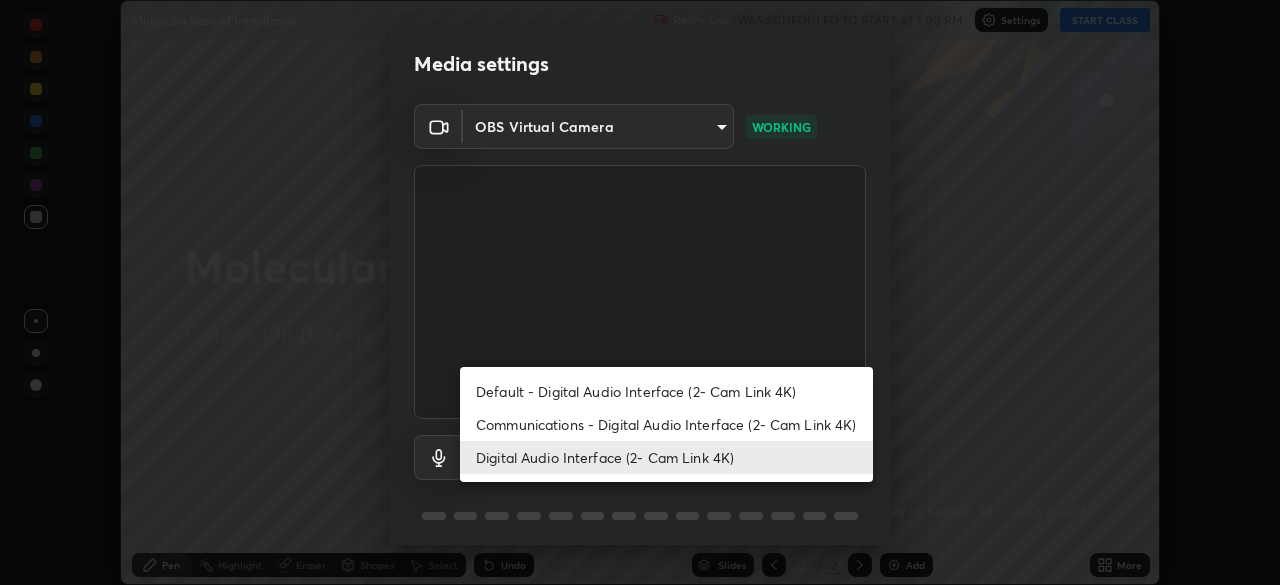click on "Default - Digital Audio Interface (2- Cam Link 4K)" at bounding box center (666, 391) 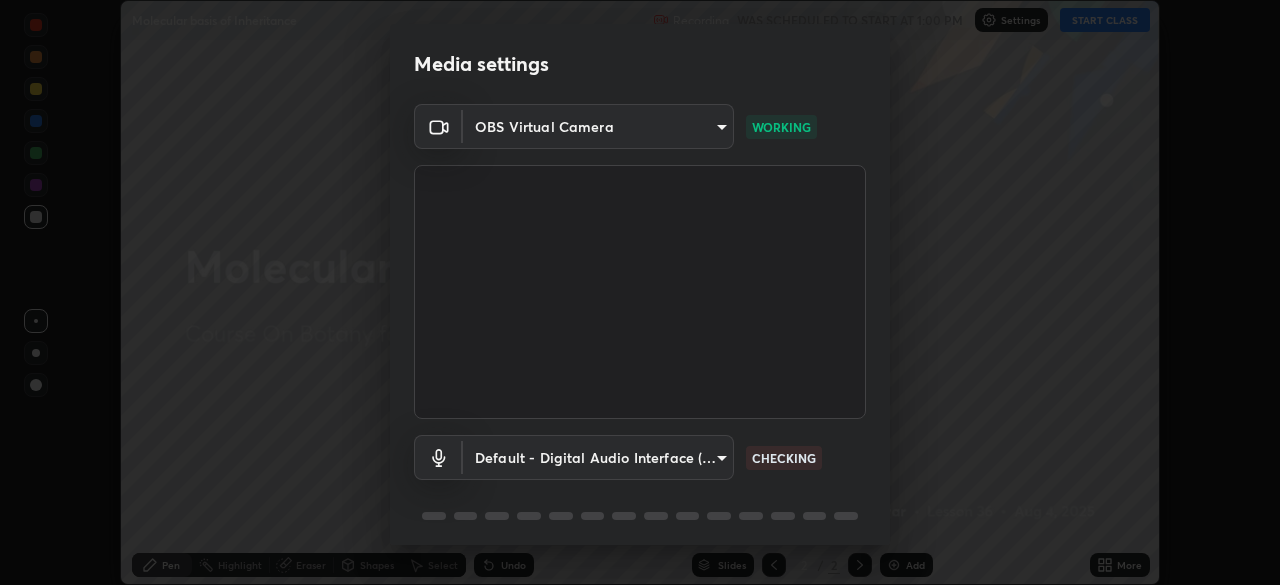 click on "Erase all Molecular basis of Inheritance Recording WAS SCHEDULED TO START AT  1:00 PM Settings START CLASS Setting up your live class Molecular basis of Inheritance • L36 of Course On Botany for NEET Excel 2 2026 [FIRST] [LAST] Pen Highlight Eraser Shapes Select Undo Slides 2 / 2 Add More No doubts shared Encourage your learners to ask a doubt for better clarity Report an issue Reason for reporting Buffering Chat not working Audio - Video sync issue Educator video quality low ​ Attach an image Report Media settings OBS Virtual Camera ca2a7f33afe0fd030c916fdd2ec90d924ab41553388ee536aa1d754fc76036d0 WORKING Default - Digital Audio Interface (2- Cam Link 4K) default CHECKING 1 / 5 Next" at bounding box center [640, 292] 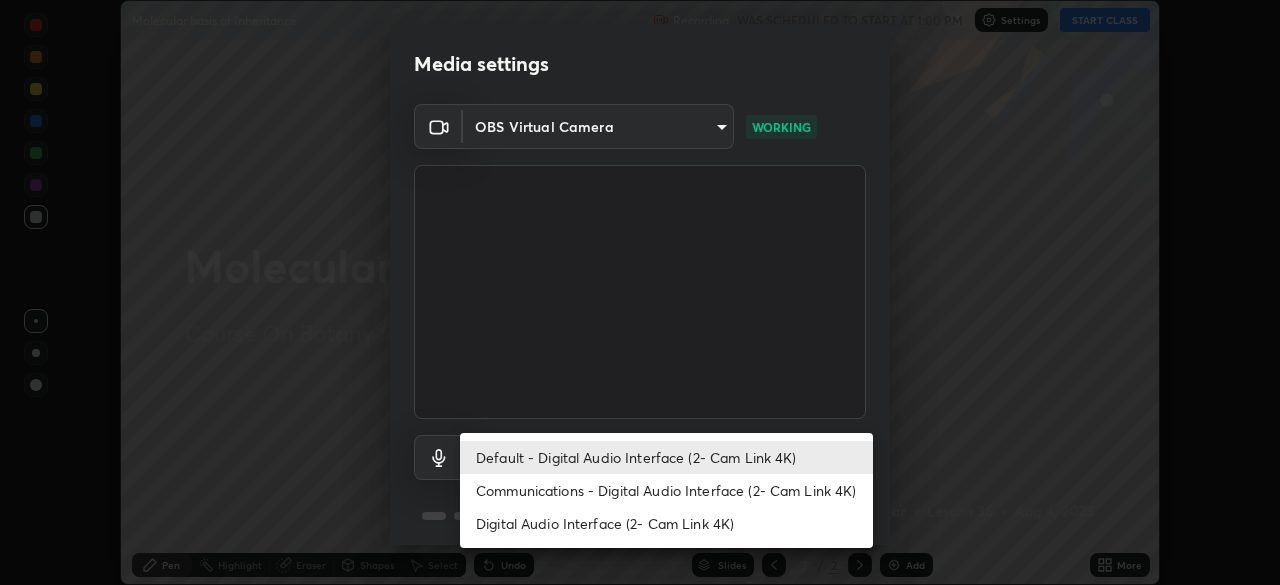click on "Default - Digital Audio Interface (2- Cam Link 4K)" at bounding box center [666, 457] 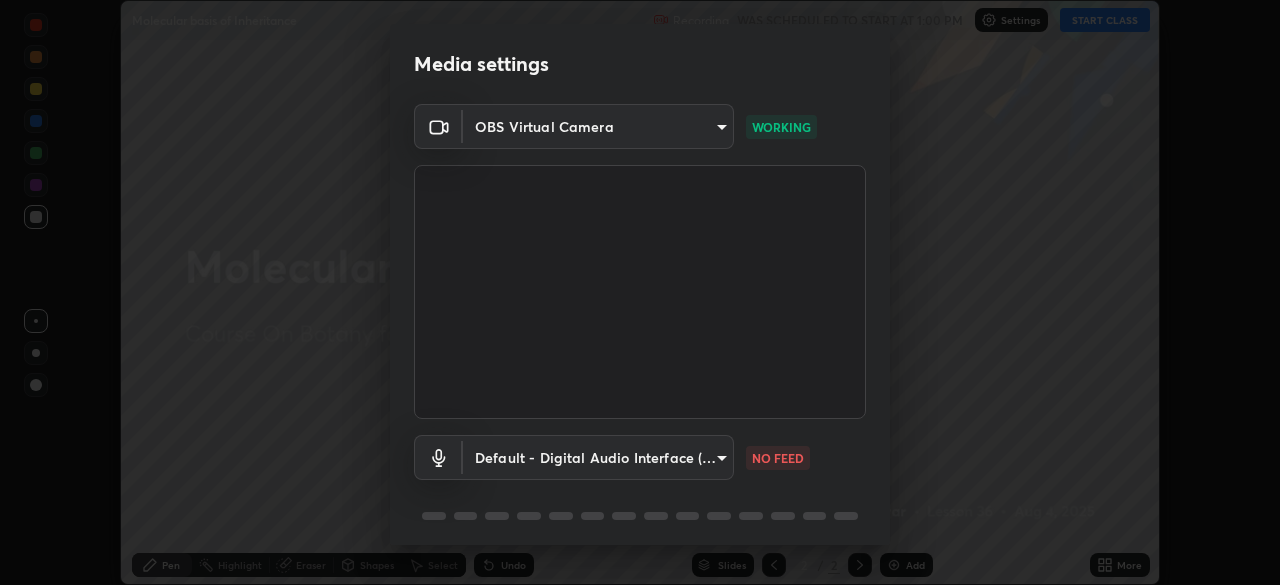 click on "Erase all Molecular basis of Inheritance Recording WAS SCHEDULED TO START AT  1:00 PM Settings START CLASS Setting up your live class Molecular basis of Inheritance • L36 of Course On Botany for NEET Excel 2 2026 [FIRST] [LAST] Pen Highlight Eraser Shapes Select Undo Slides 2 / 2 Add More No doubts shared Encourage your learners to ask a doubt for better clarity Report an issue Reason for reporting Buffering Chat not working Audio - Video sync issue Educator video quality low ​ Attach an image Report Media settings OBS Virtual Camera ca2a7f33afe0fd030c916fdd2ec90d924ab41553388ee536aa1d754fc76036d0 WORKING Default - Digital Audio Interface (2- Cam Link 4K) default NO FEED 1 / 5 Next" at bounding box center [640, 292] 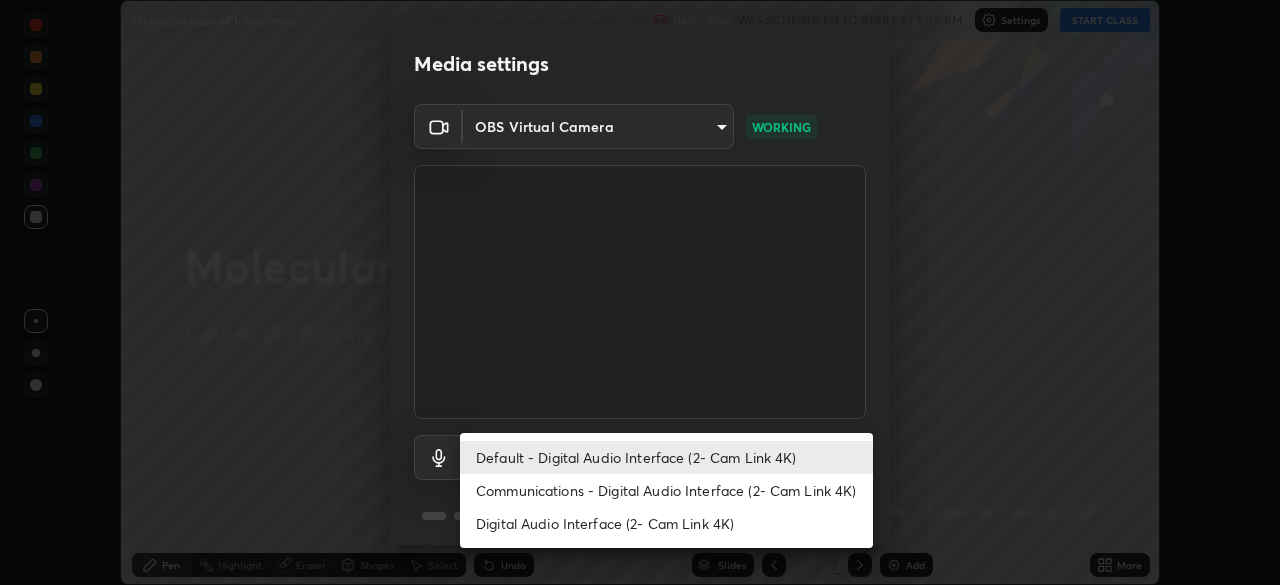 click on "Default - Digital Audio Interface (2- Cam Link 4K)" at bounding box center (666, 457) 